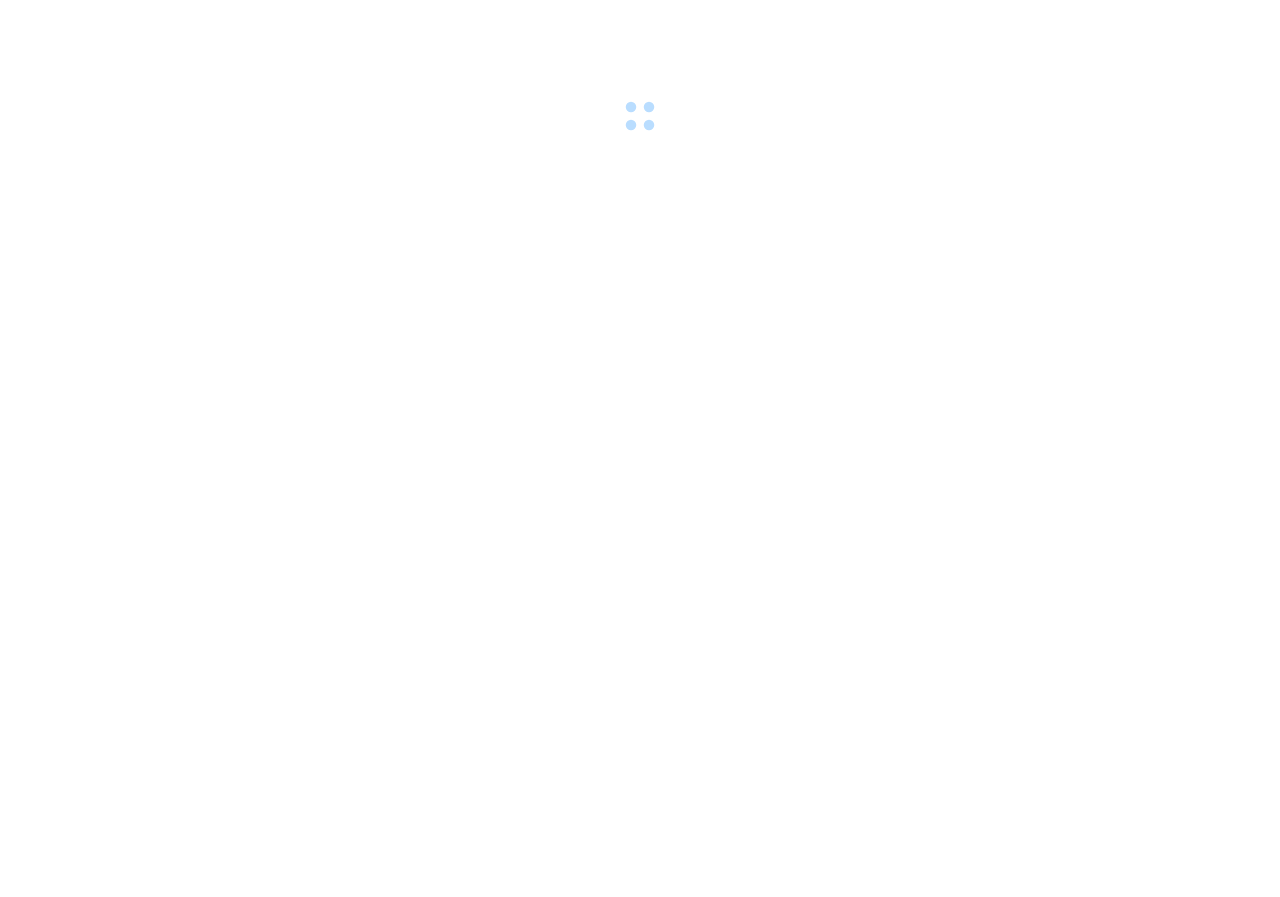 scroll, scrollTop: 0, scrollLeft: 0, axis: both 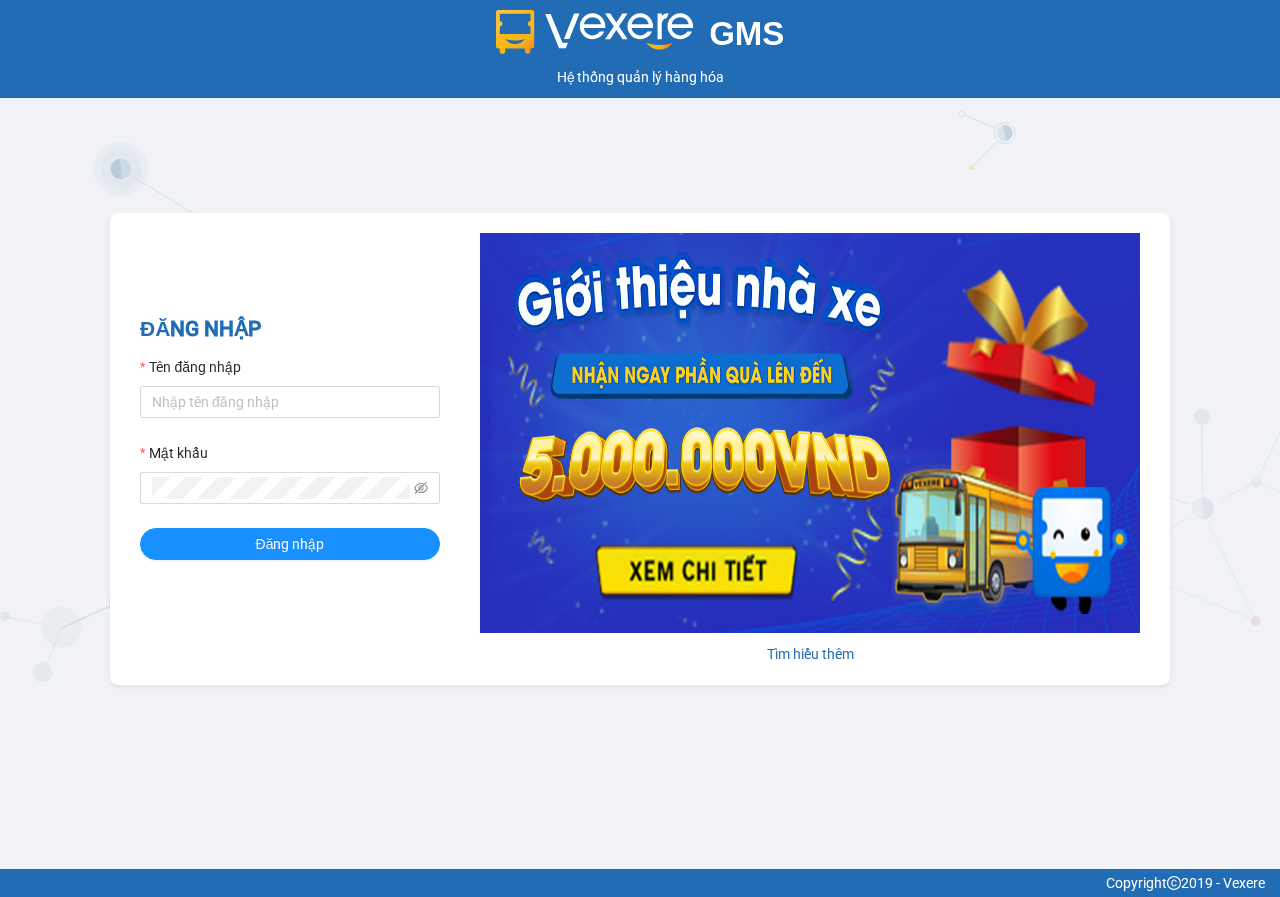 click on "Tên đăng nhập" at bounding box center [190, 367] 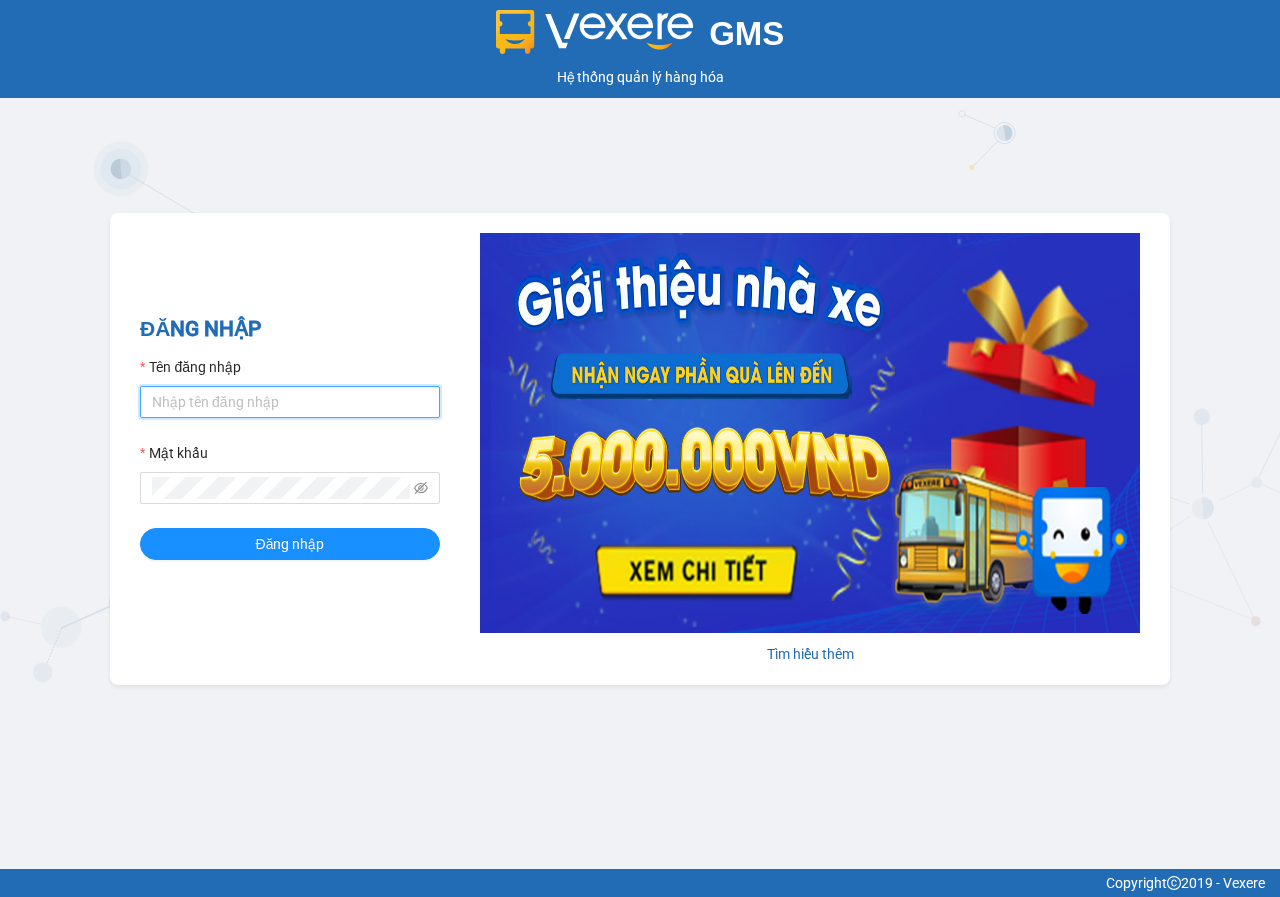 click on "Tên đăng nhập" at bounding box center (290, 402) 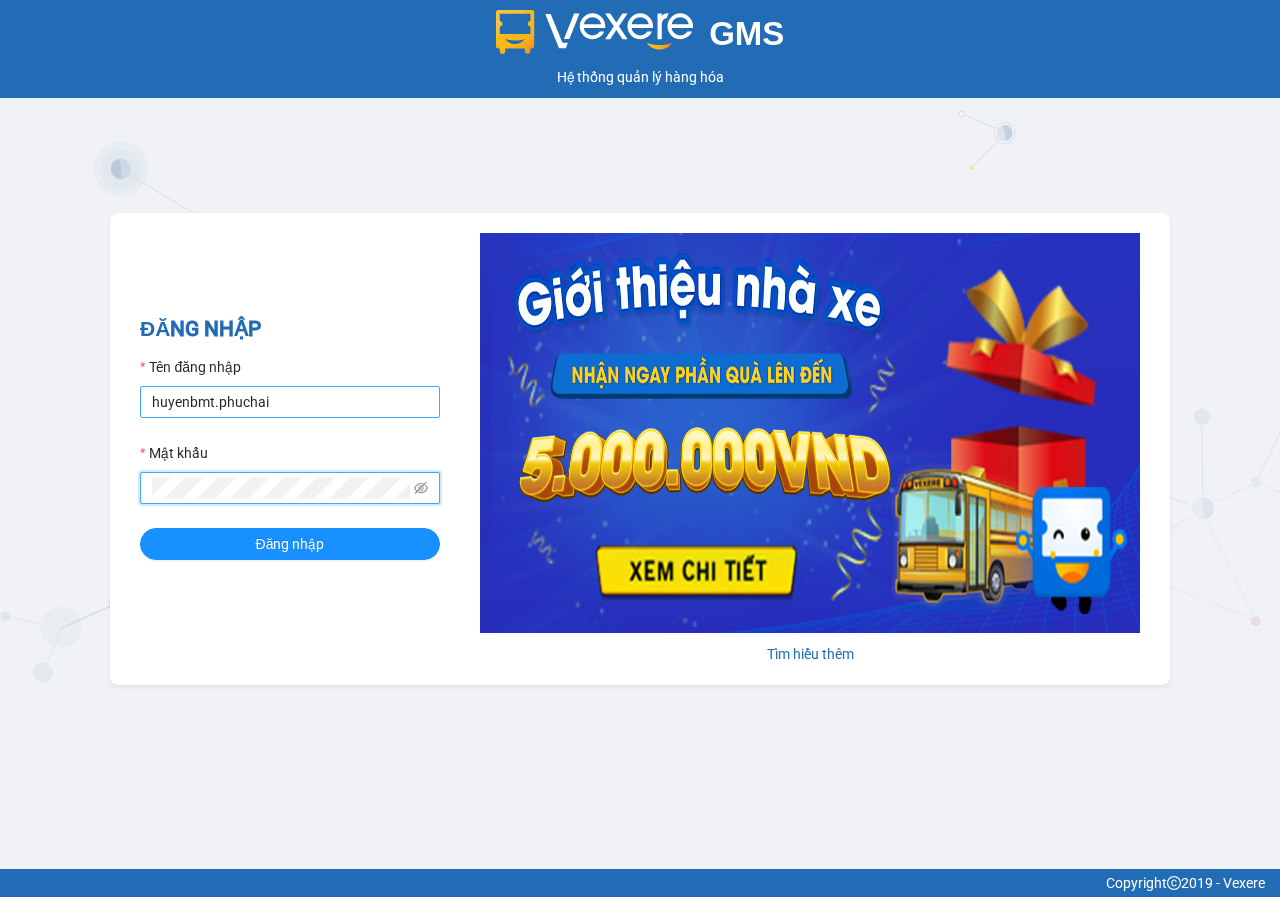 click on "Đăng nhập" at bounding box center [290, 544] 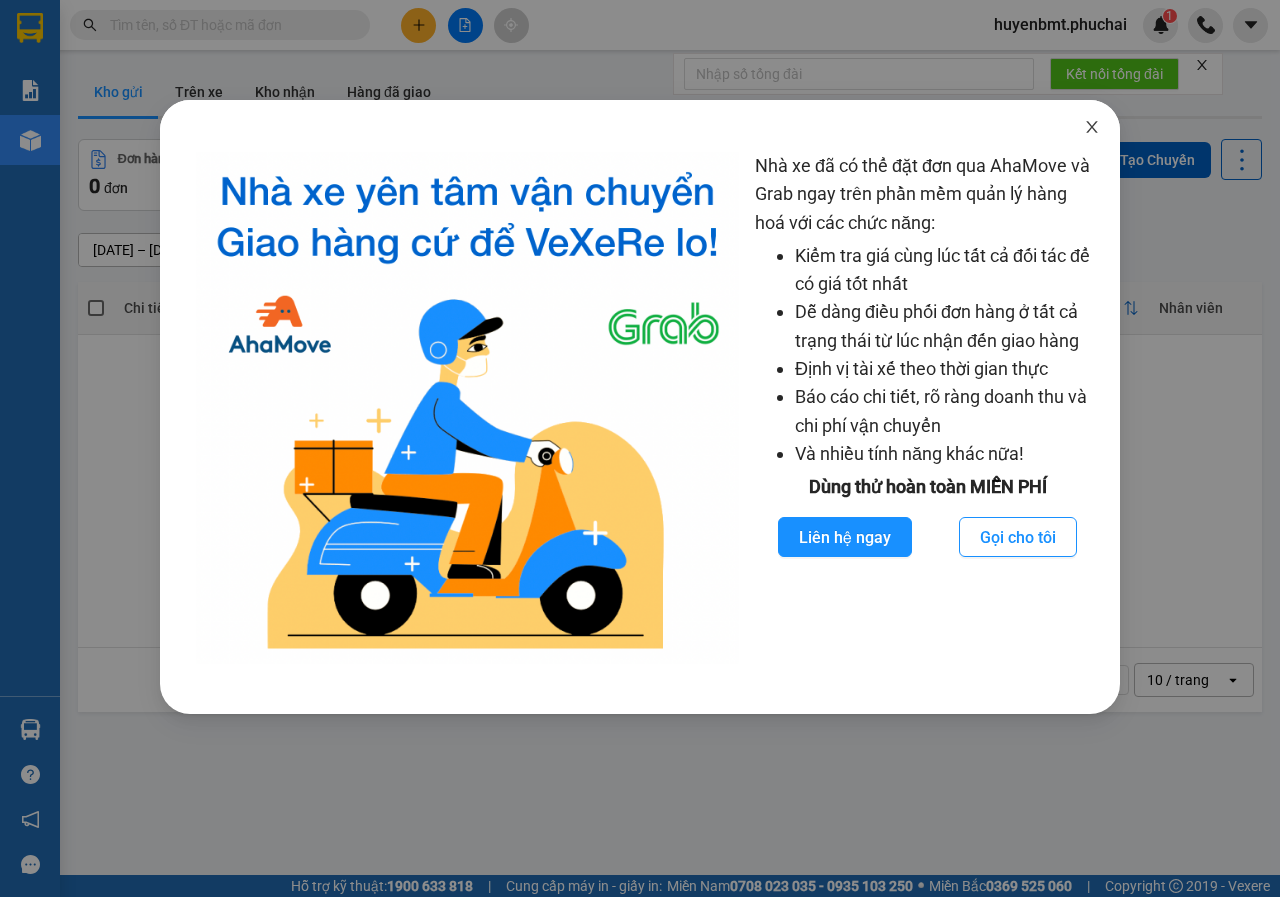 click 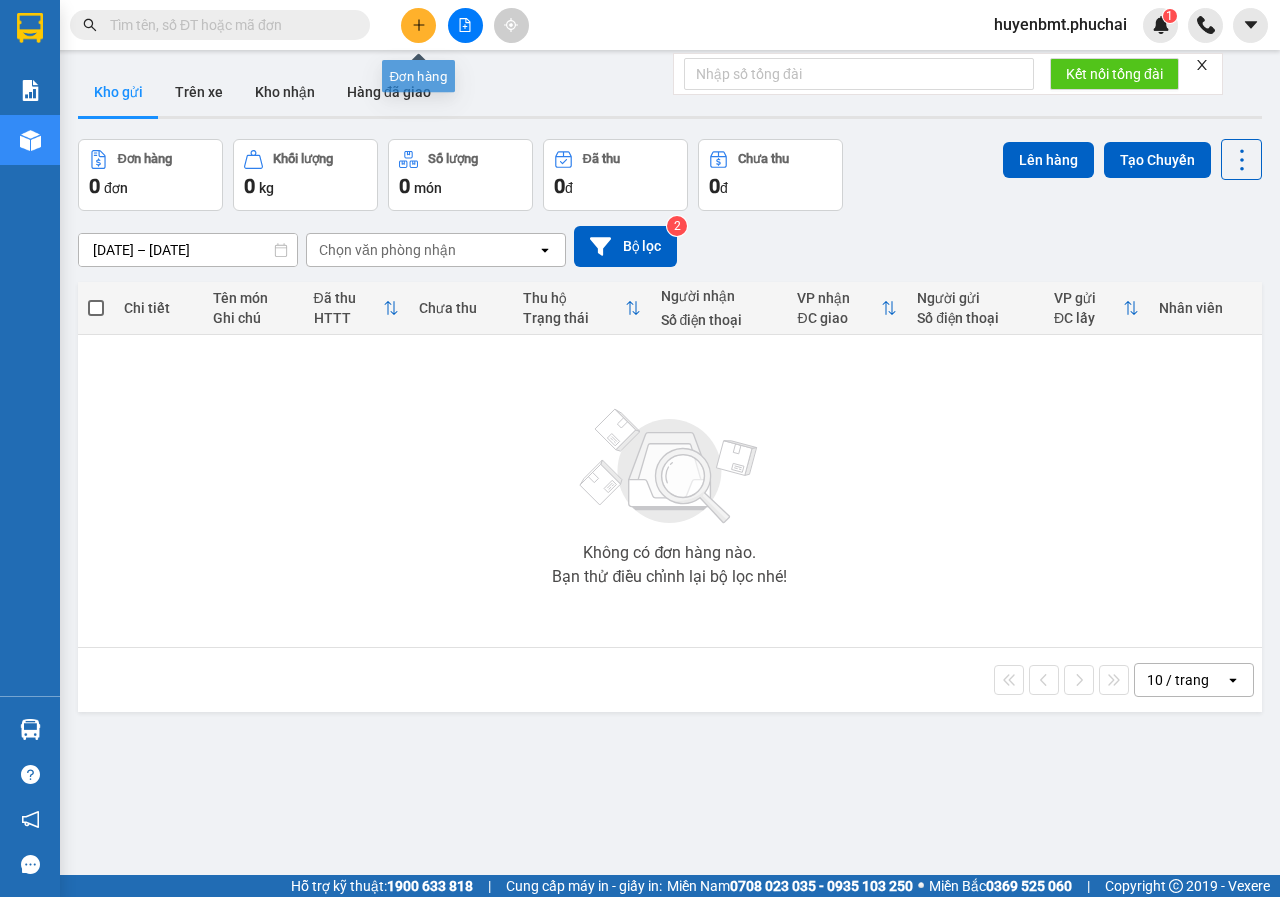 click 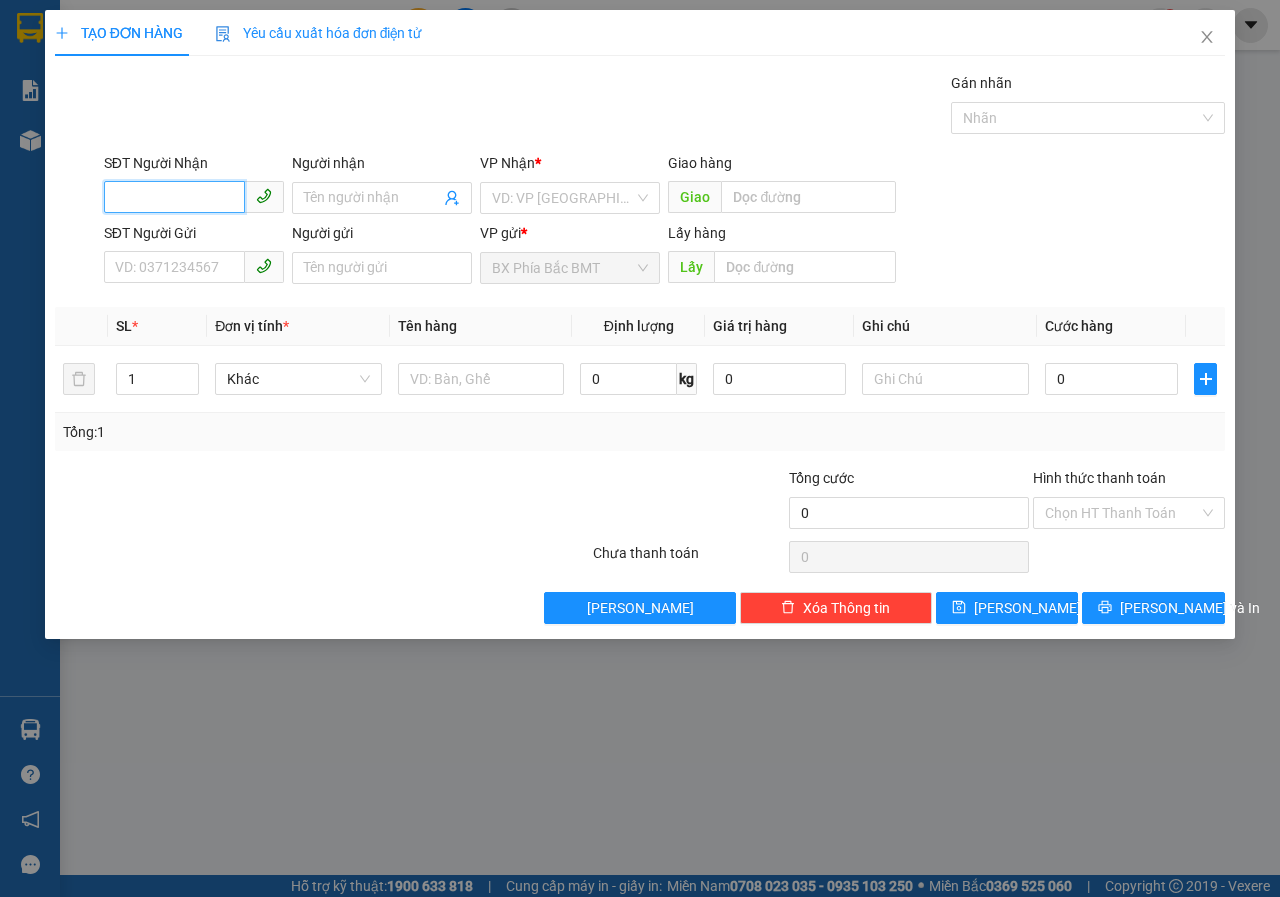 click on "SĐT Người Nhận" at bounding box center [174, 197] 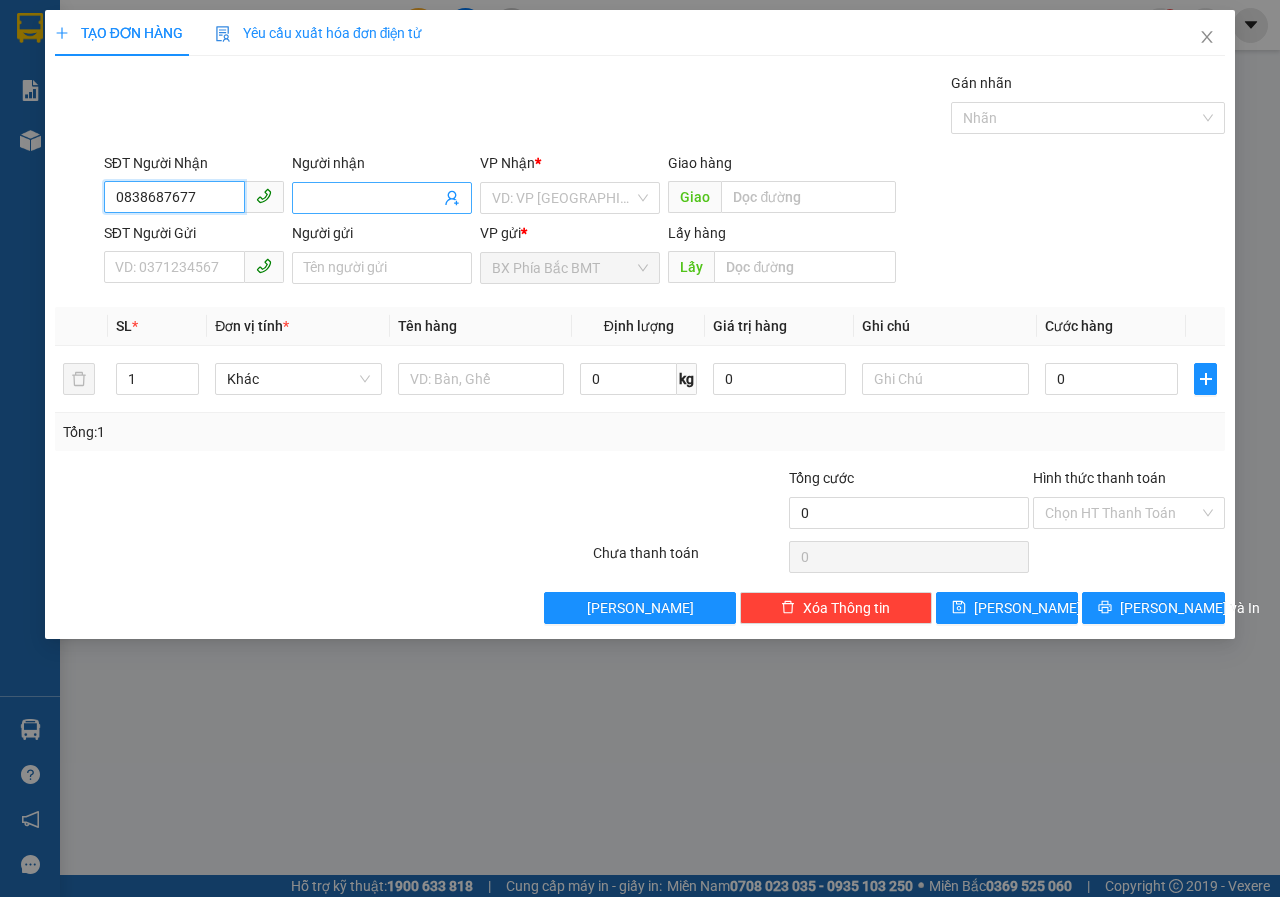 type on "0838687677" 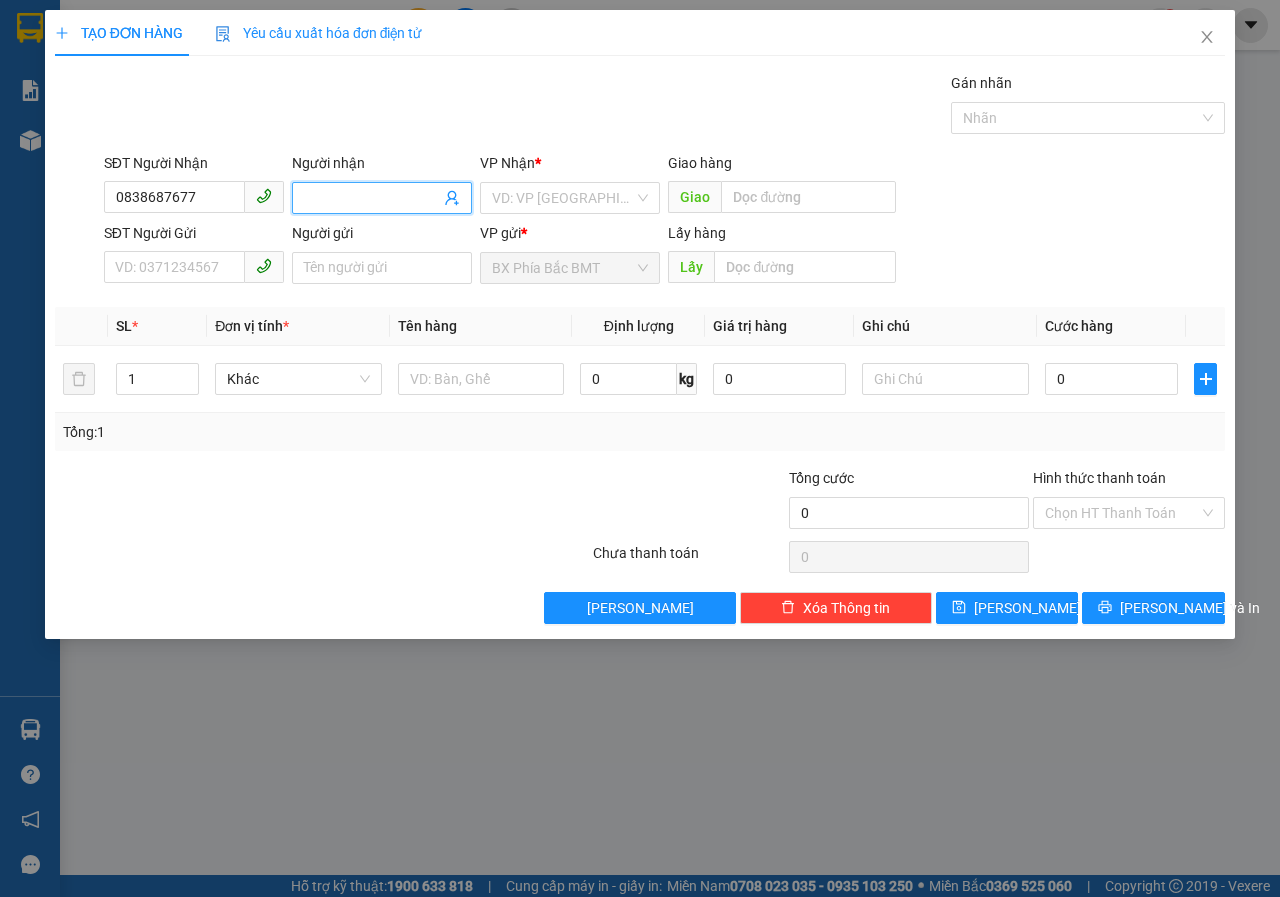 click on "Người nhận" at bounding box center [372, 198] 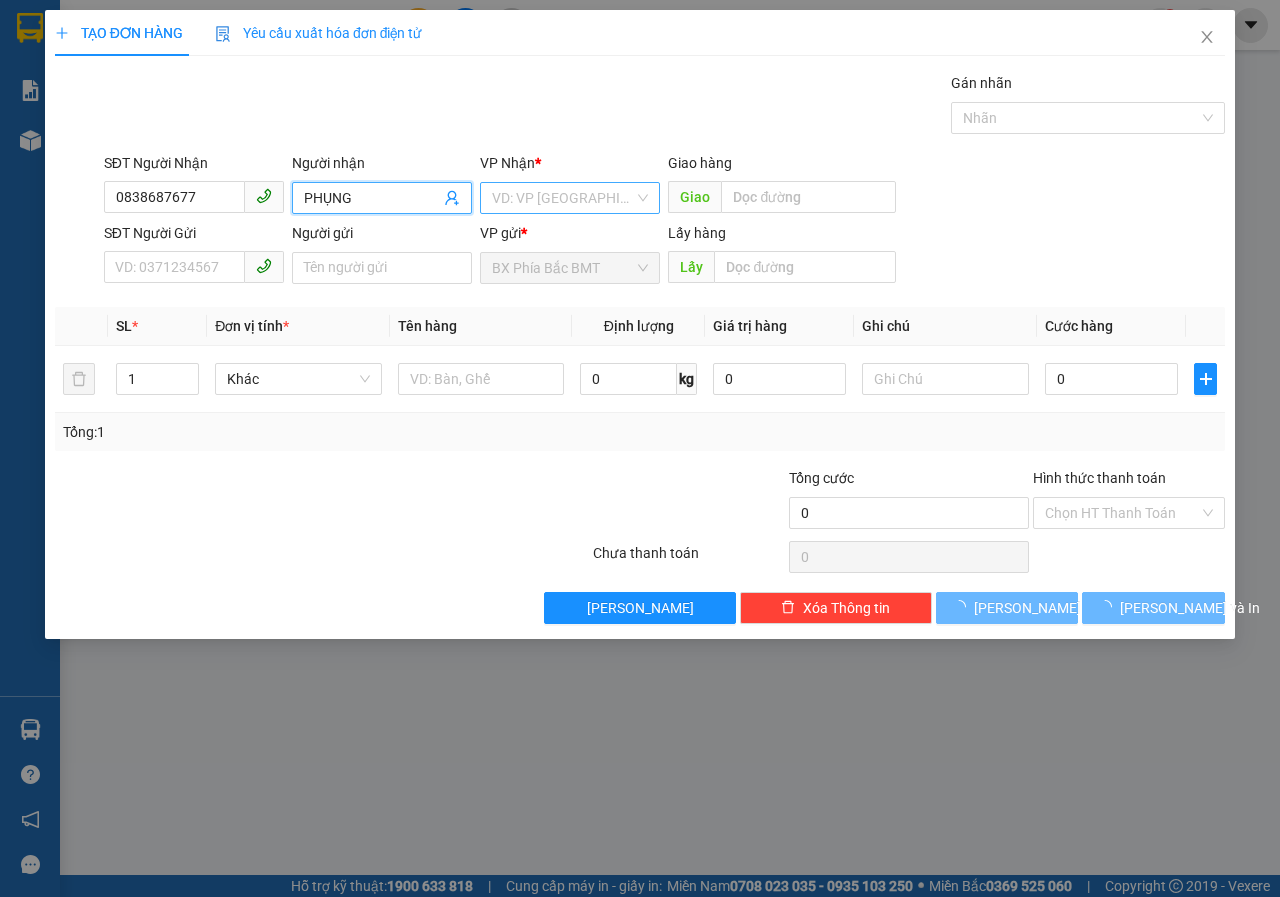 type on "PHỤNG" 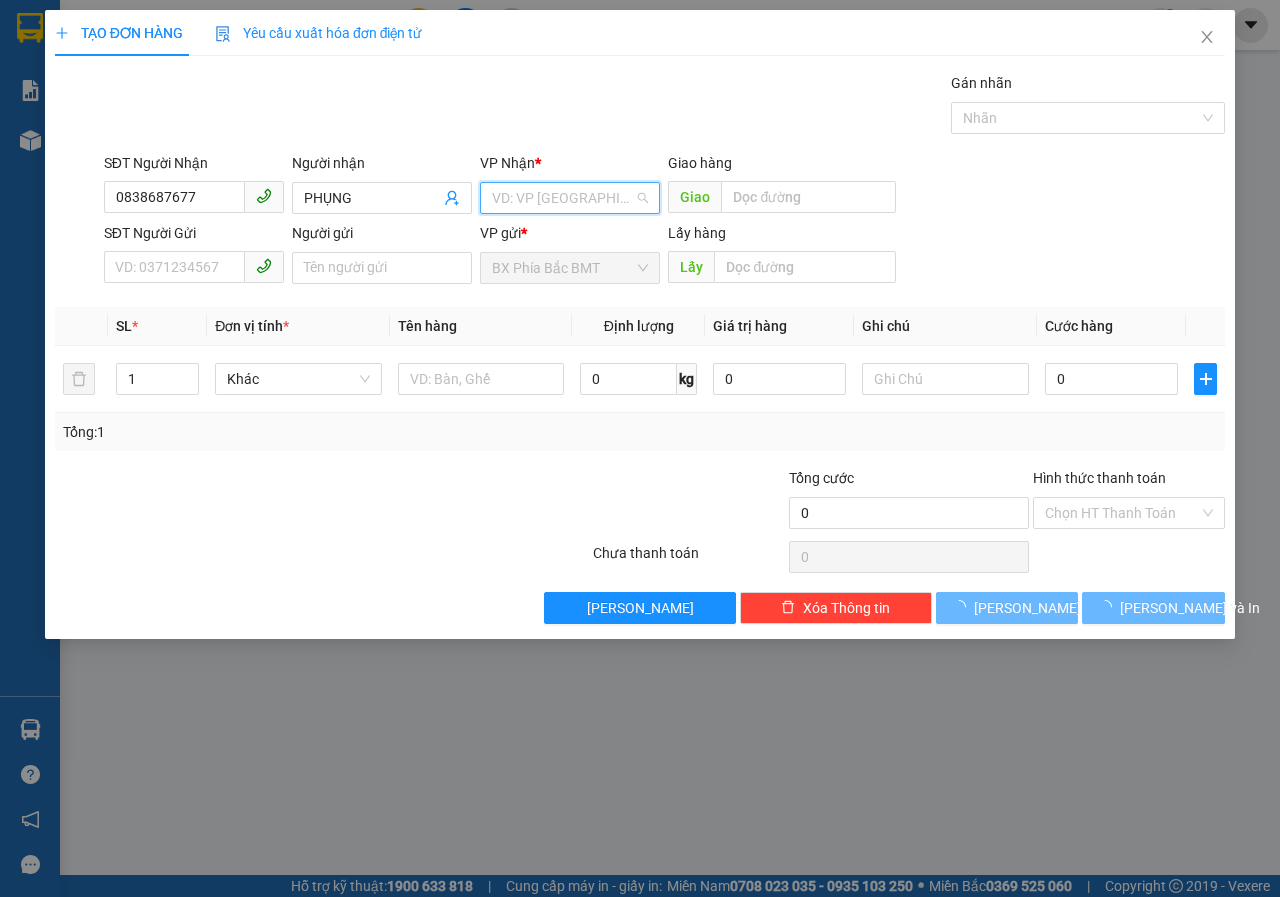 click at bounding box center [563, 198] 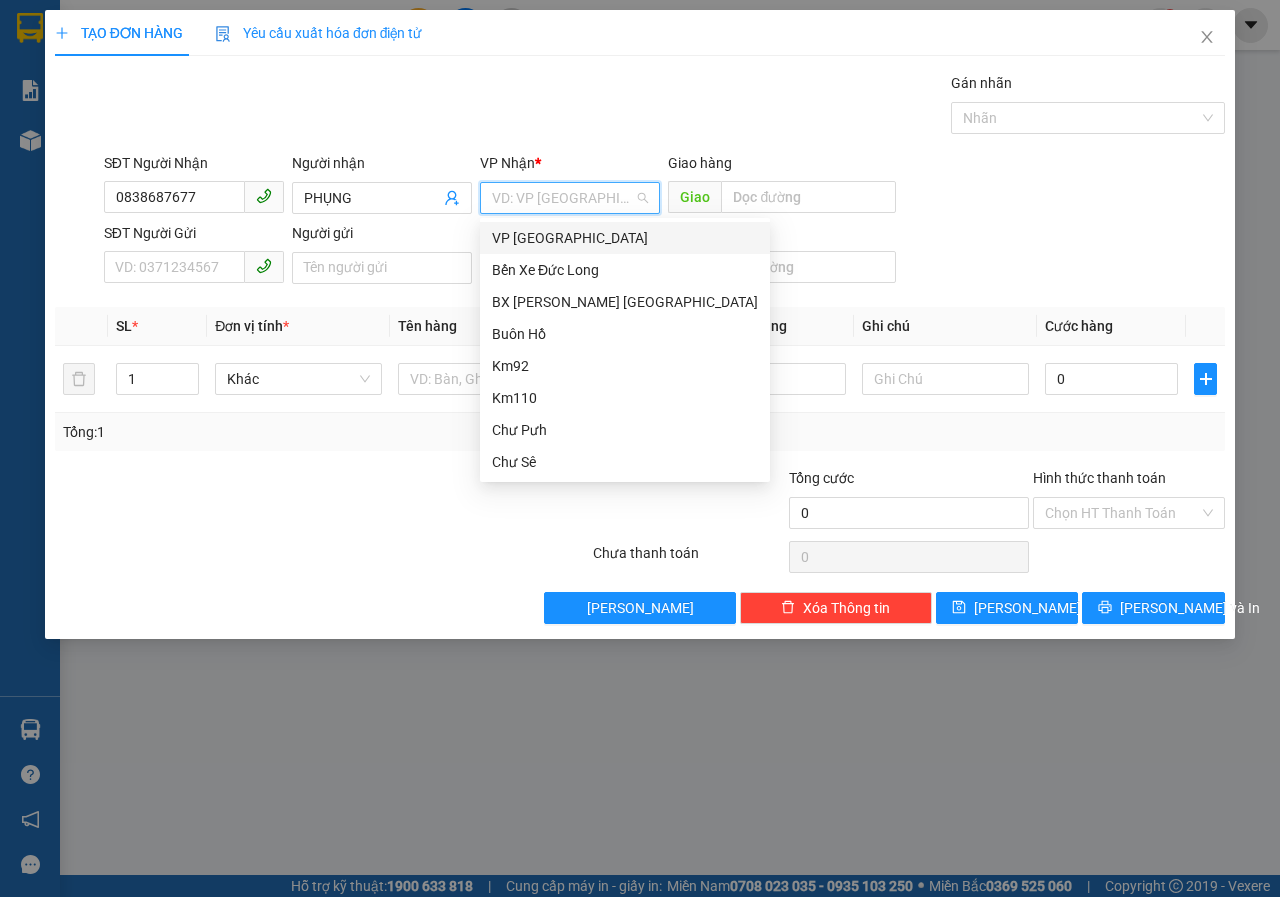 click on "VP [GEOGRAPHIC_DATA]" at bounding box center (625, 238) 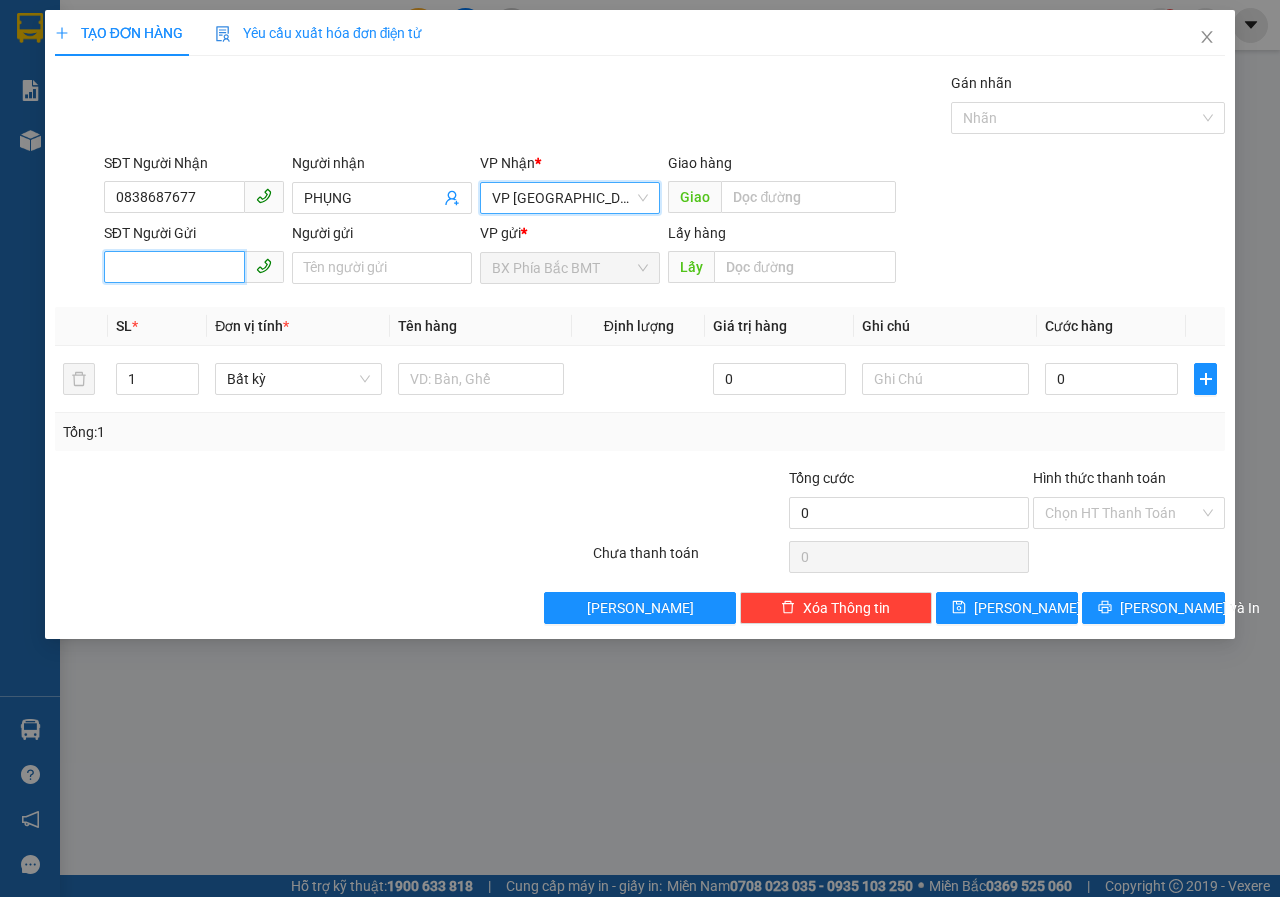 click on "SĐT Người Gửi" at bounding box center (174, 267) 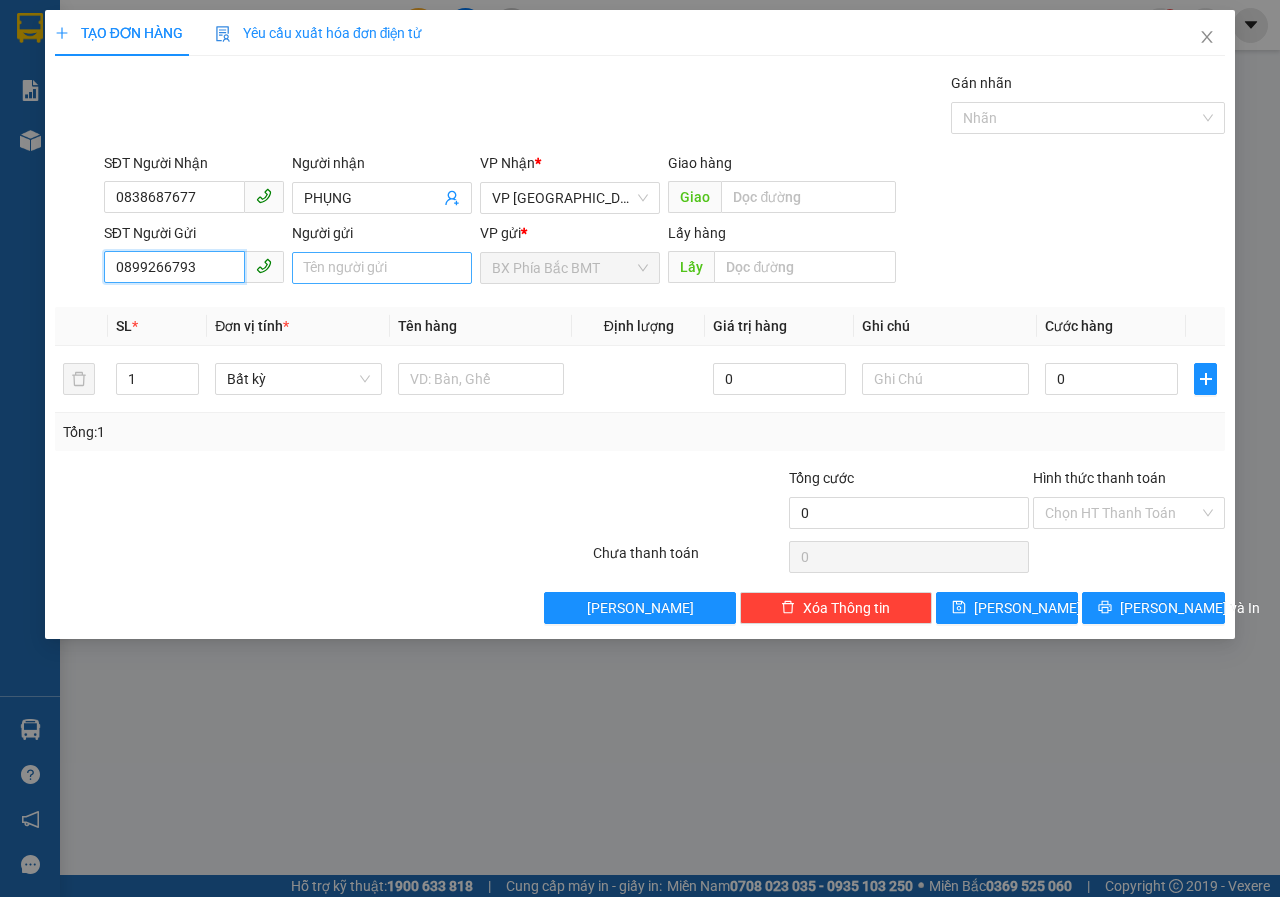 type on "0899266793" 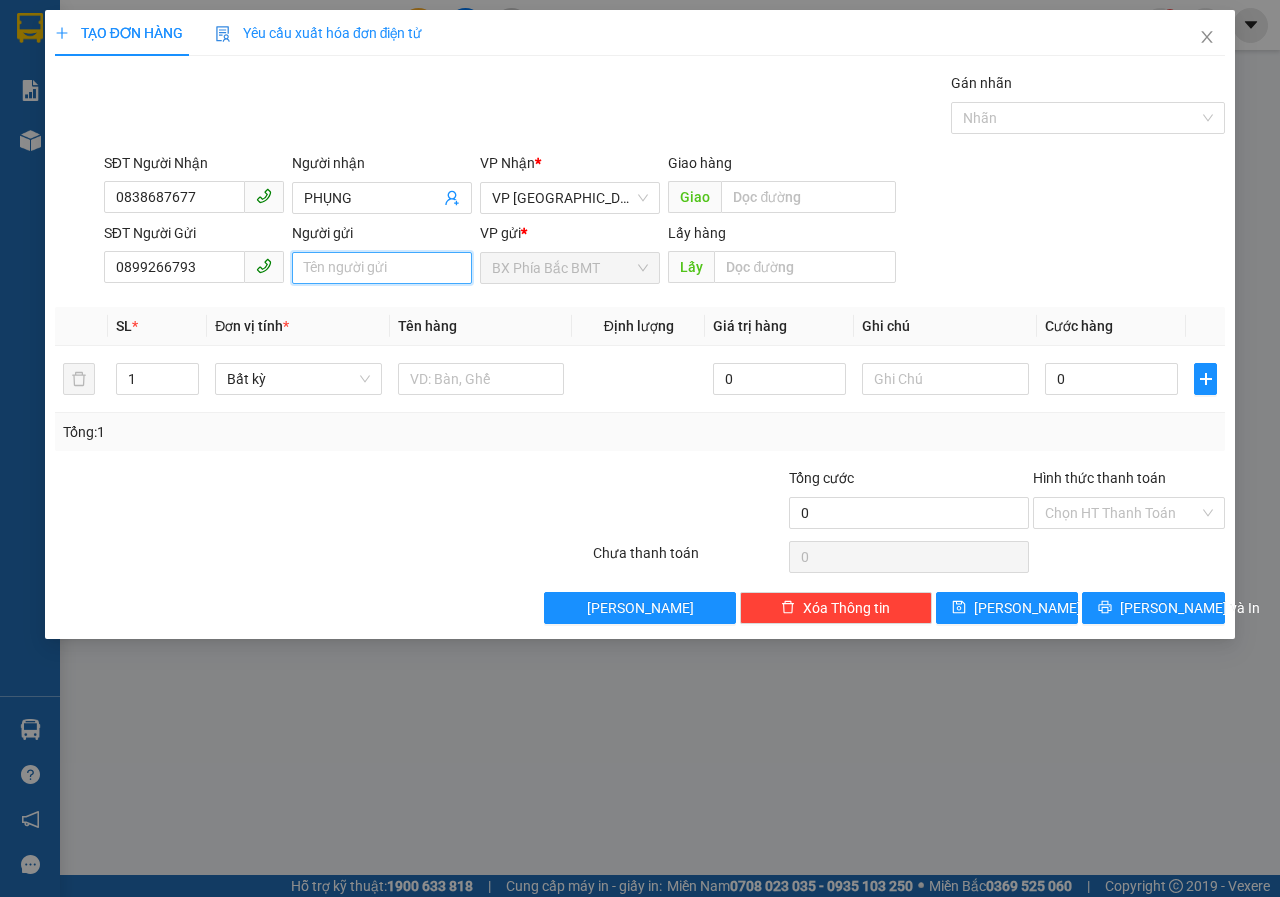 click on "Người gửi" at bounding box center (382, 268) 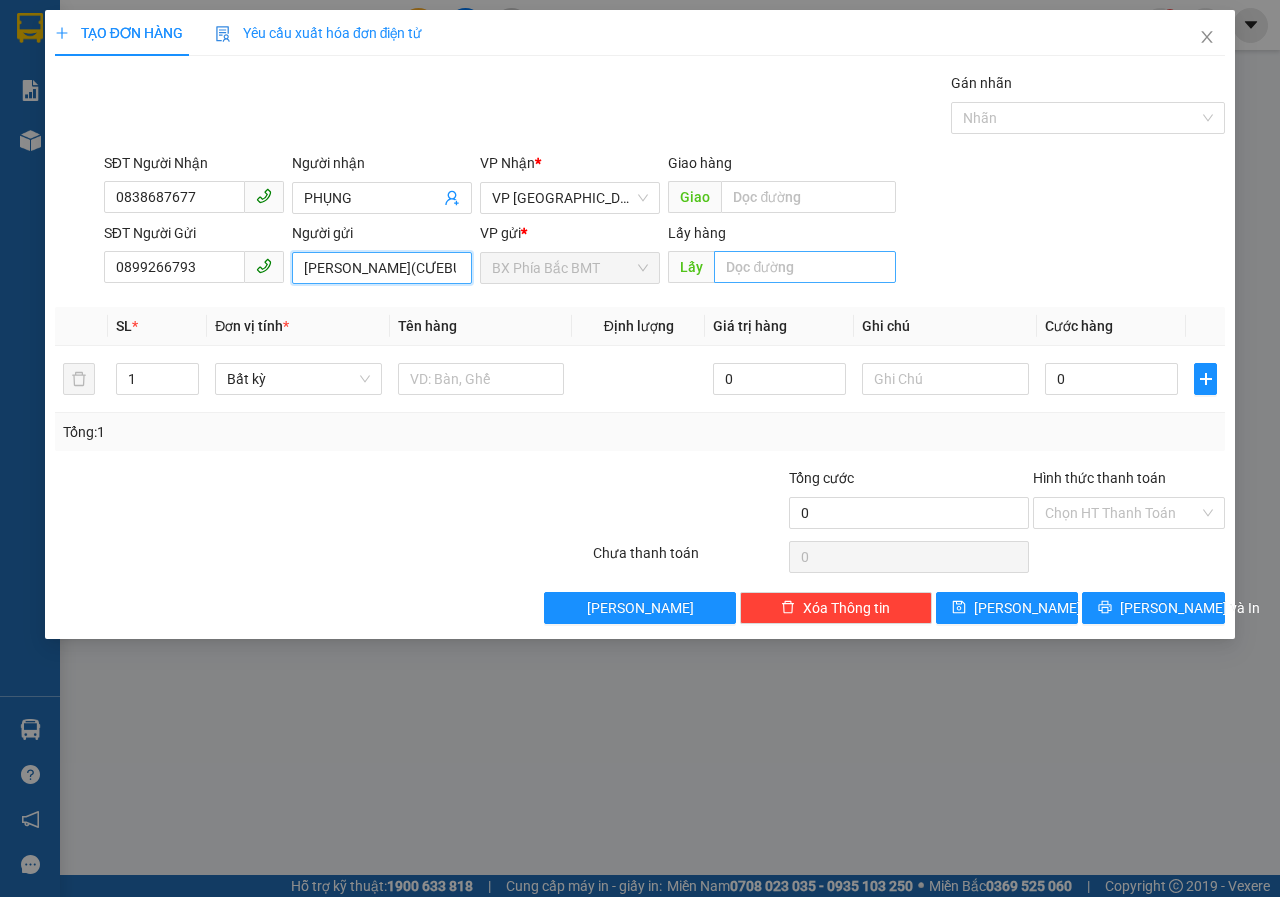 type on "[PERSON_NAME](CƯEBUR)" 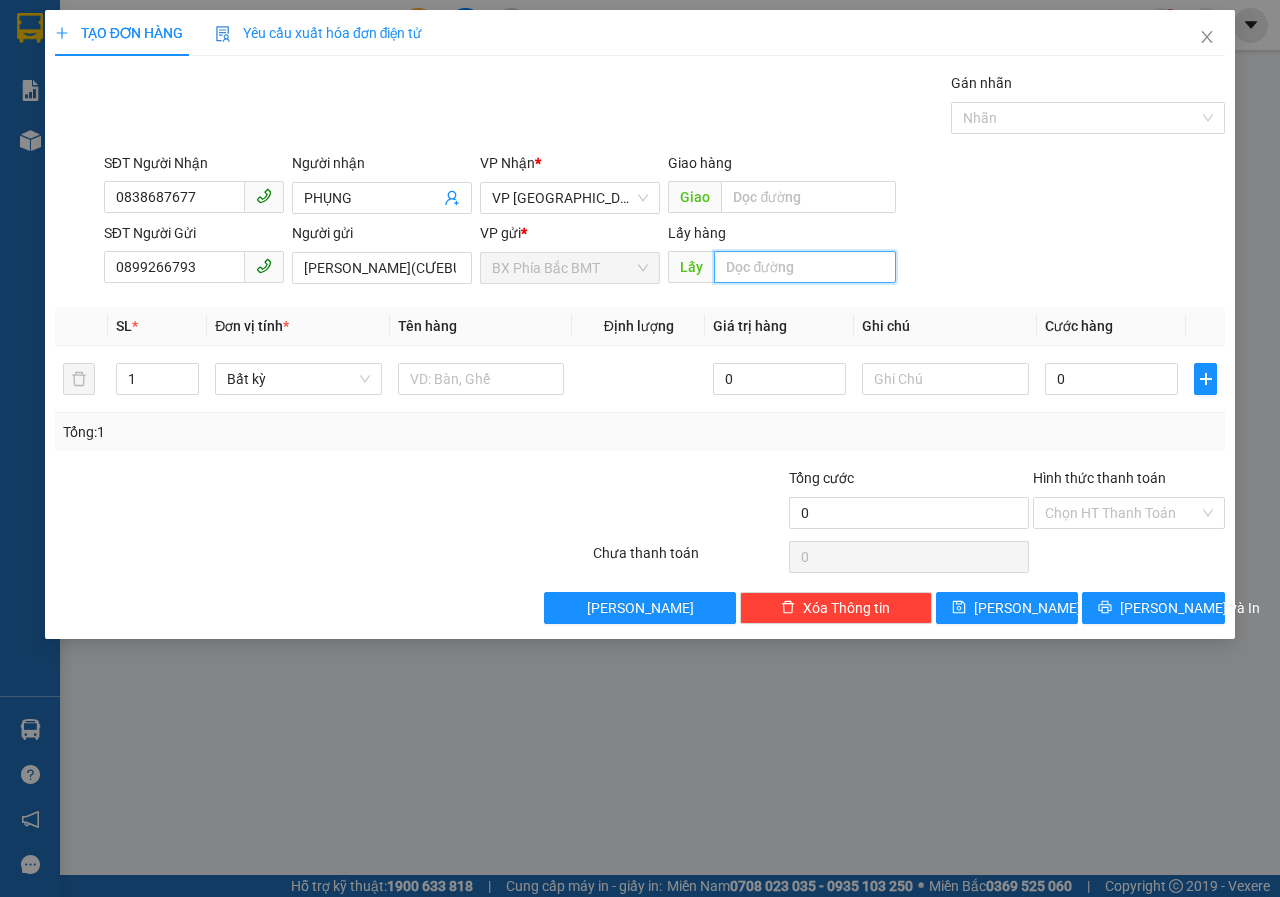 click at bounding box center (804, 267) 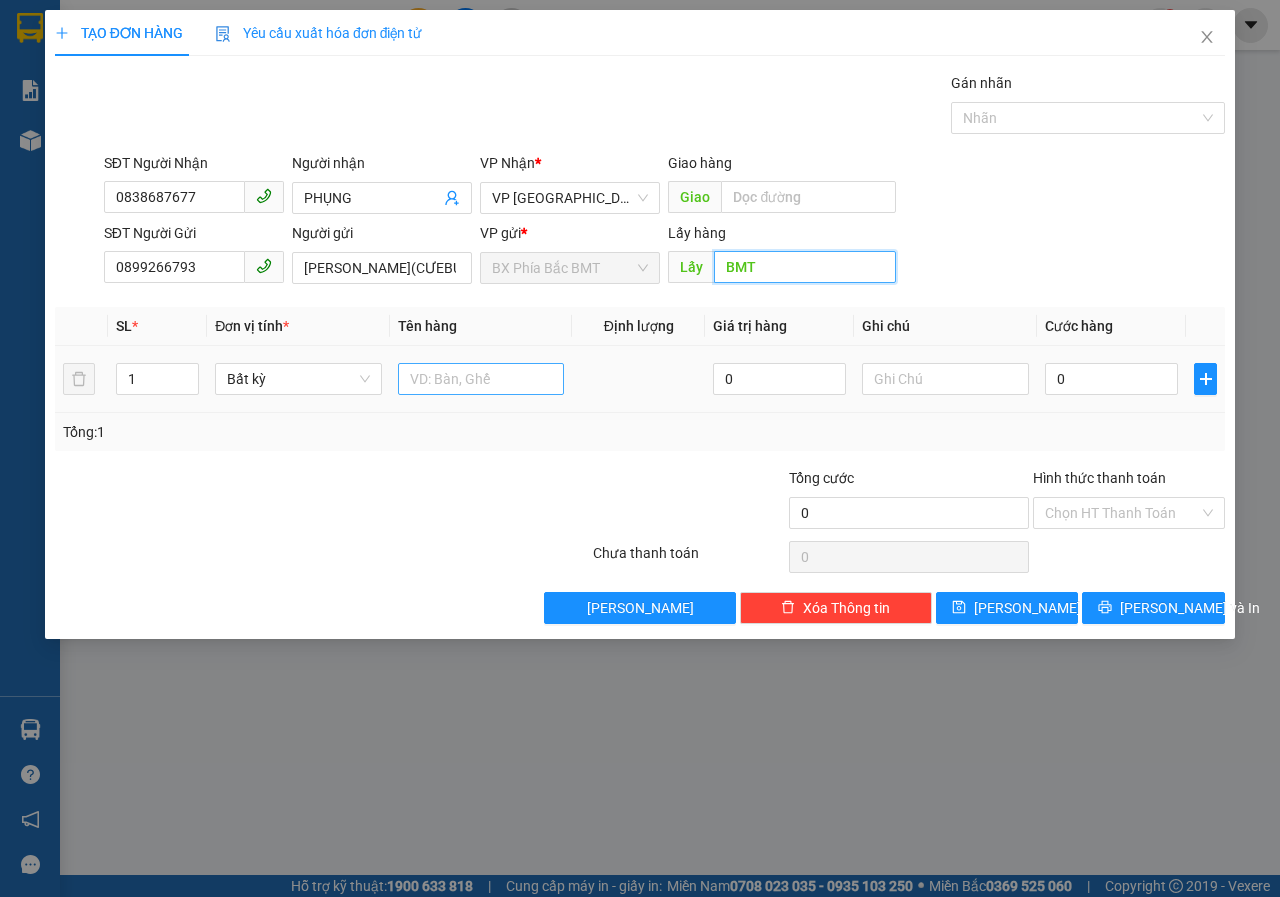 type on "BMT" 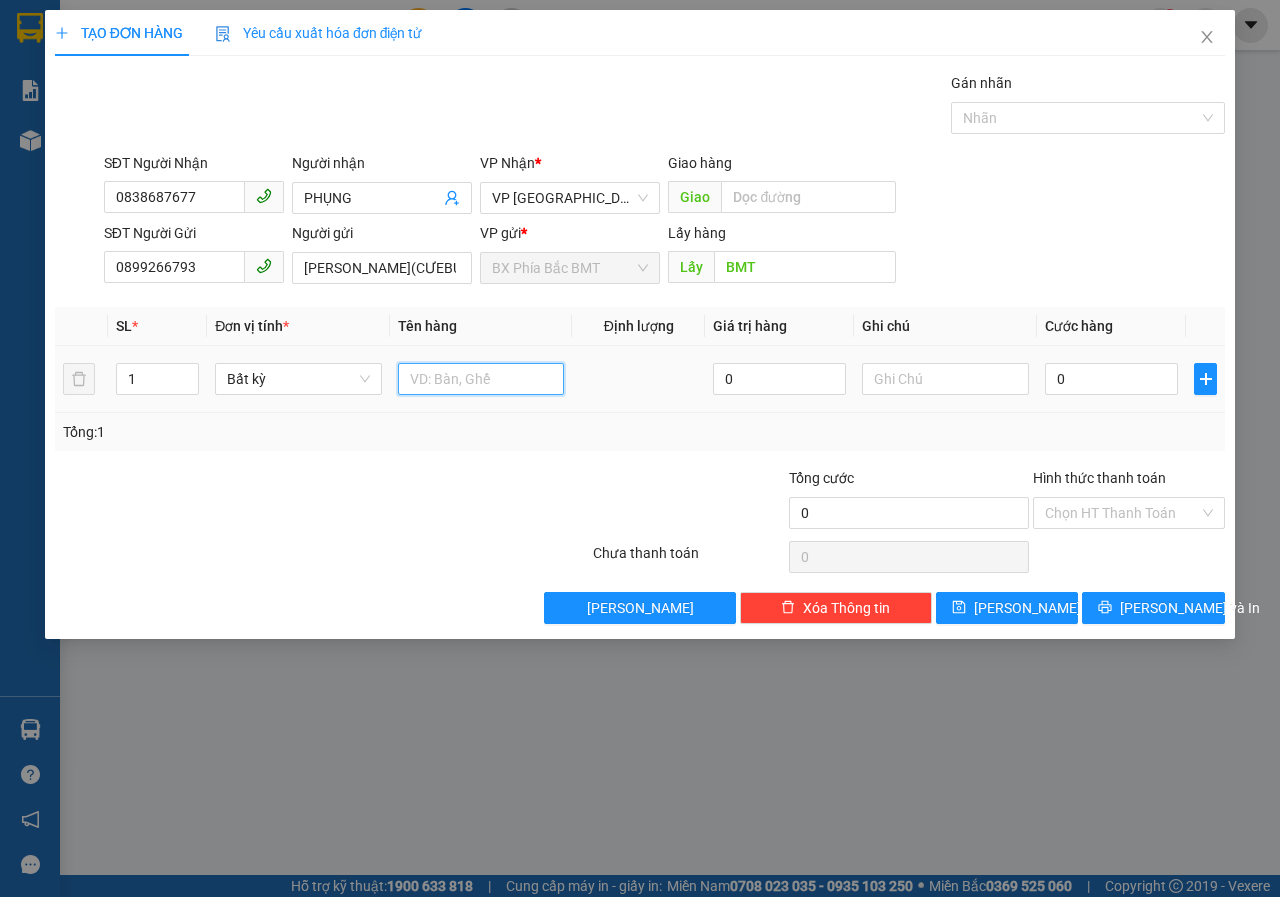click at bounding box center (481, 379) 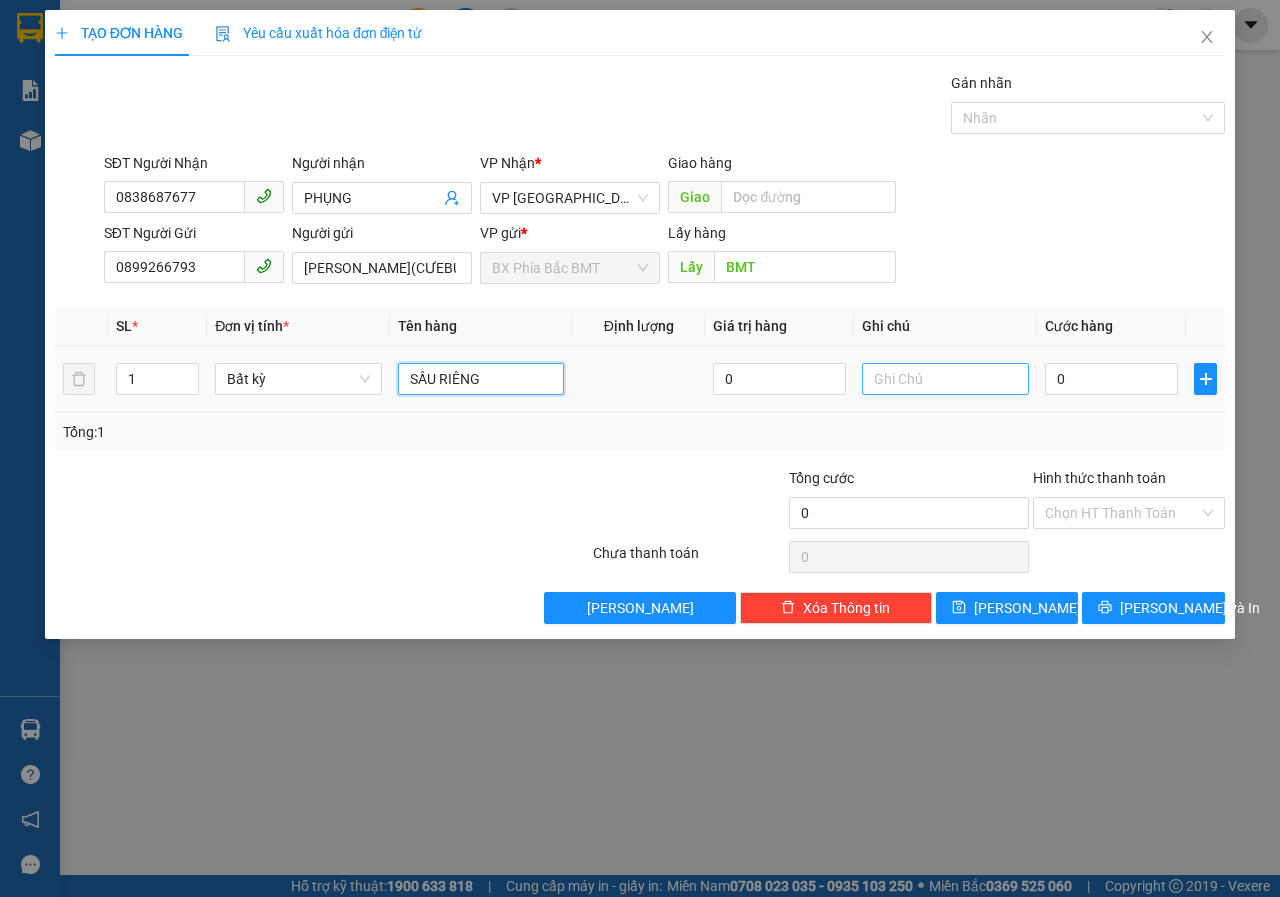 type on "SẦU RIÊNG" 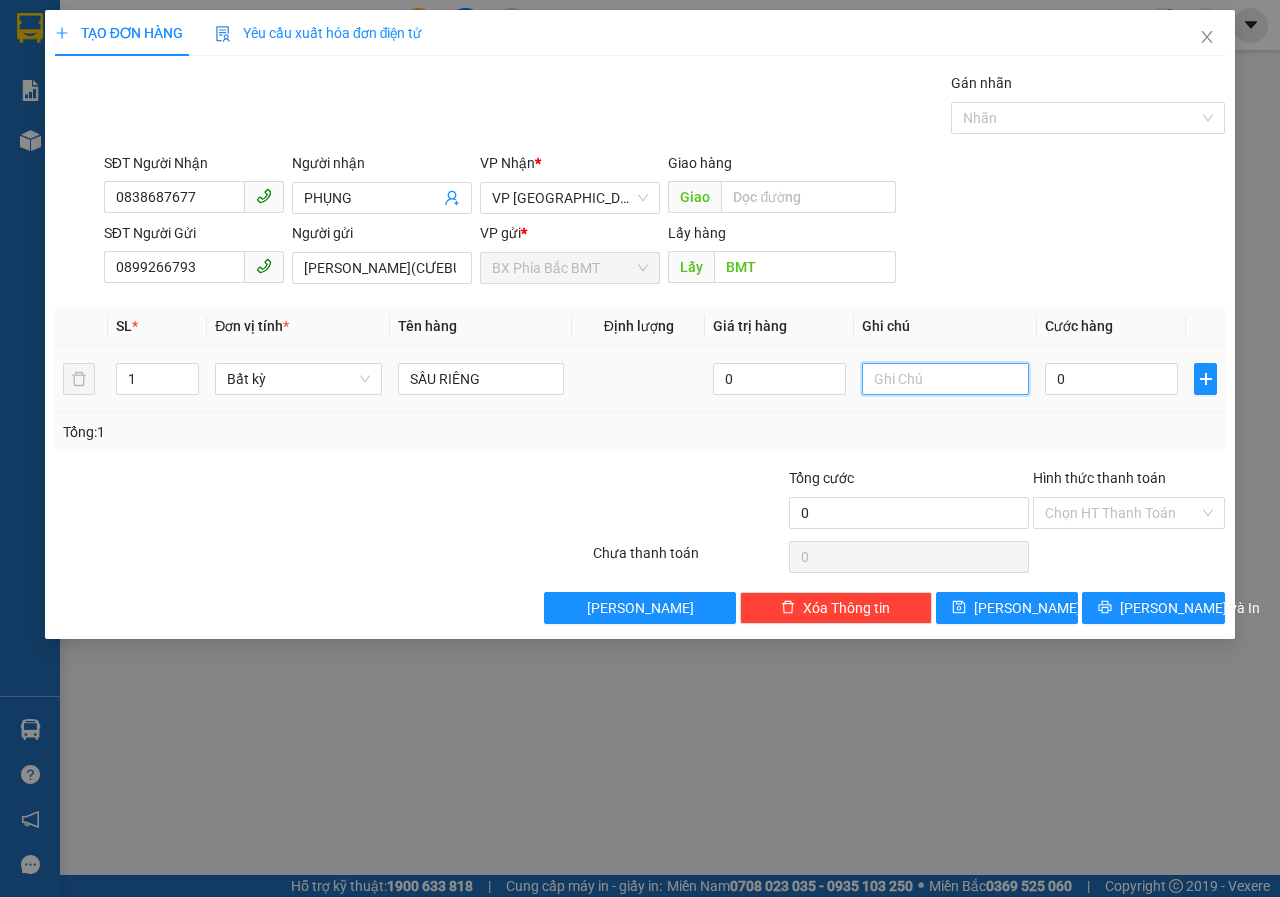 click at bounding box center (945, 379) 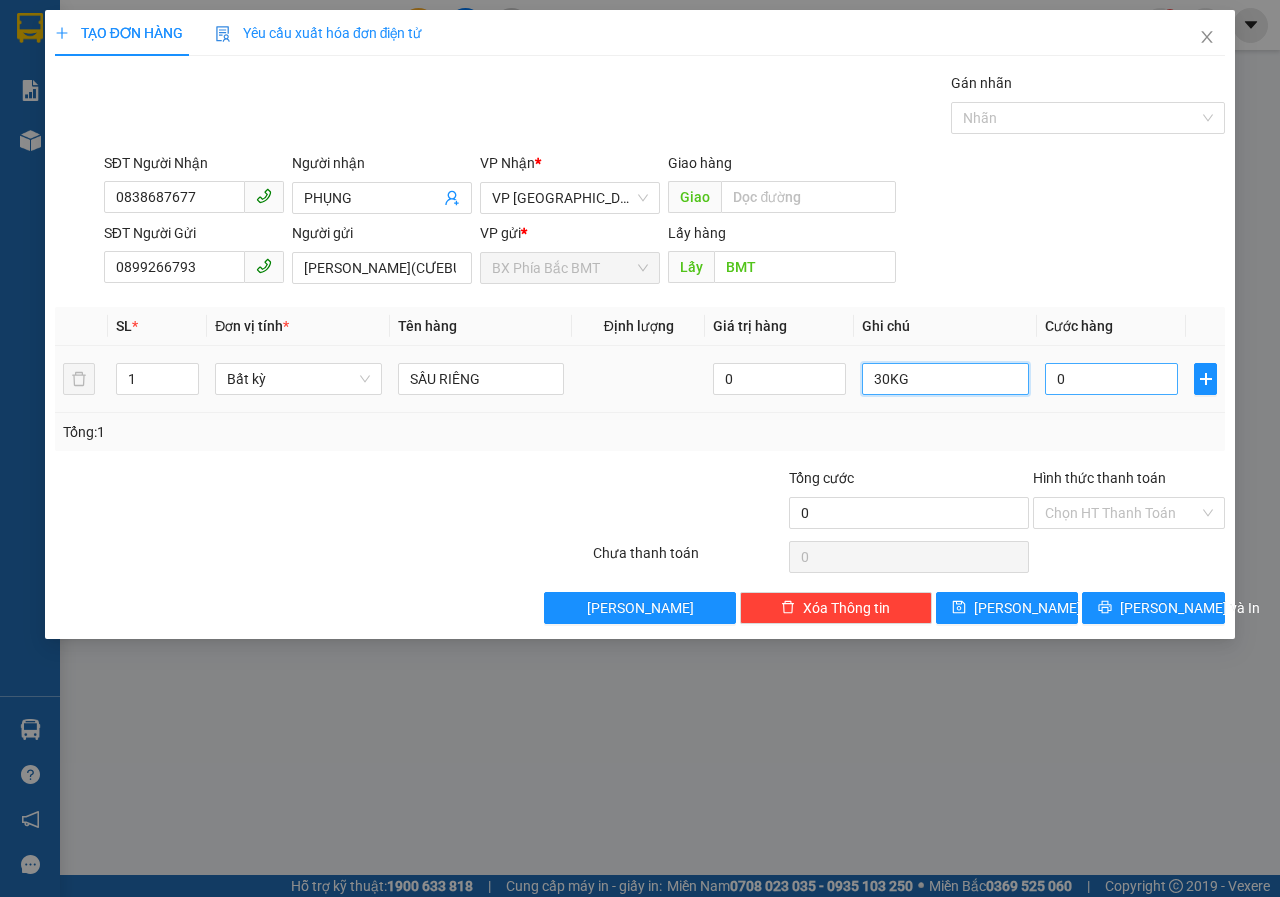 type on "30KG" 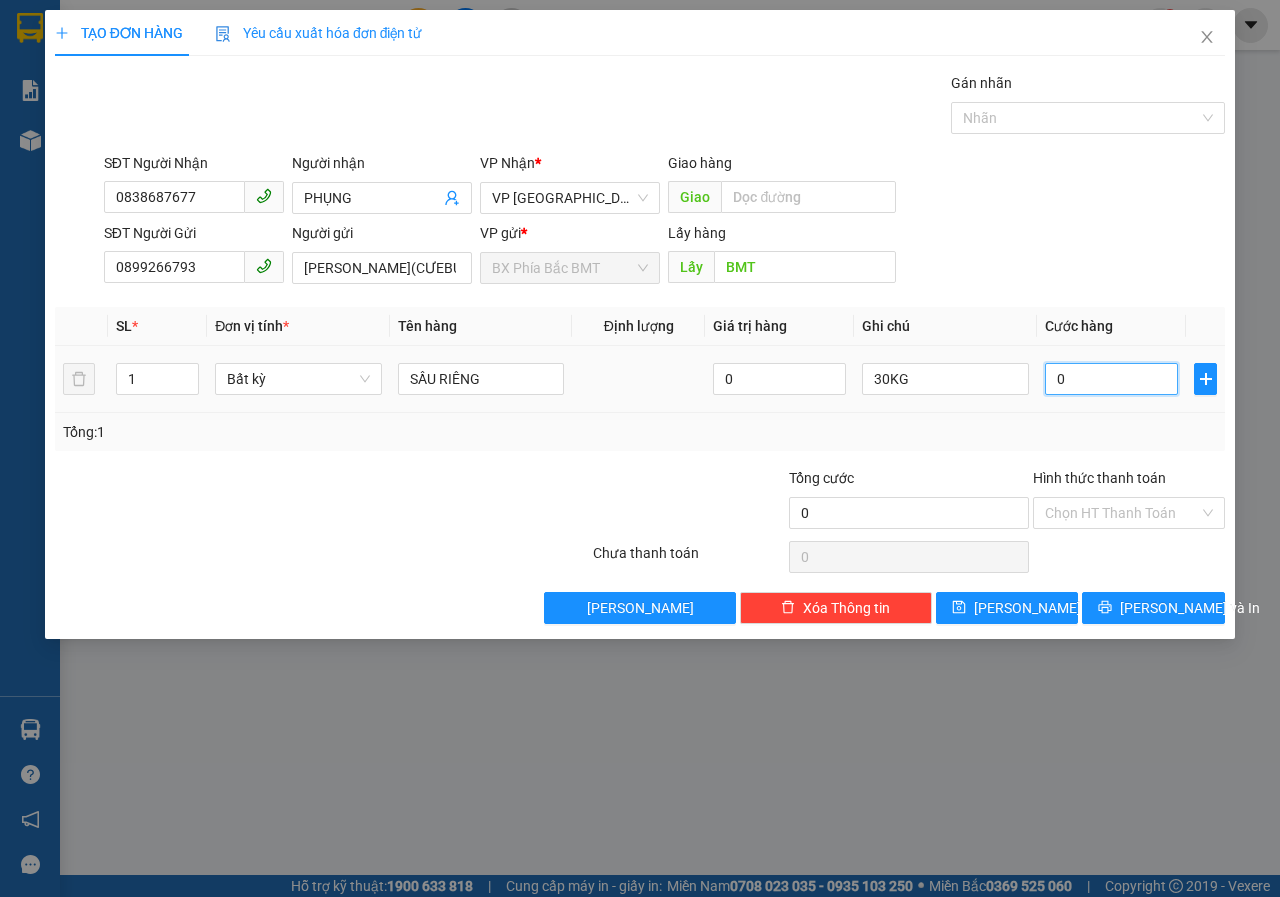 click on "0" at bounding box center (1111, 379) 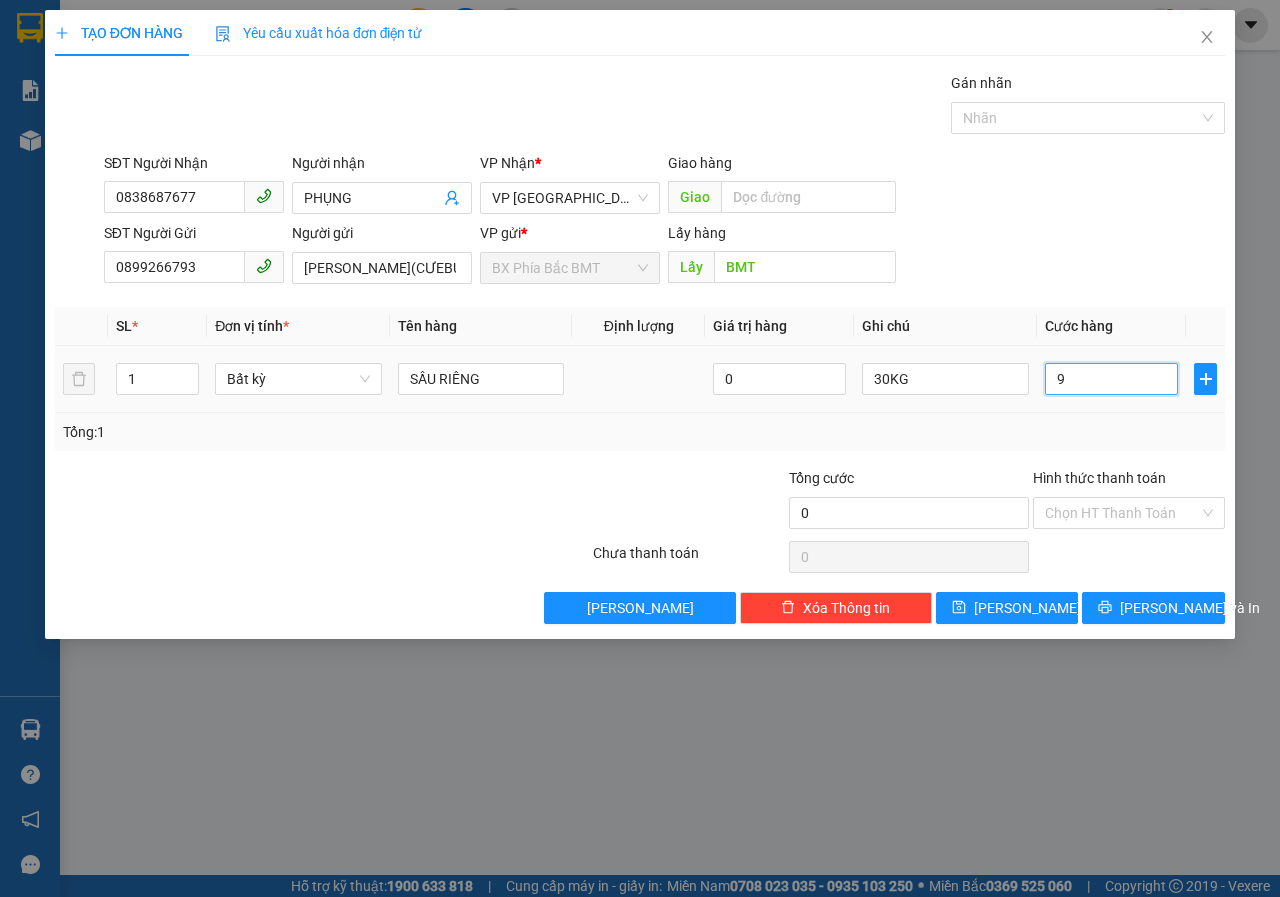 type on "9" 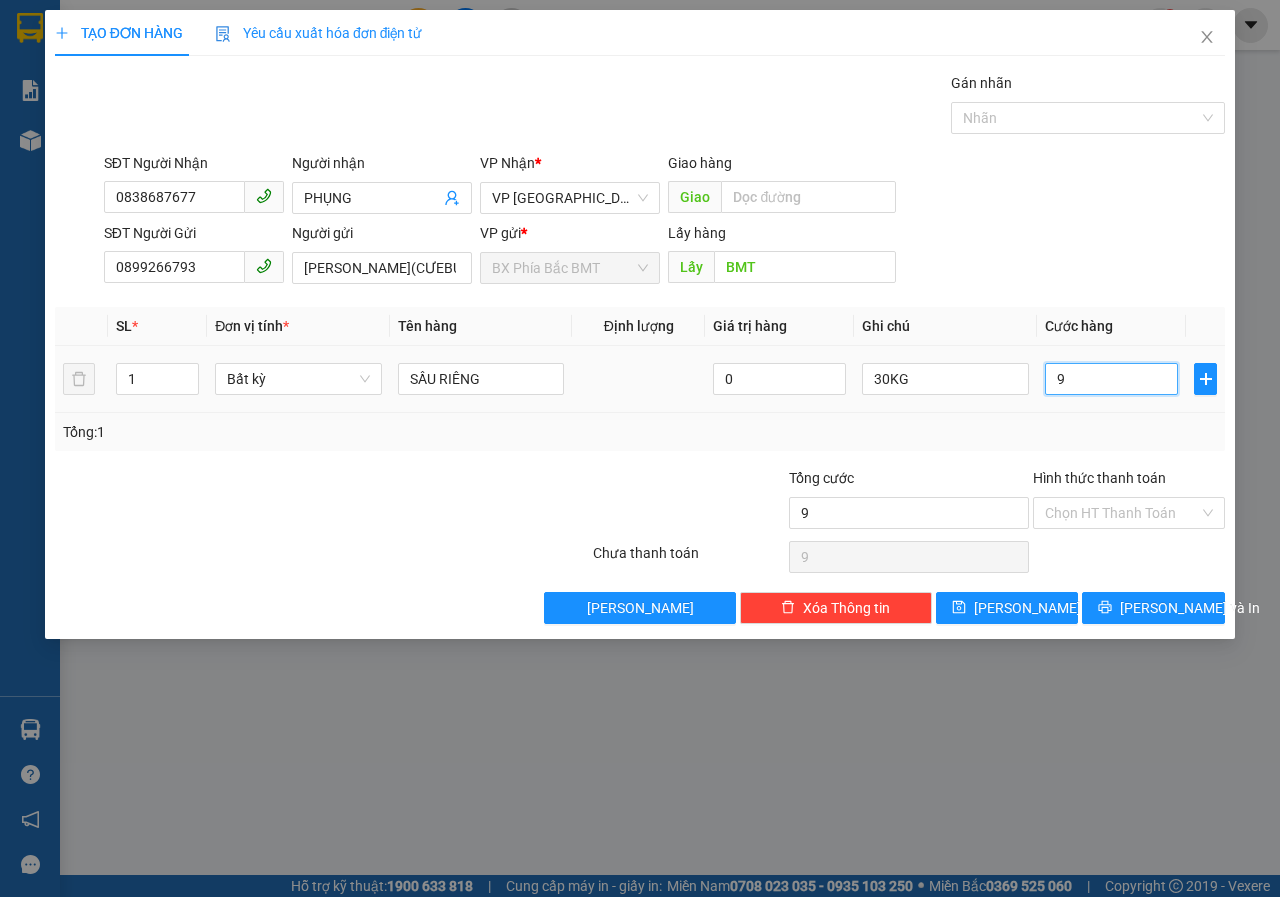 type on "90" 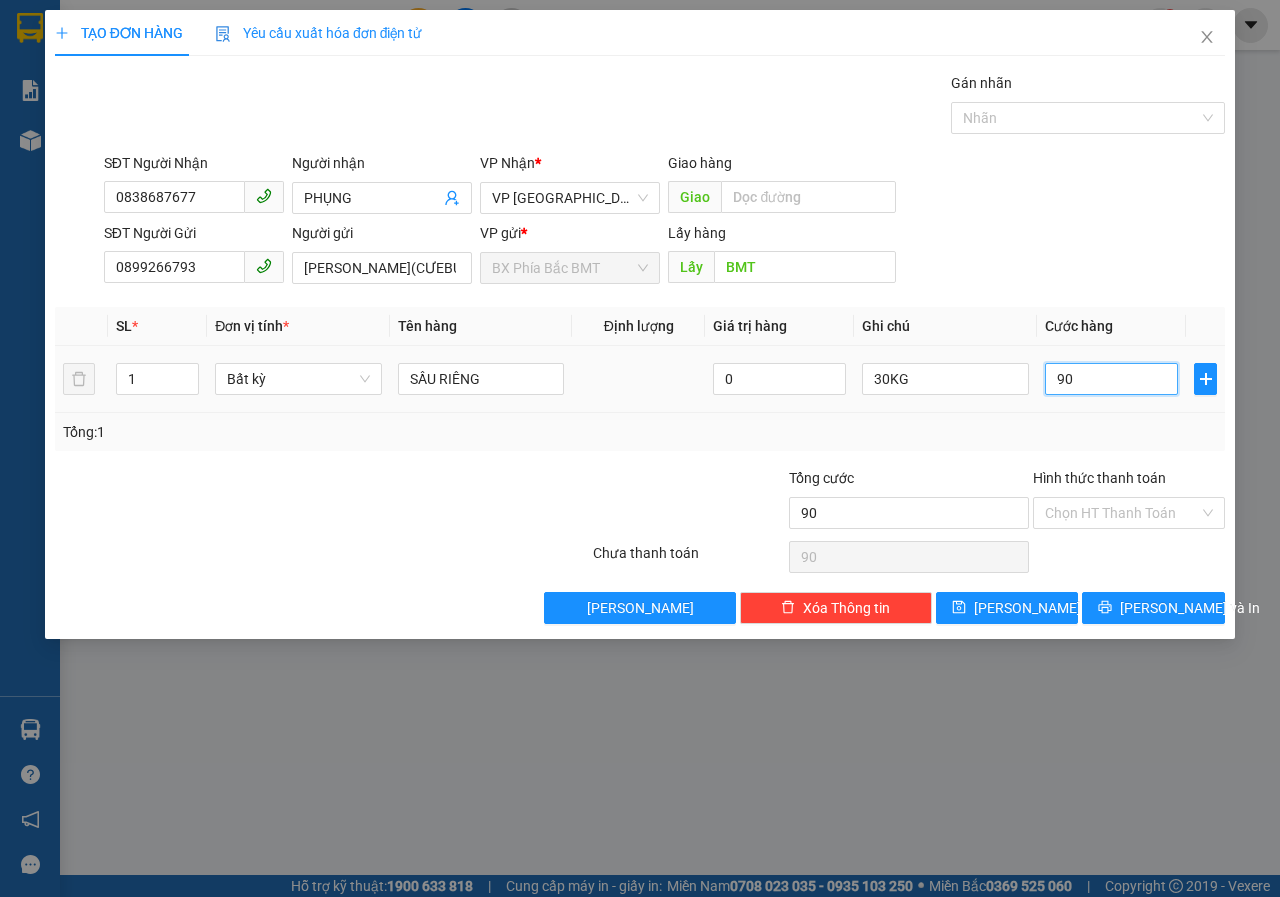 type on "900" 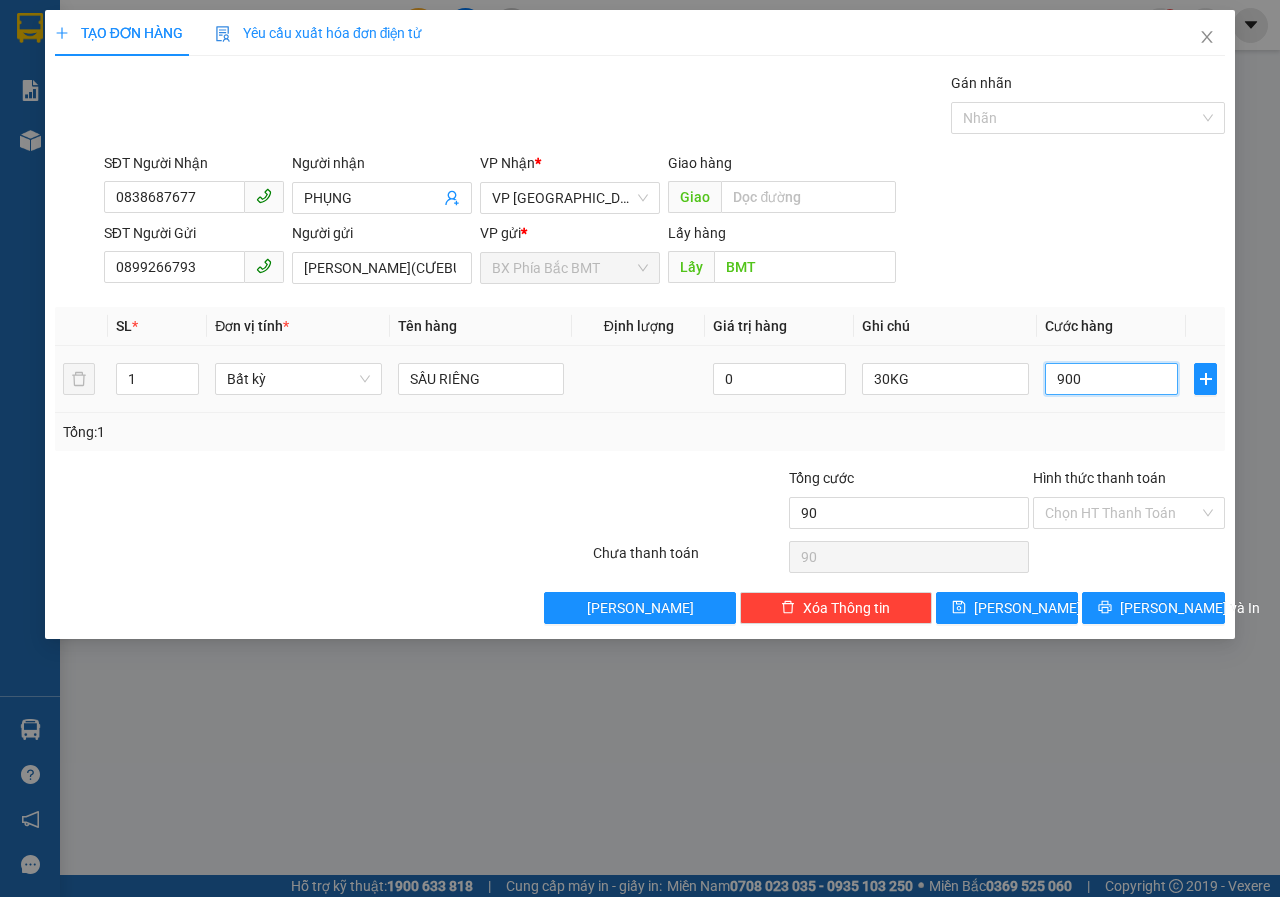 type on "900" 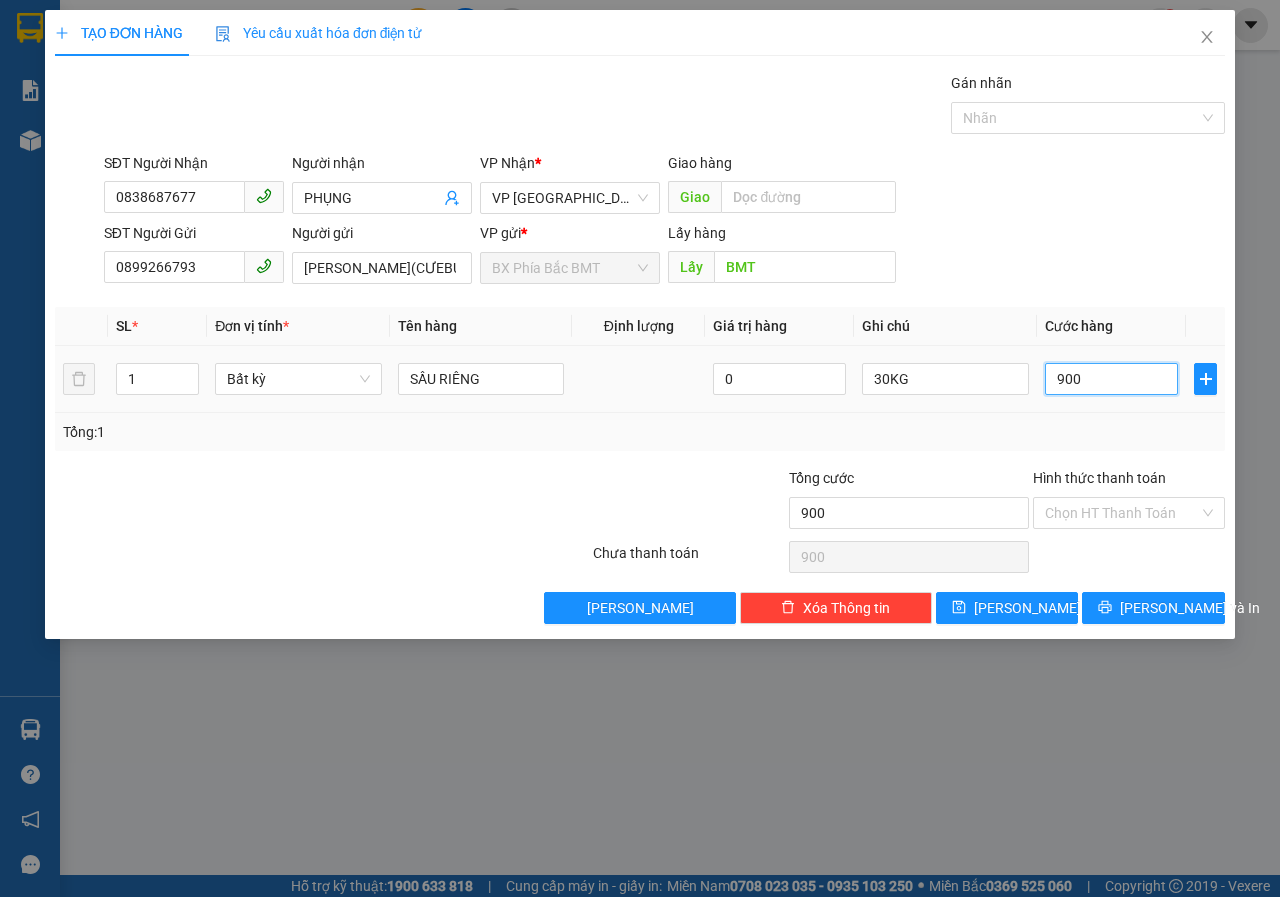 type on "9.000" 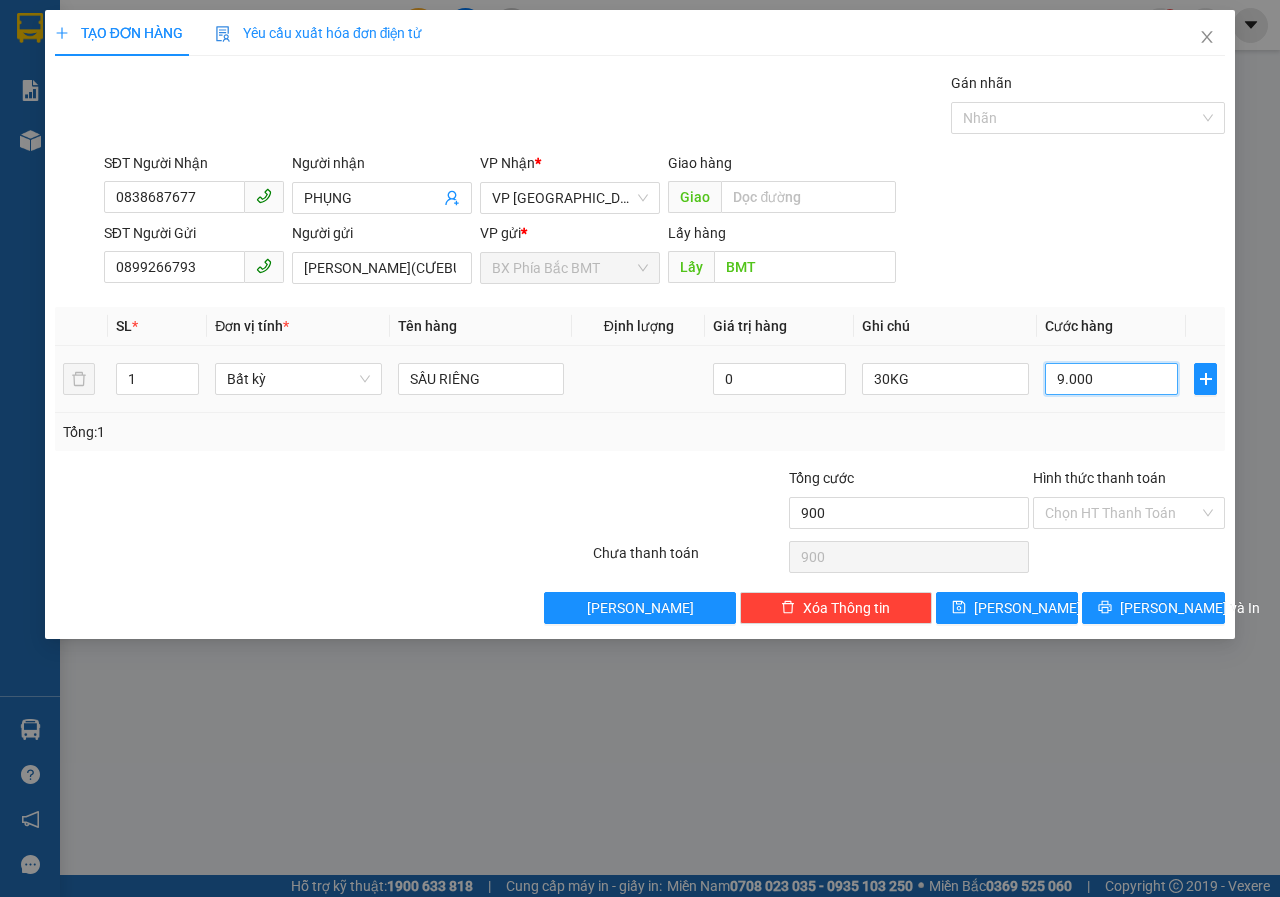 type on "9.000" 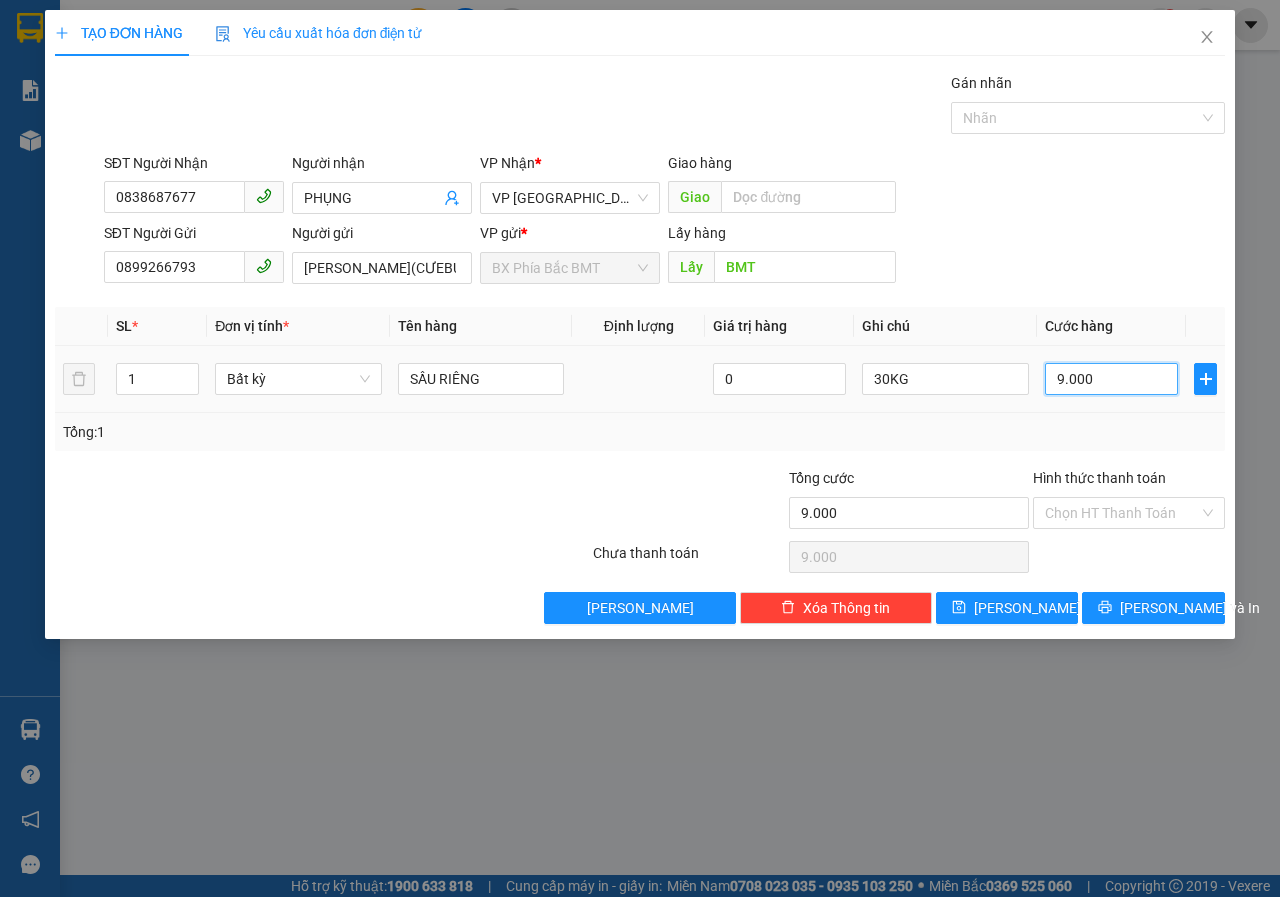 type on "90.000" 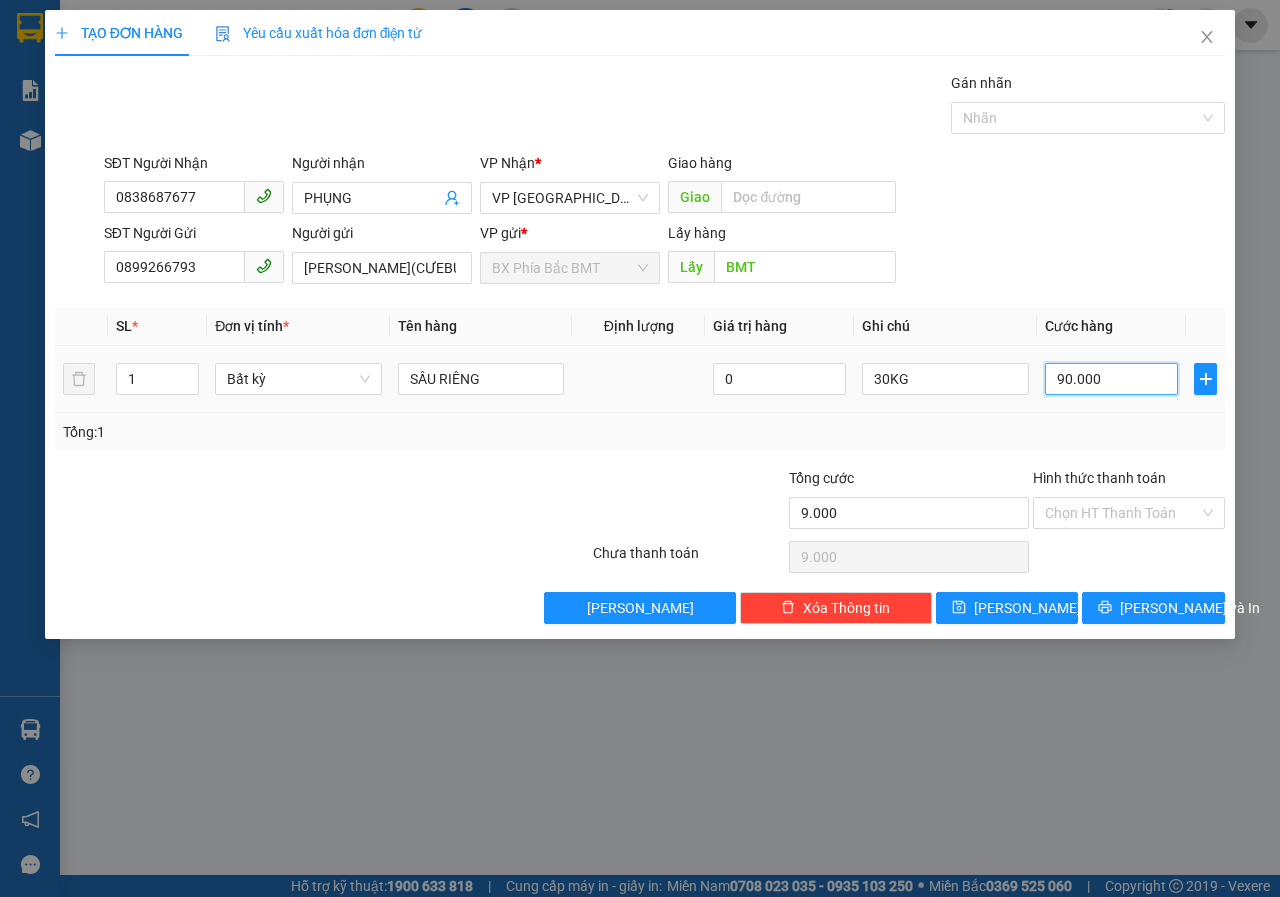 type on "90.000" 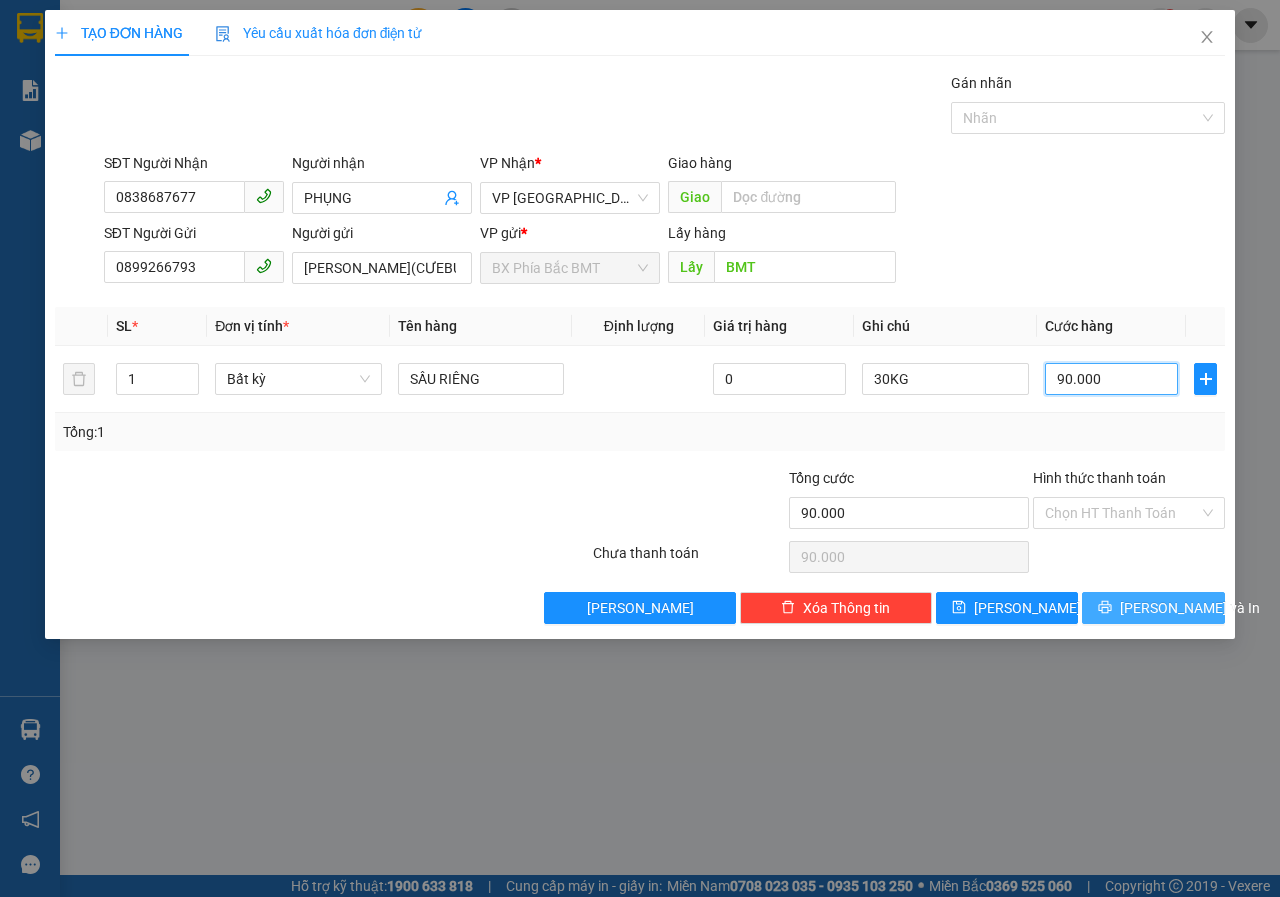 type on "90.000" 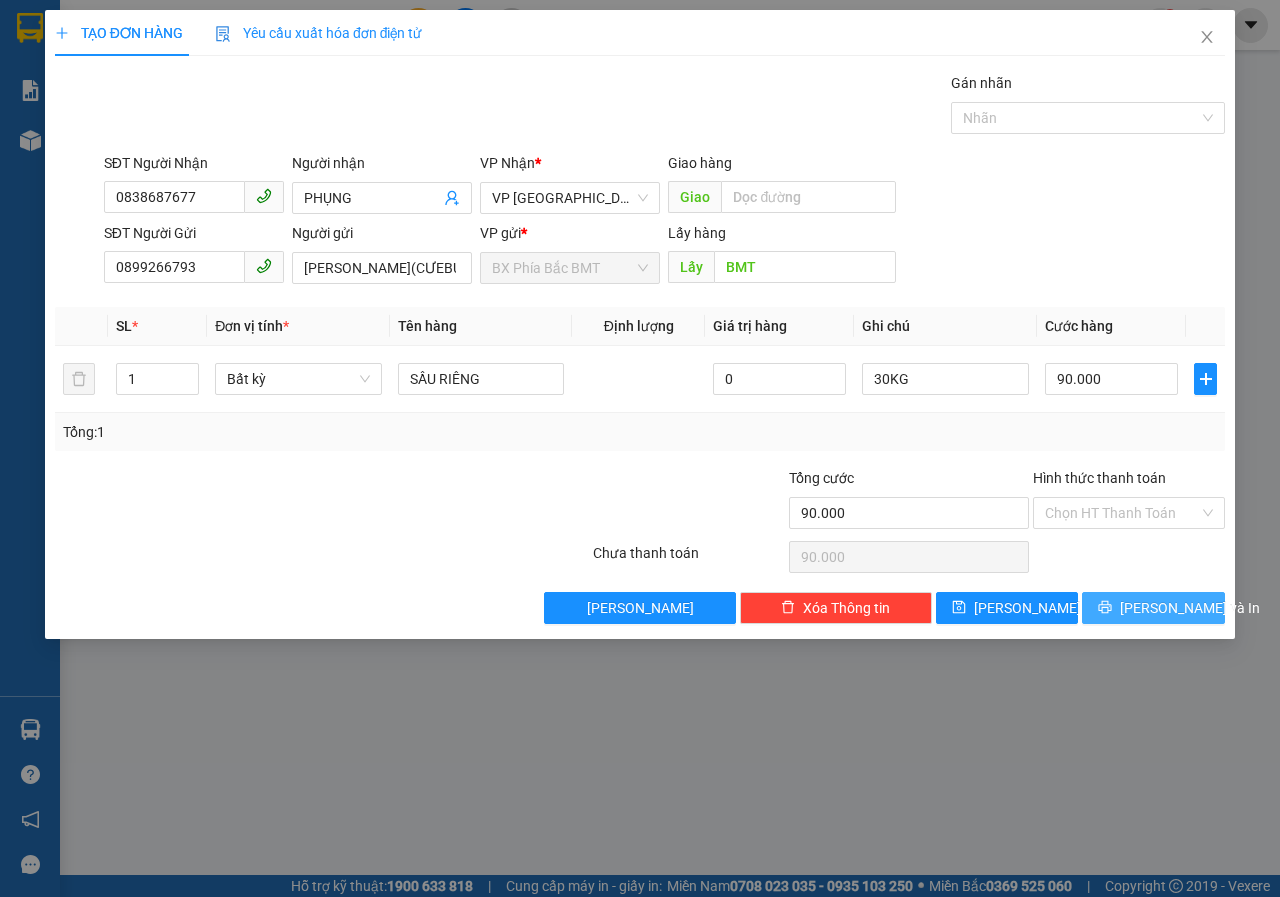 click 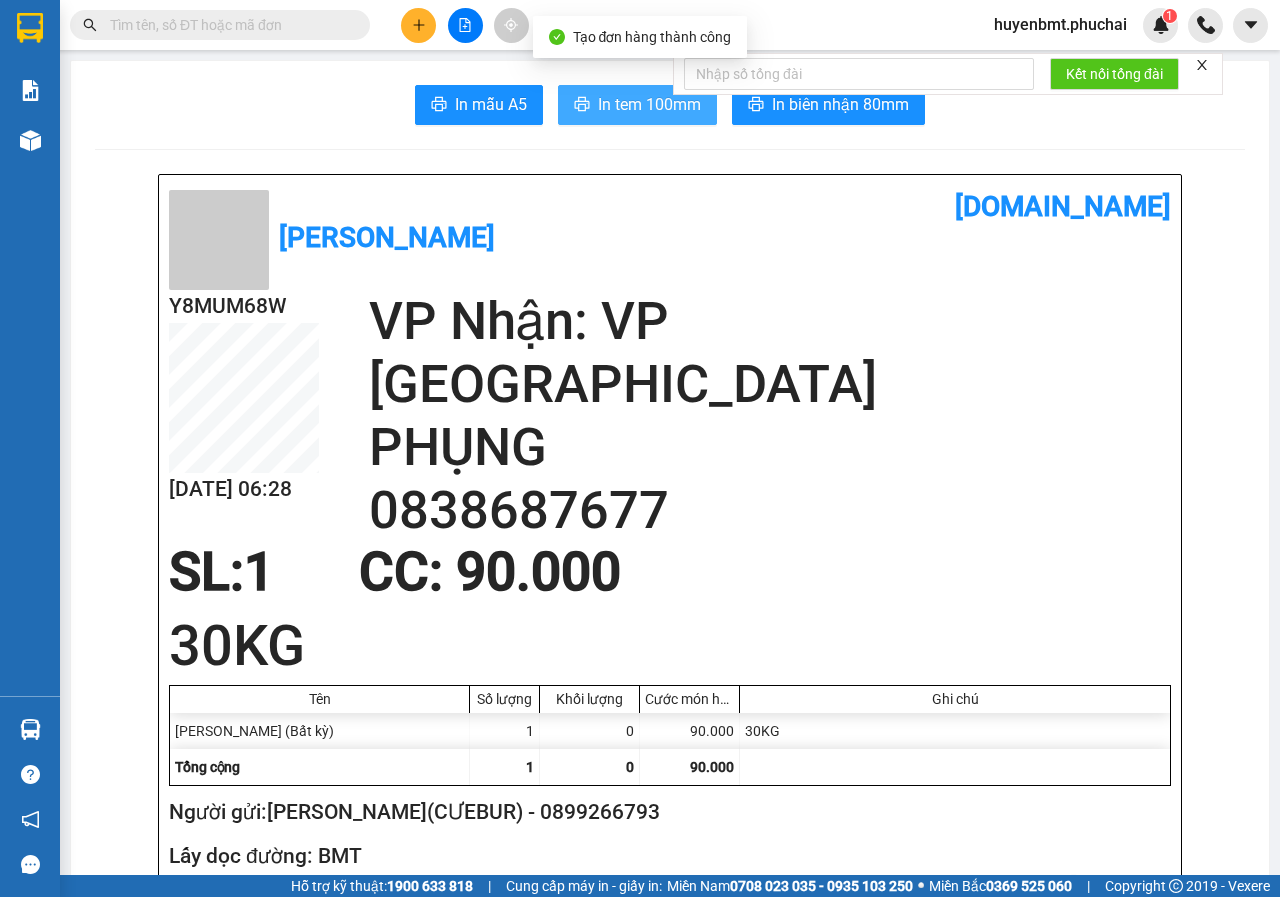 click on "In tem 100mm" at bounding box center (649, 104) 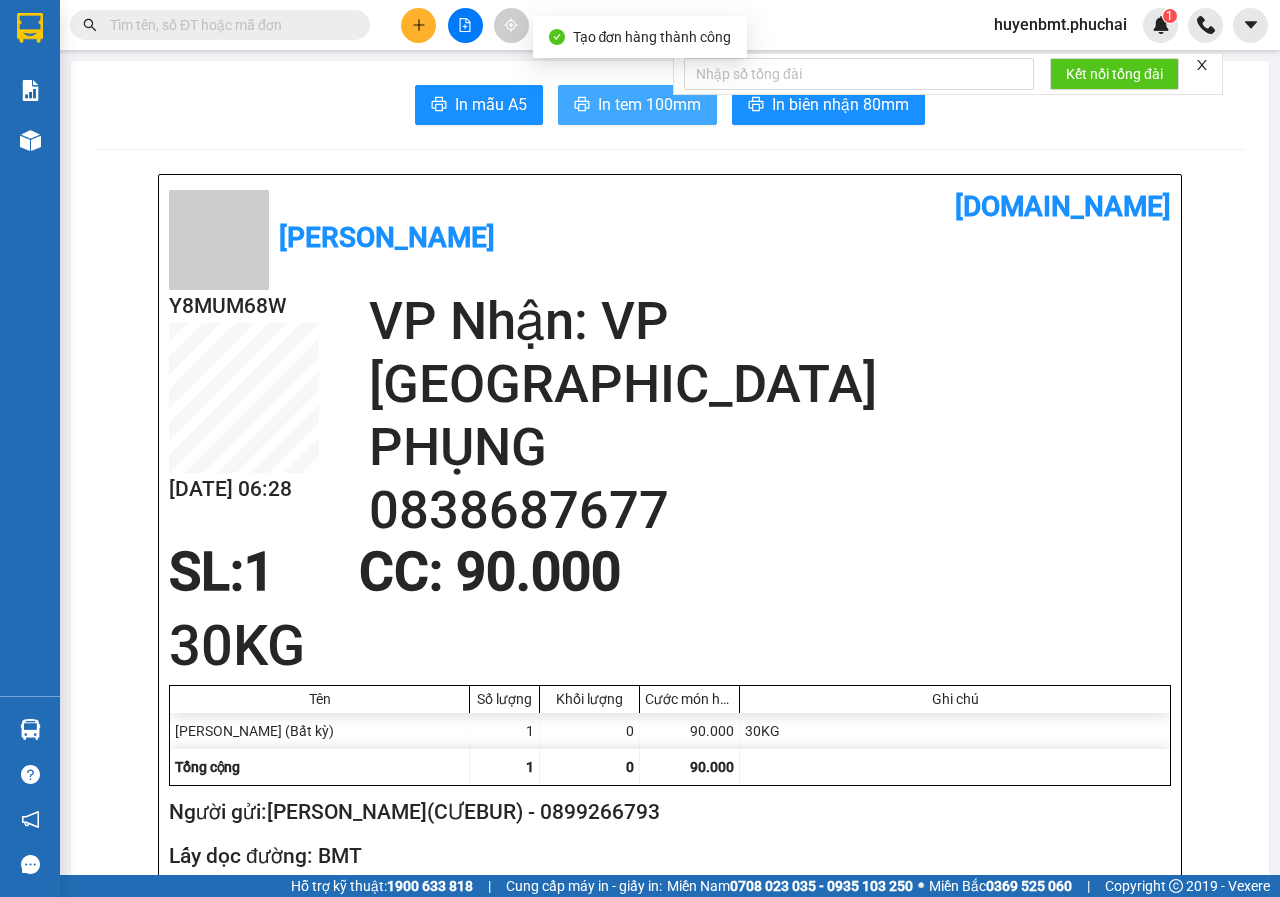 scroll, scrollTop: 0, scrollLeft: 0, axis: both 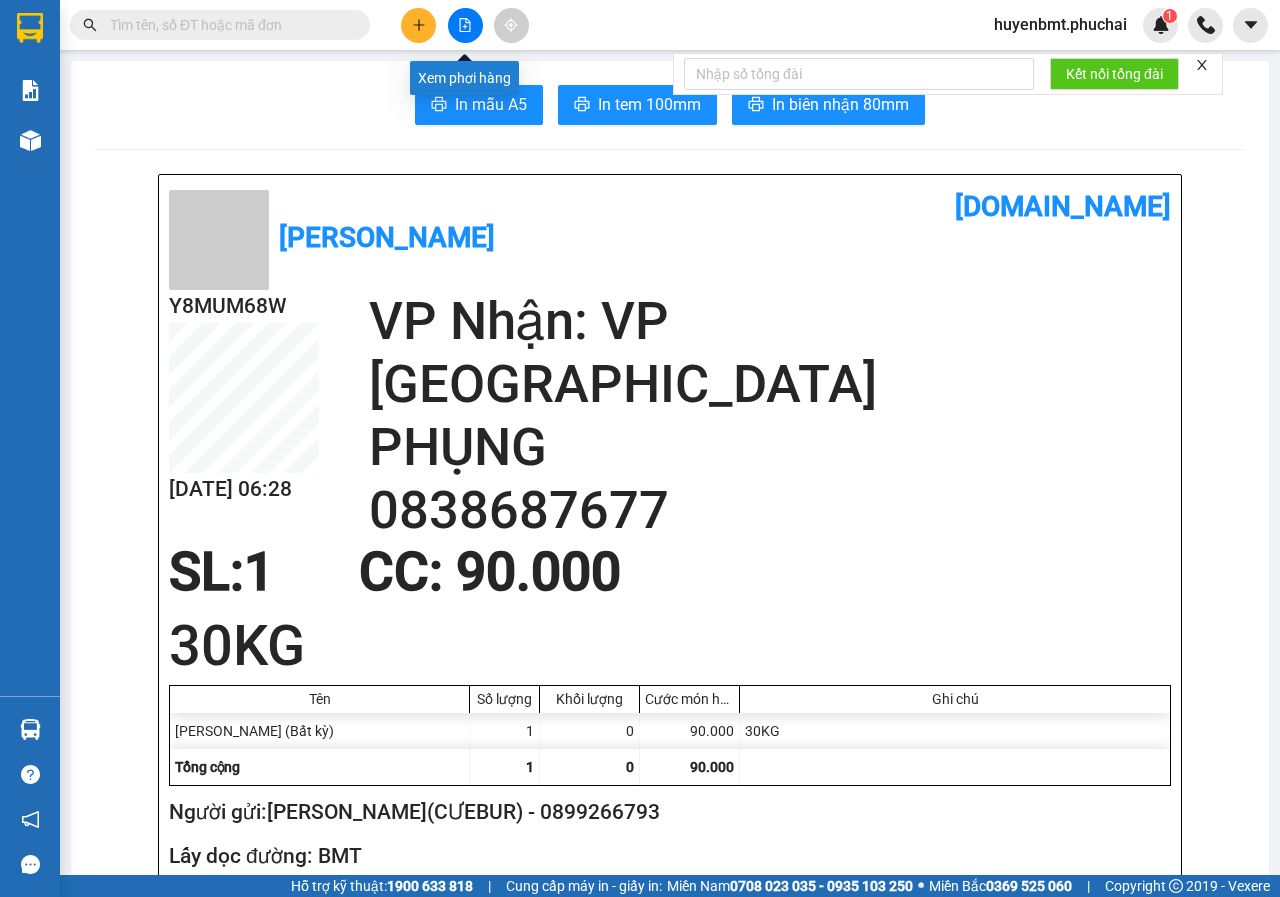 click at bounding box center (465, 25) 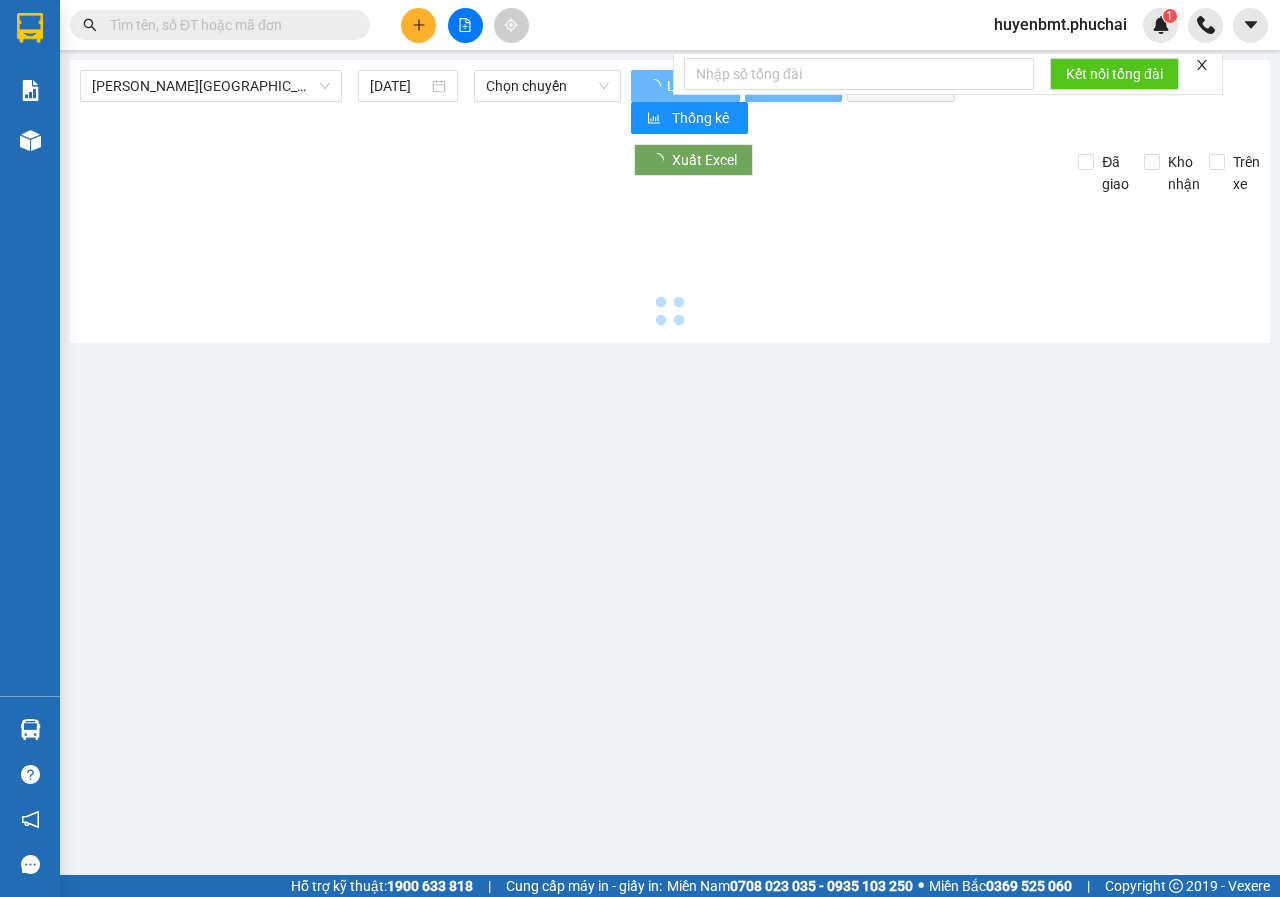 type on "[DATE]" 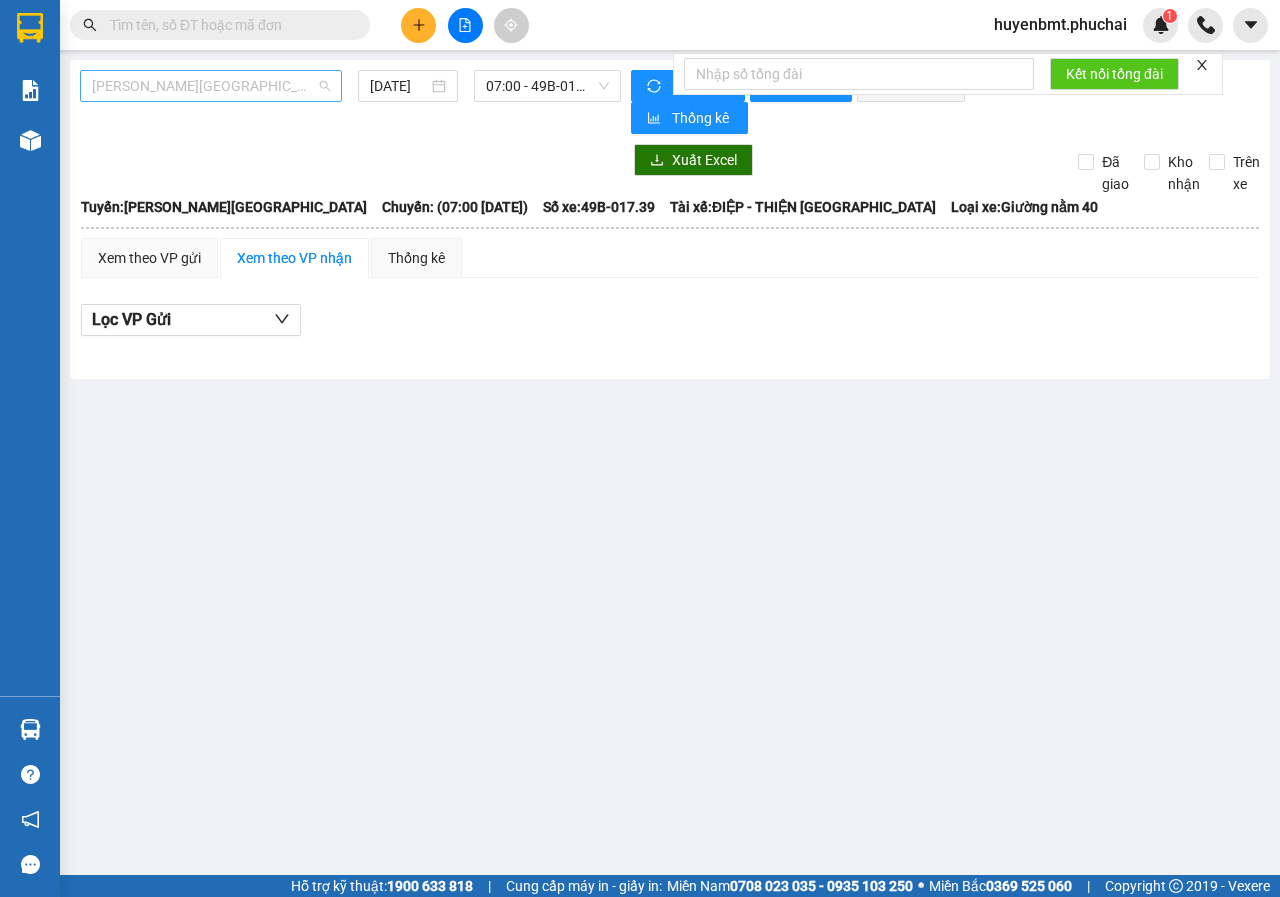 click on "[PERSON_NAME][GEOGRAPHIC_DATA]" at bounding box center (211, 86) 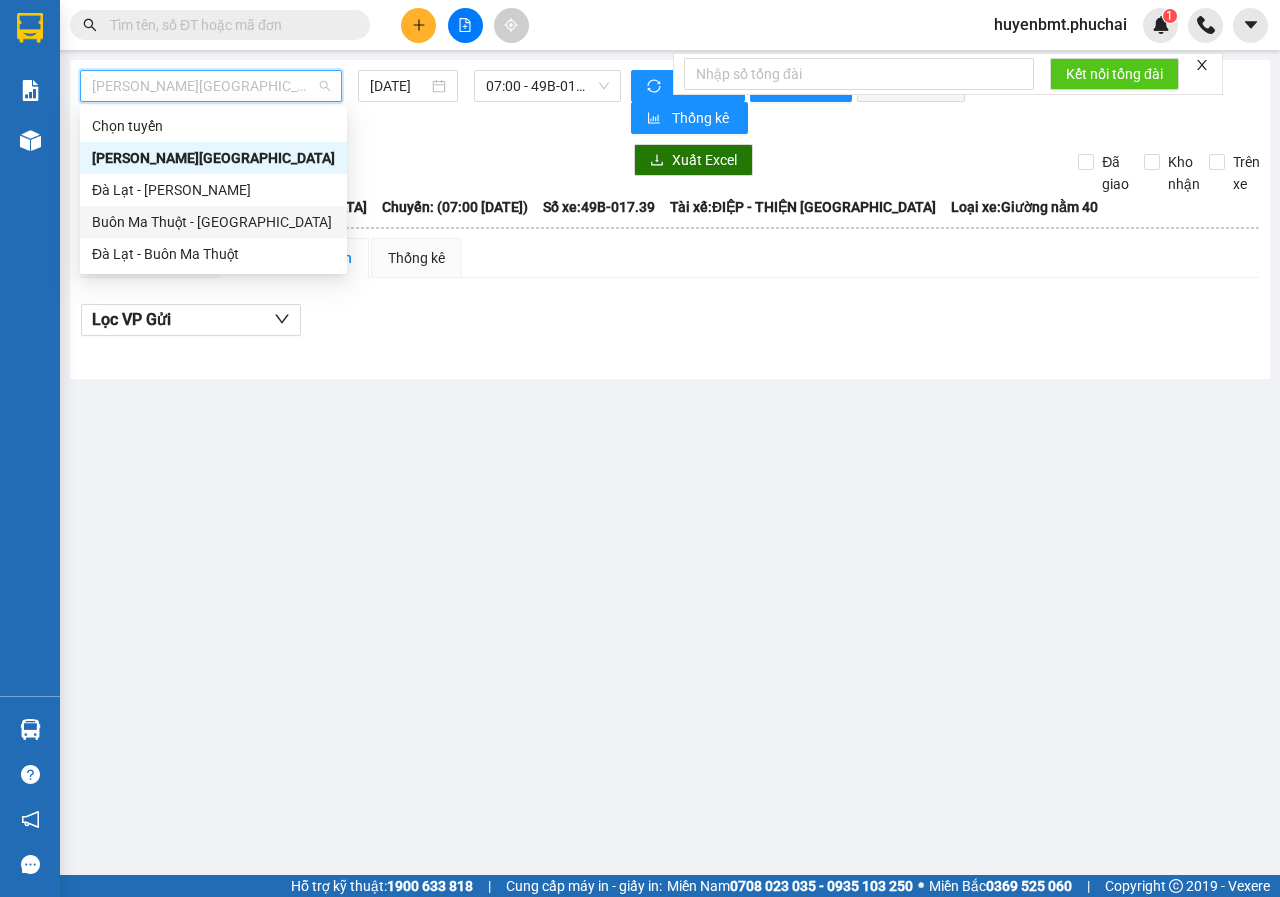 click on "Buôn Ma Thuột - [GEOGRAPHIC_DATA]" at bounding box center [213, 222] 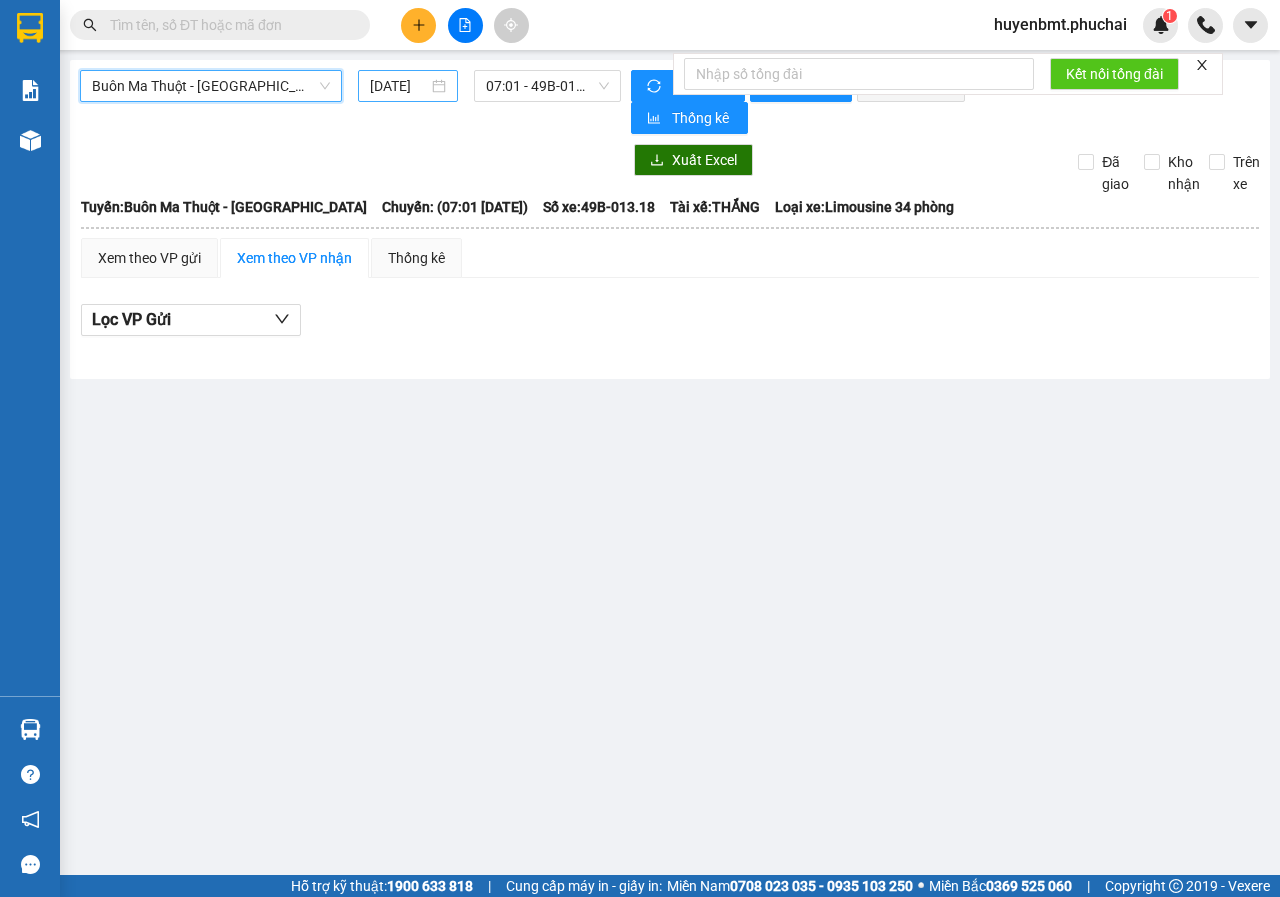 click on "[DATE]" at bounding box center [399, 86] 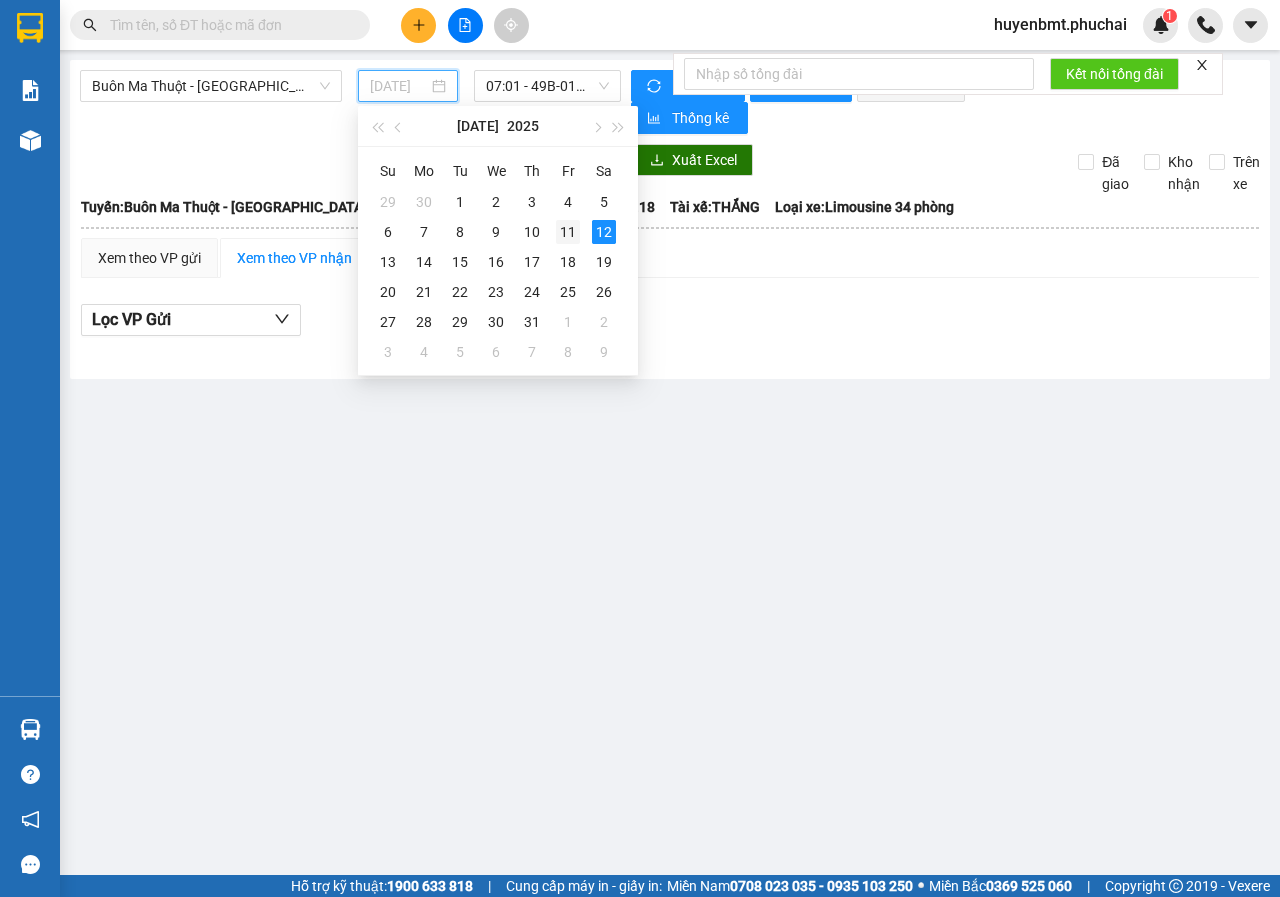 click on "11" at bounding box center [568, 232] 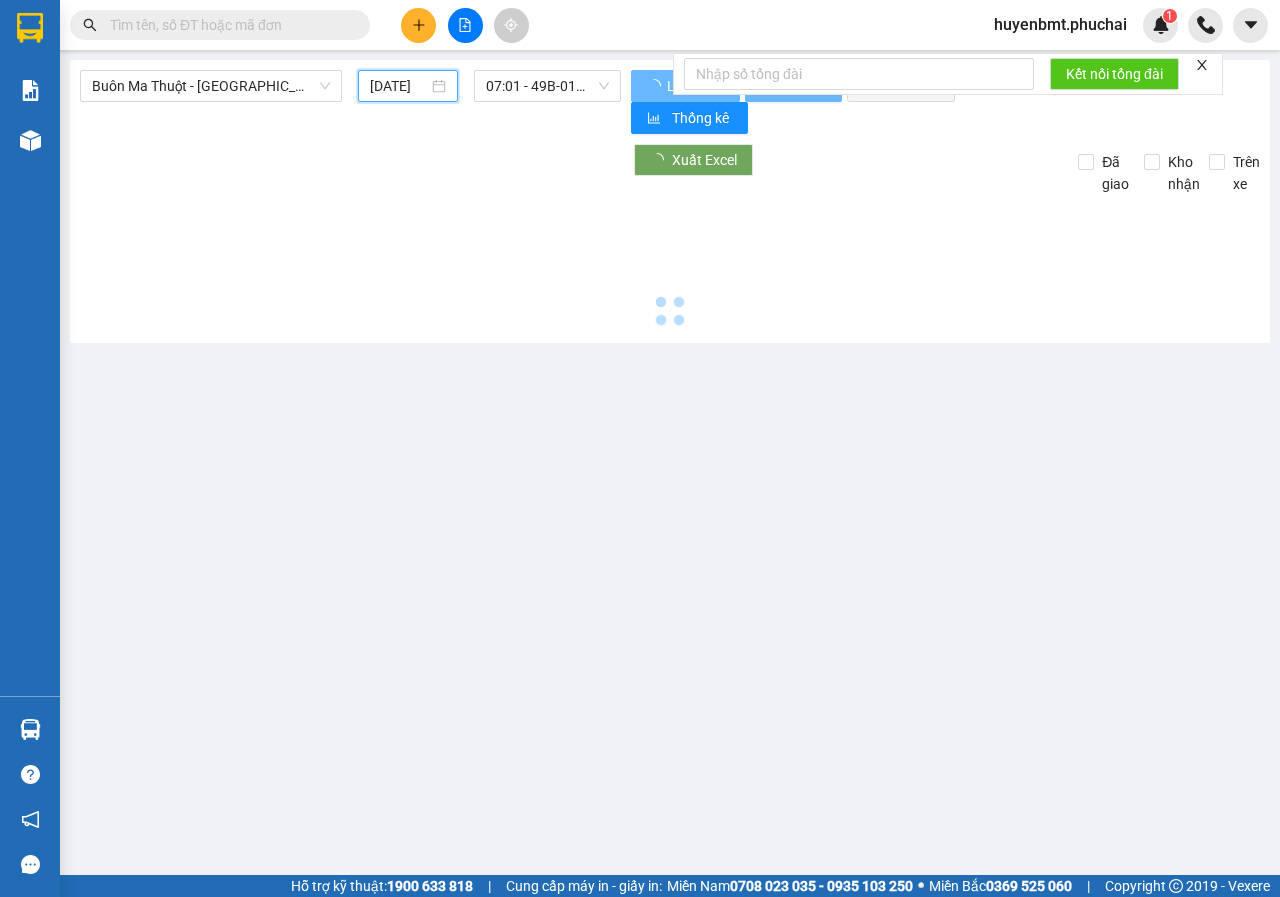 type on "[DATE]" 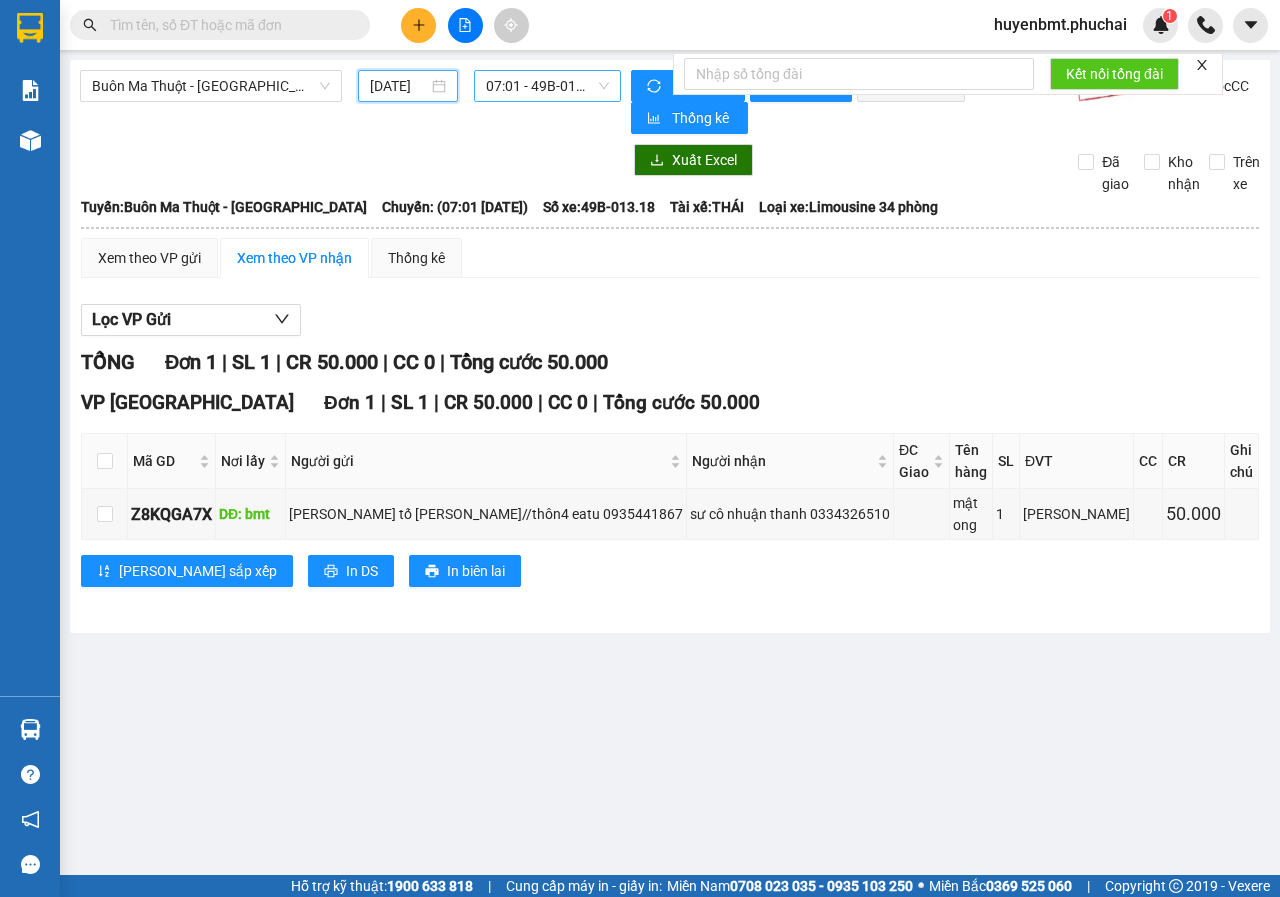 click on "07:01     - 49B-013.18" at bounding box center (547, 86) 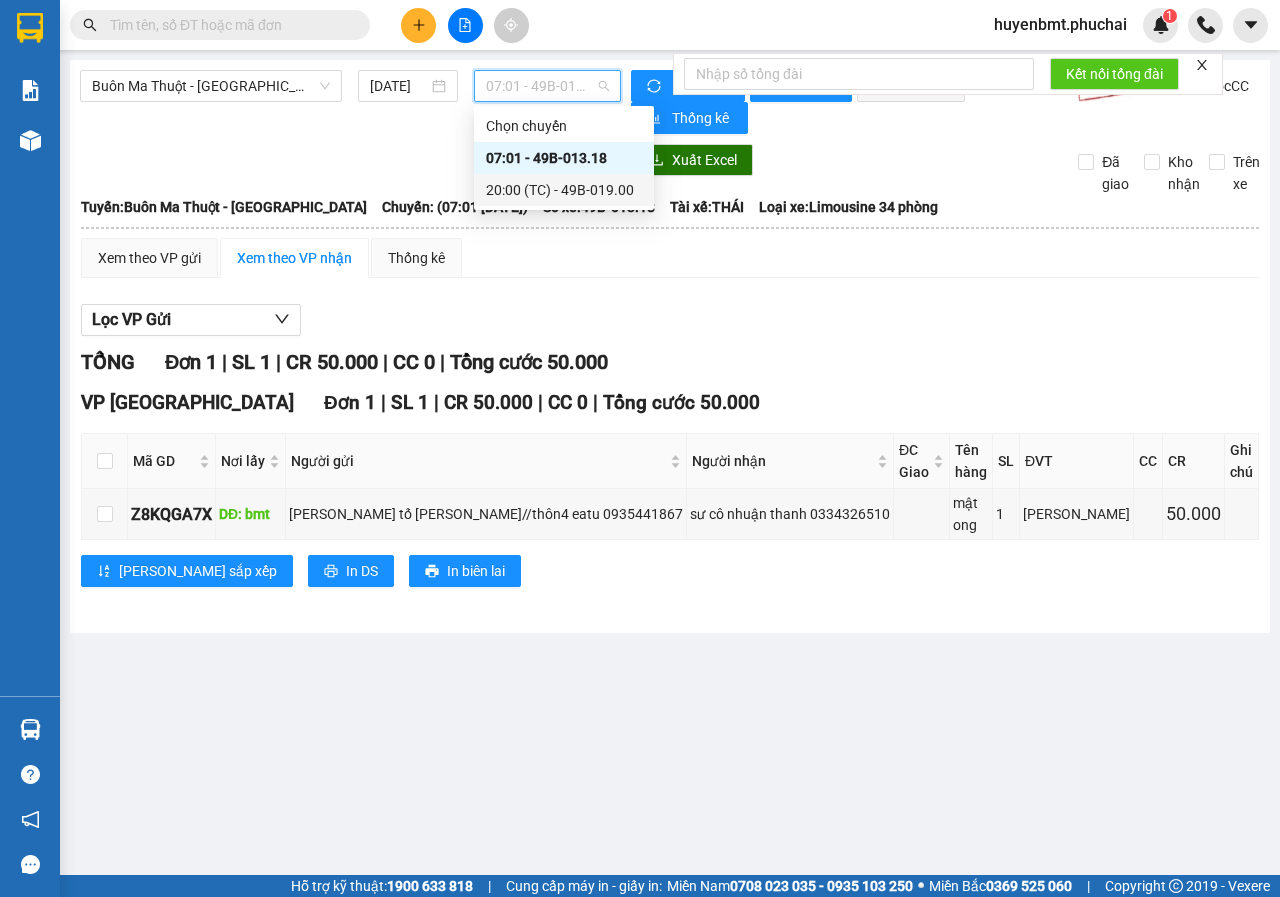 click on "20:00   (TC)   - 49B-019.00" at bounding box center (564, 190) 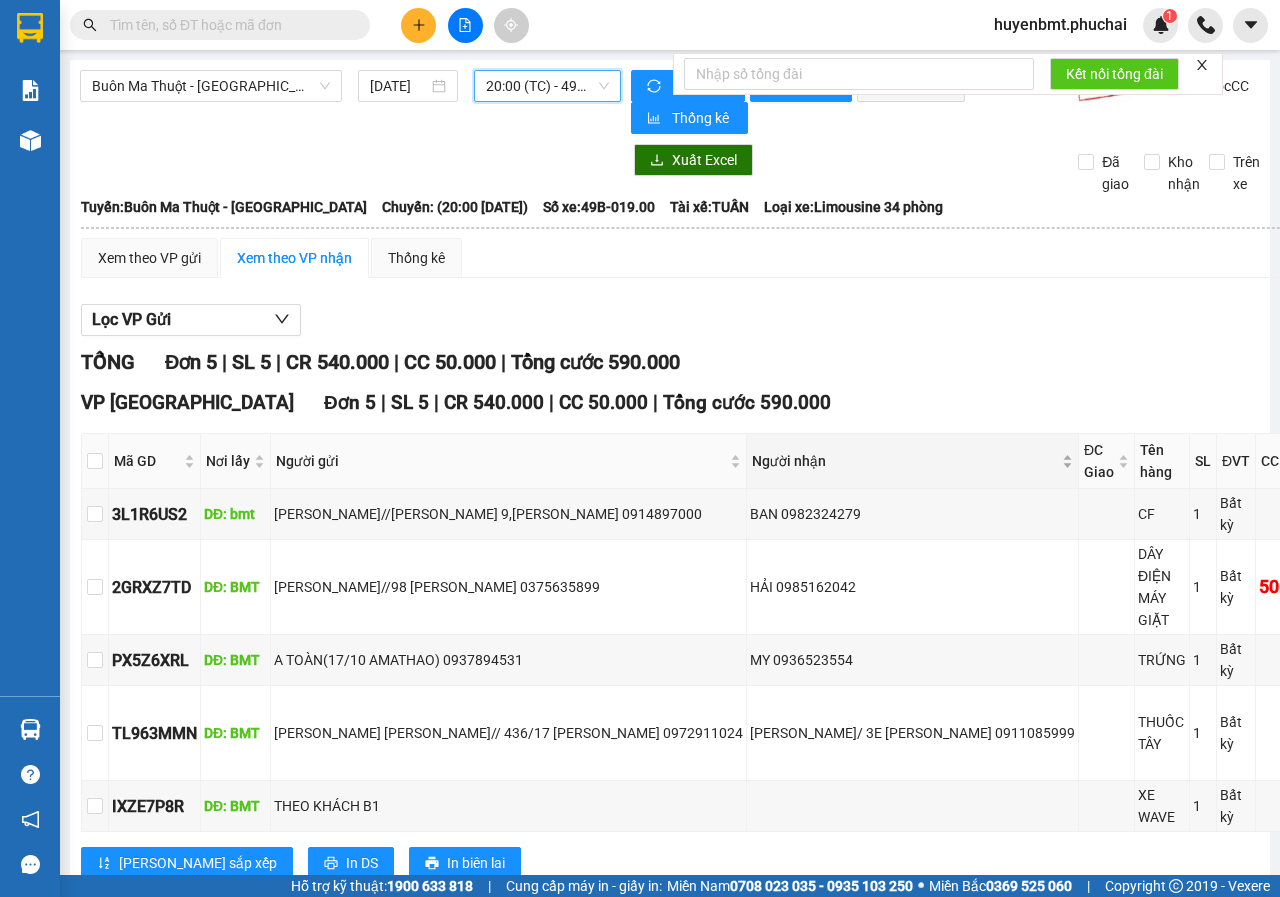scroll, scrollTop: 75, scrollLeft: 0, axis: vertical 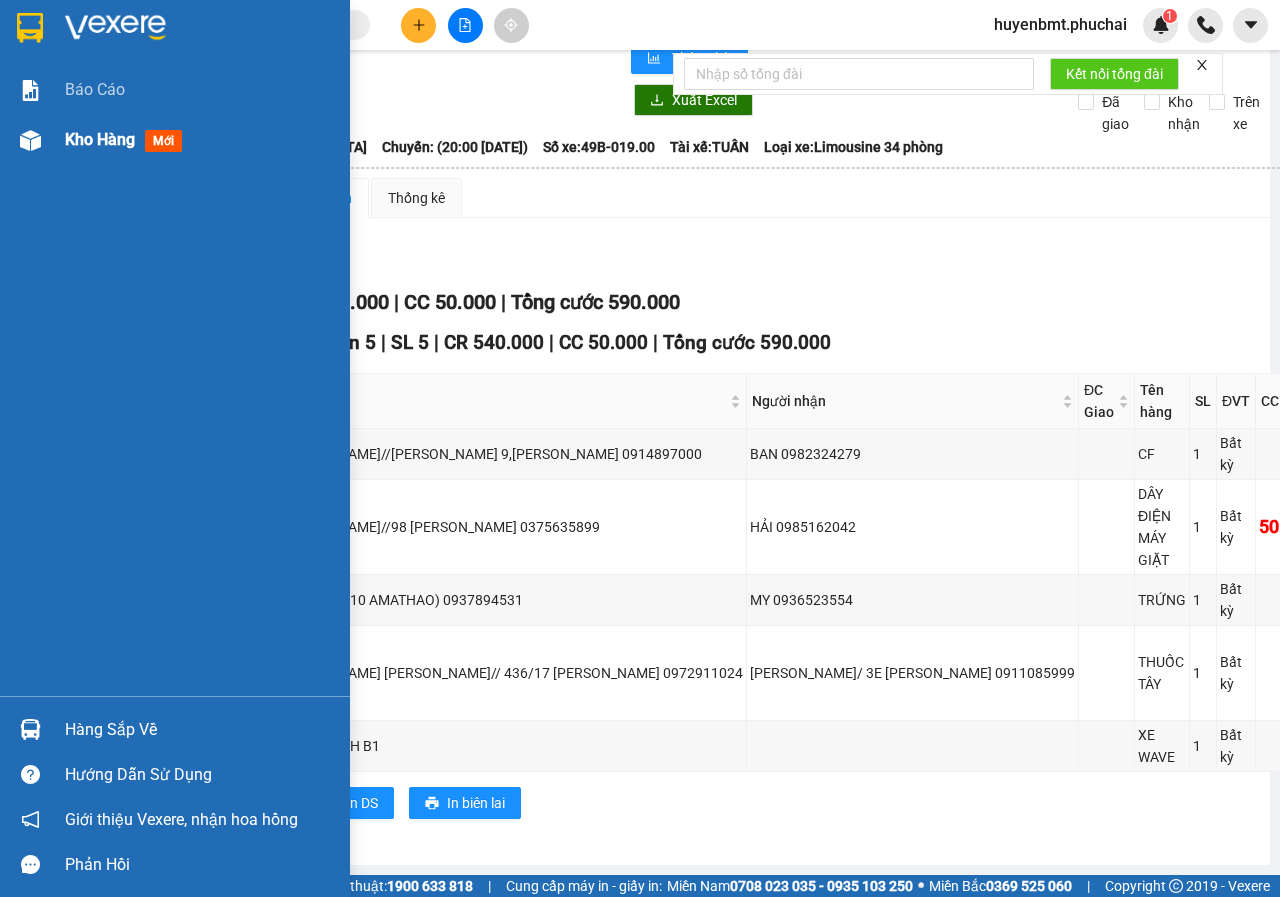 click at bounding box center [30, 140] 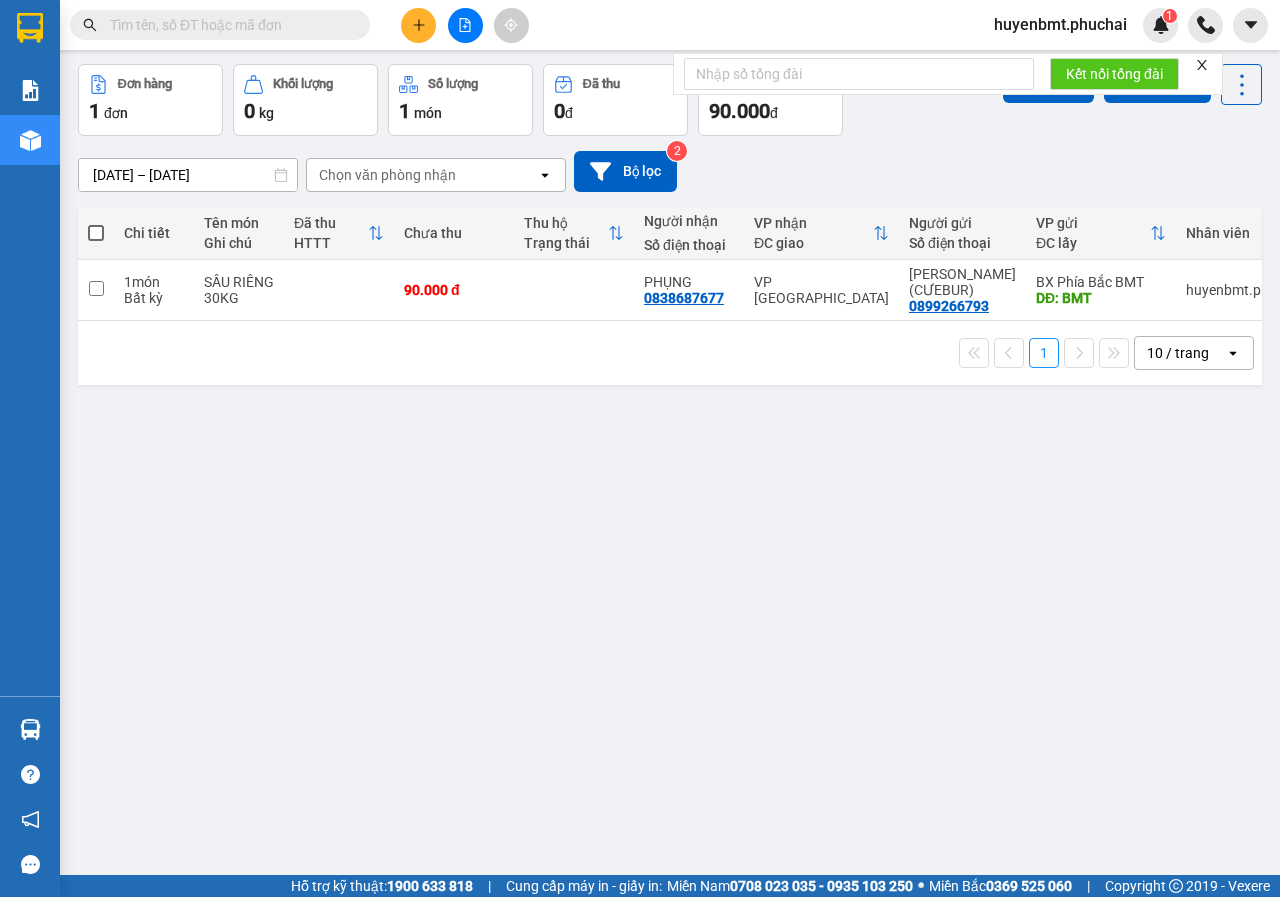 click at bounding box center [96, 233] 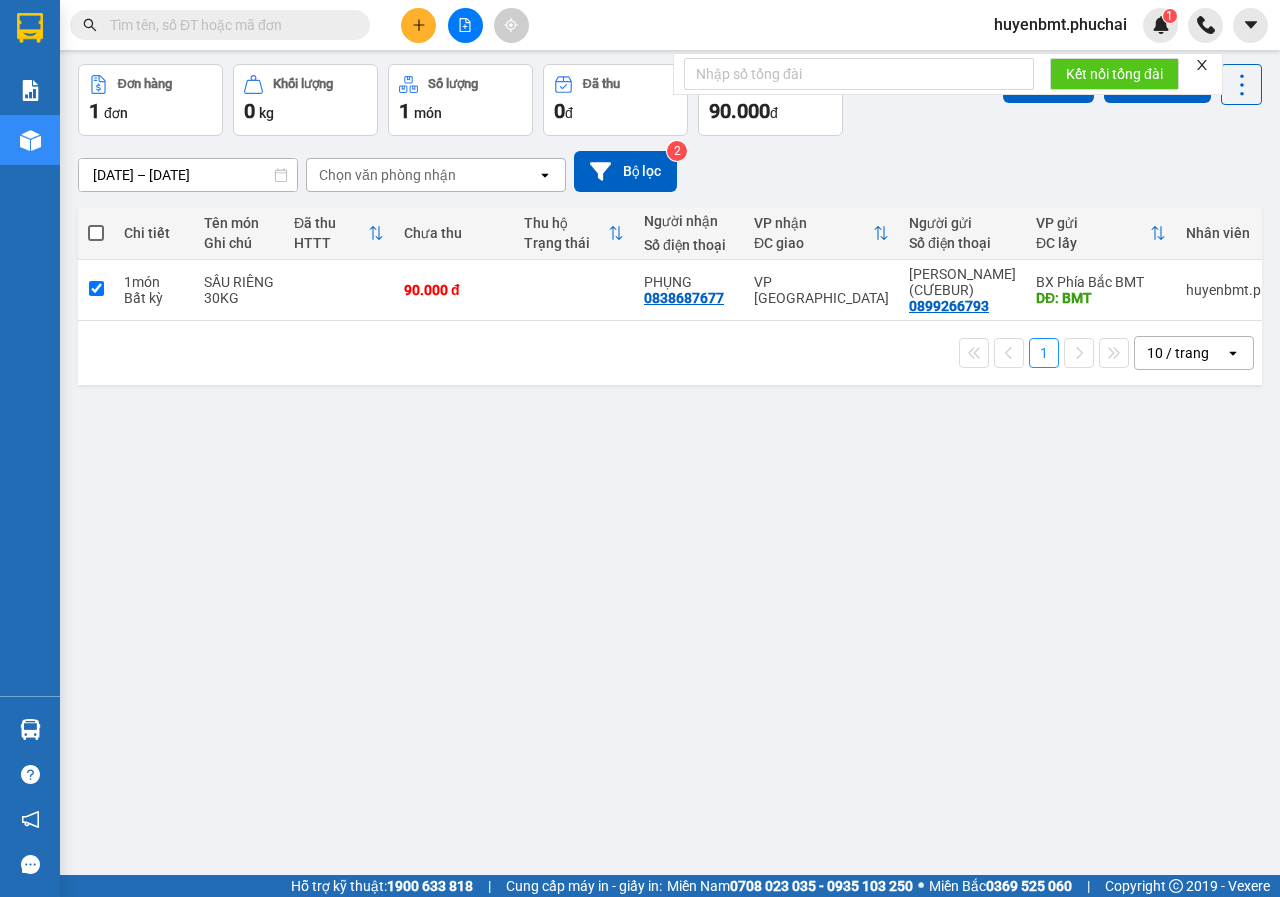 checkbox on "true" 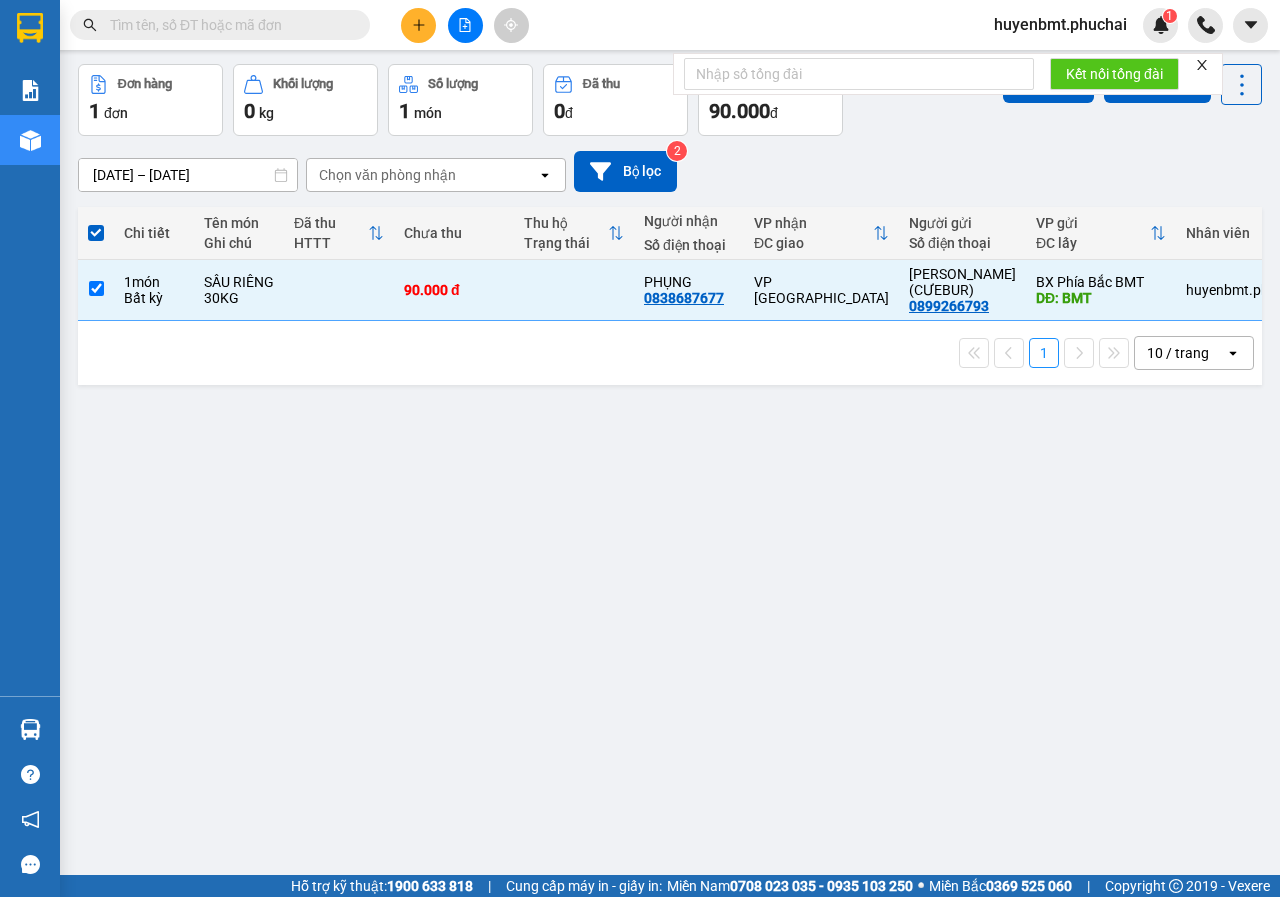 click 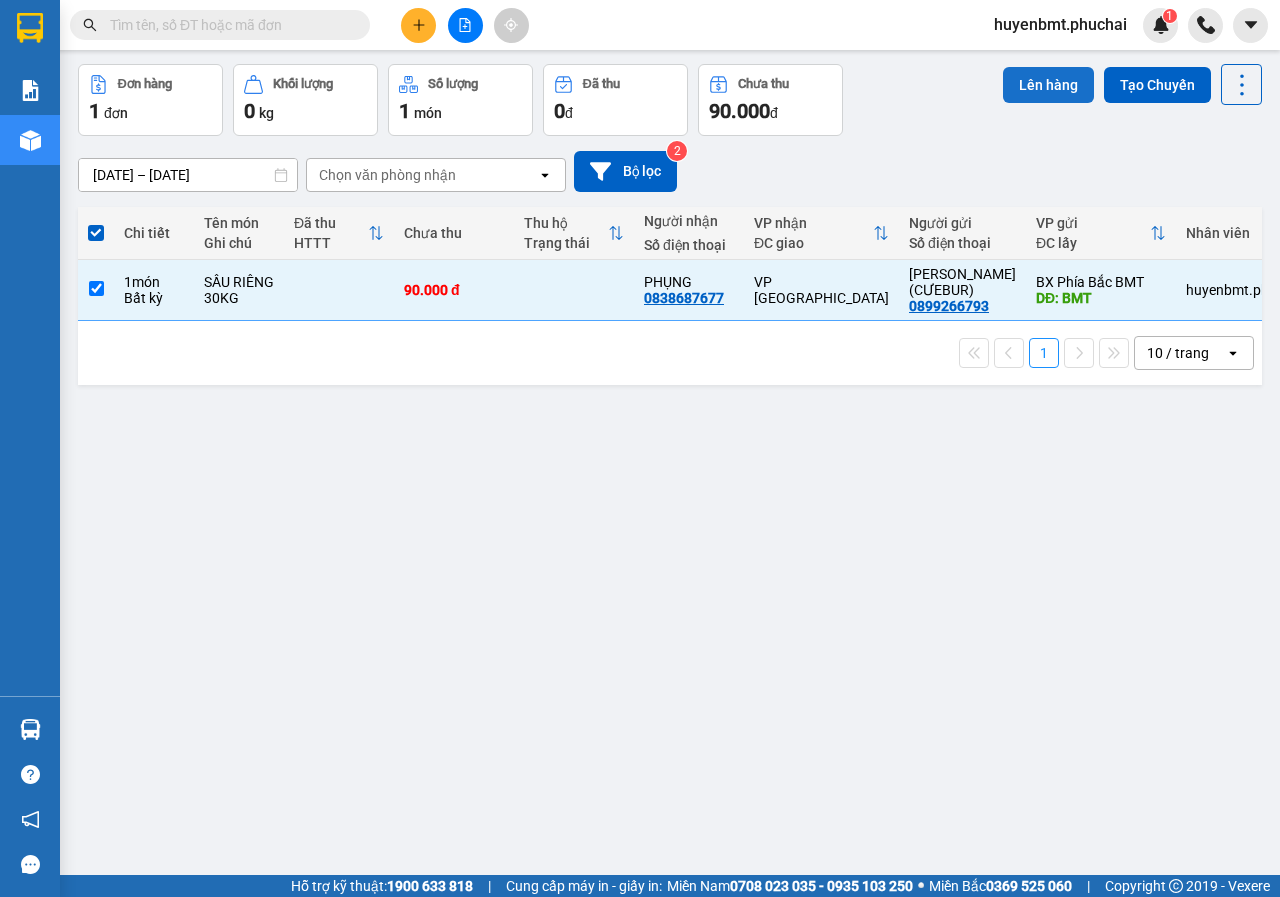 click on "Lên hàng" at bounding box center (1048, 85) 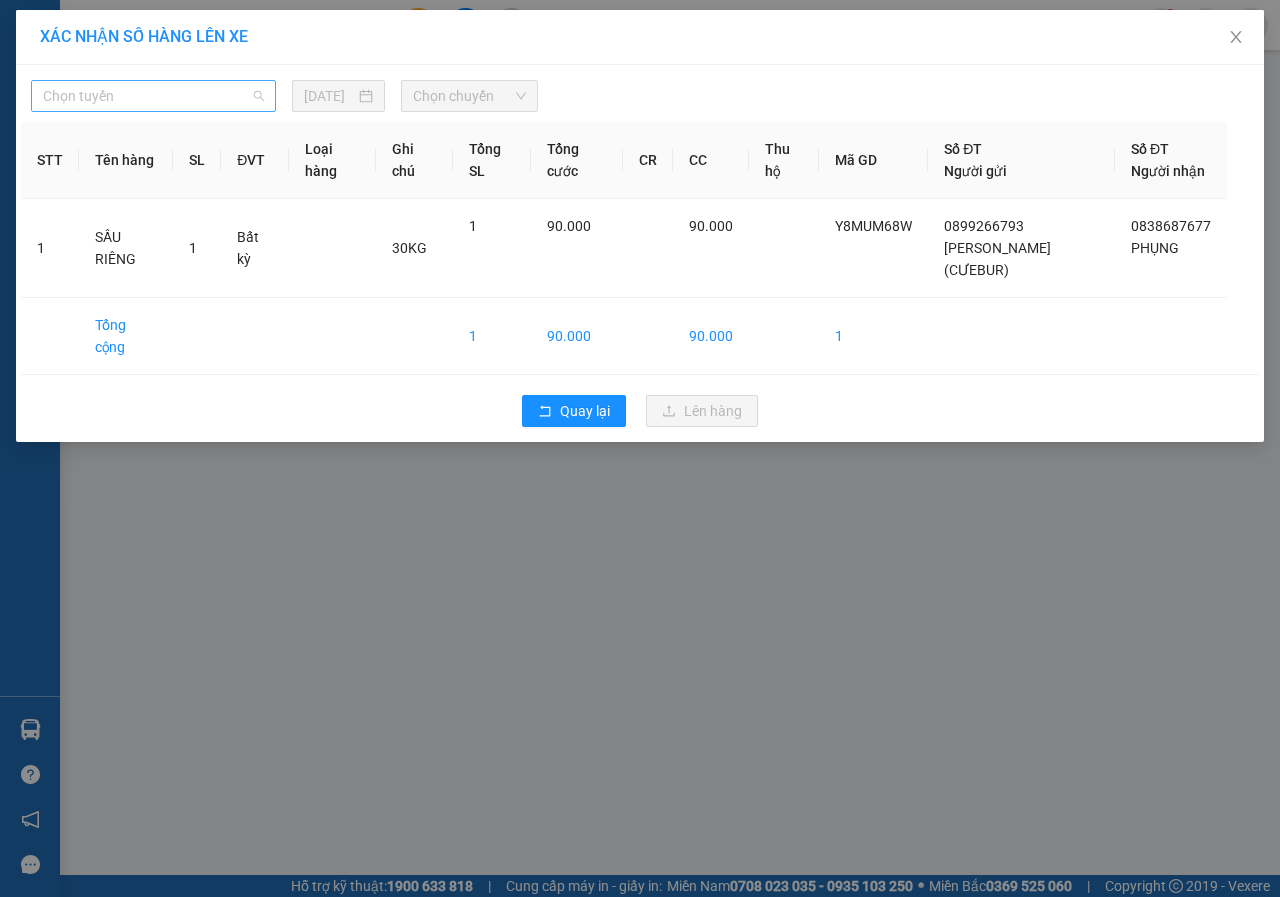 click on "Chọn tuyến" at bounding box center (153, 96) 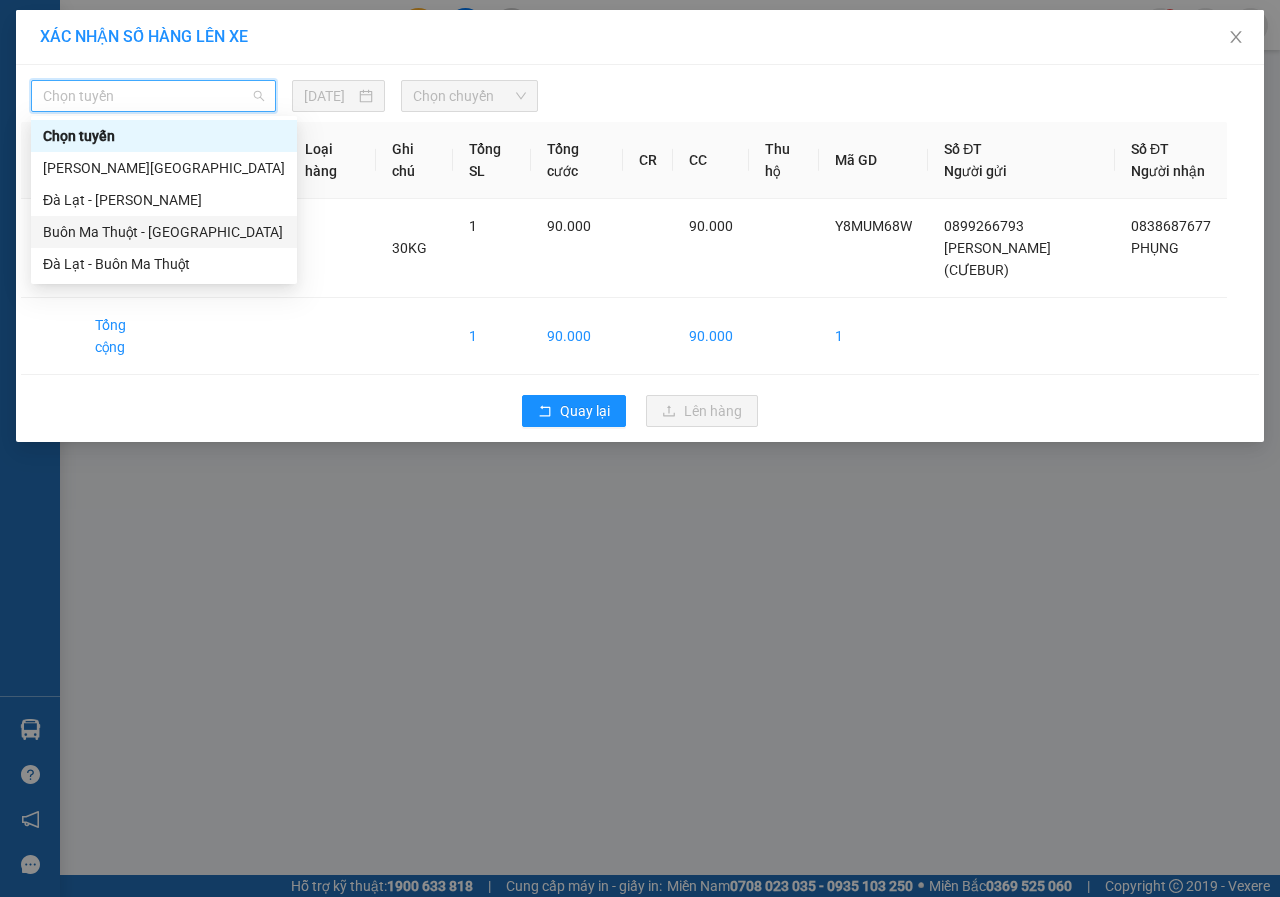 click on "Buôn Ma Thuột - [GEOGRAPHIC_DATA]" at bounding box center [164, 232] 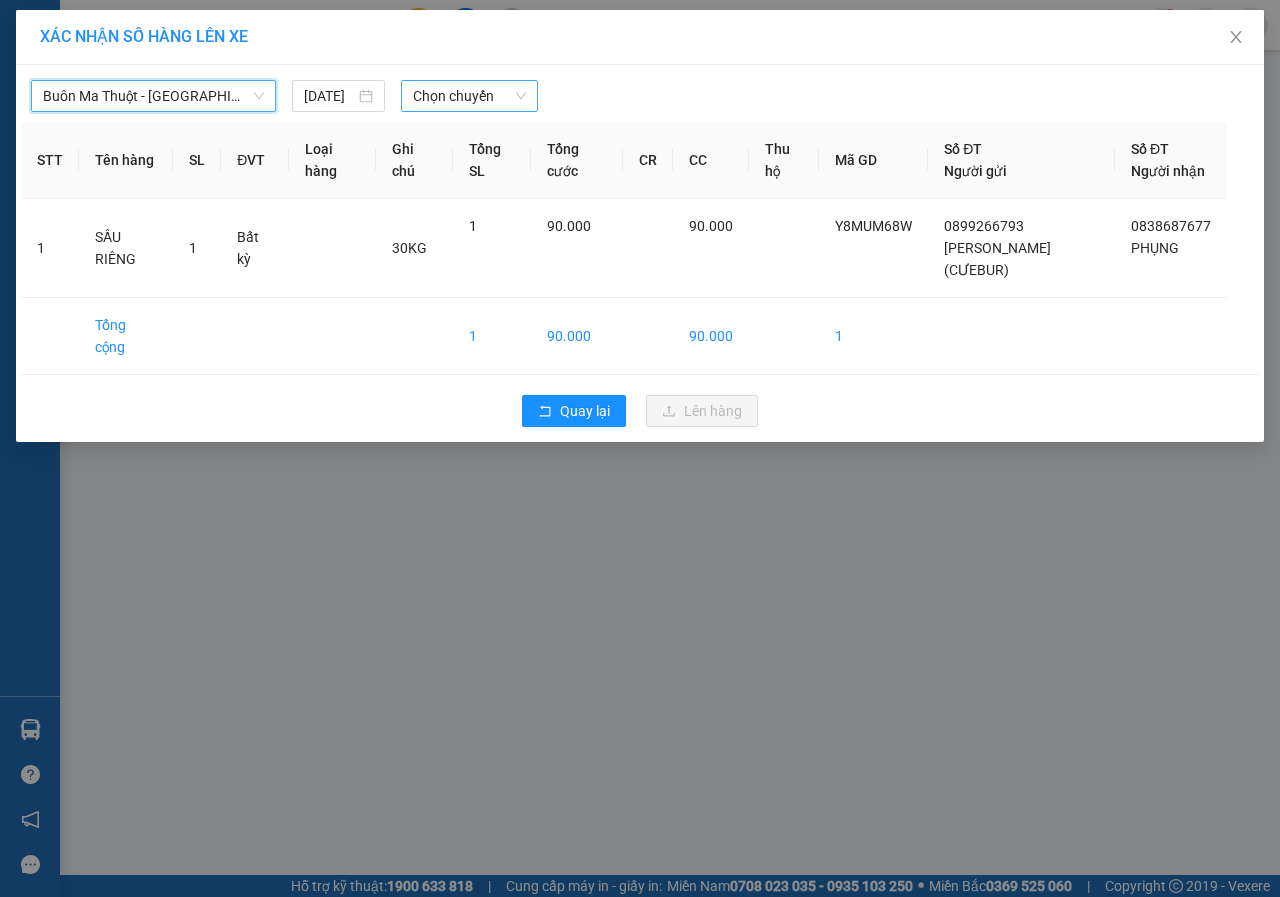click on "Chọn chuyến" at bounding box center [469, 96] 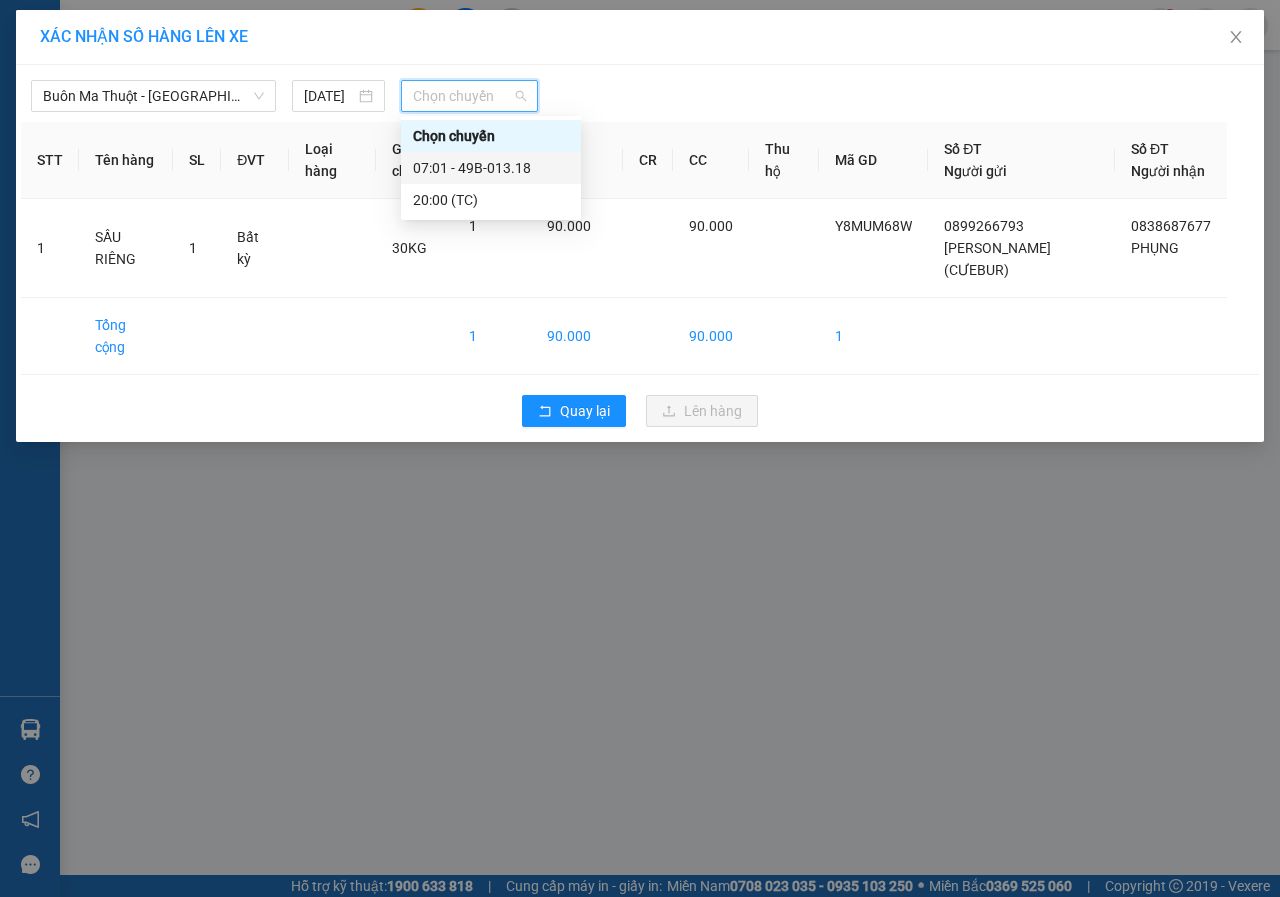 click on "07:01     - 49B-013.18" at bounding box center [491, 168] 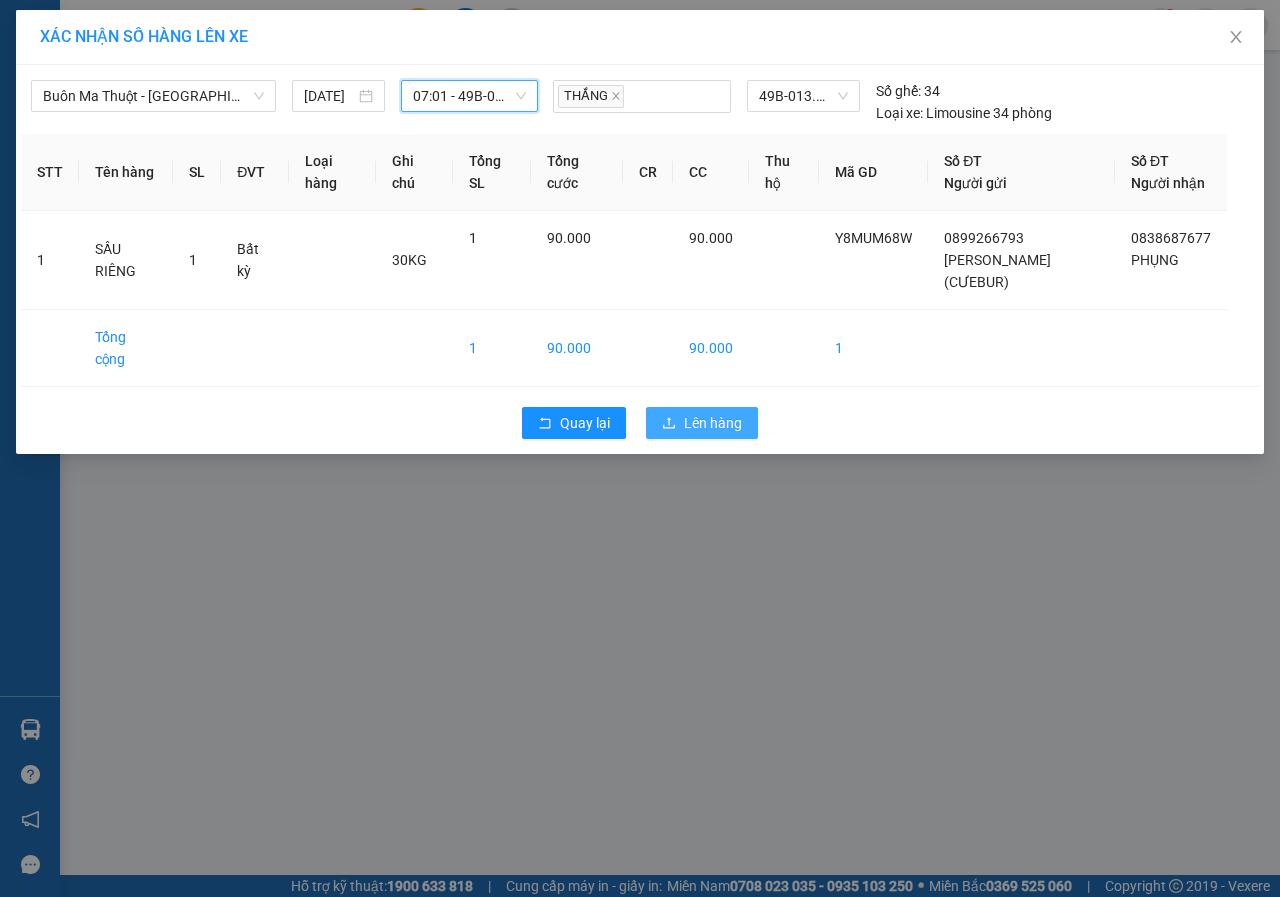 click on "Lên hàng" at bounding box center [713, 423] 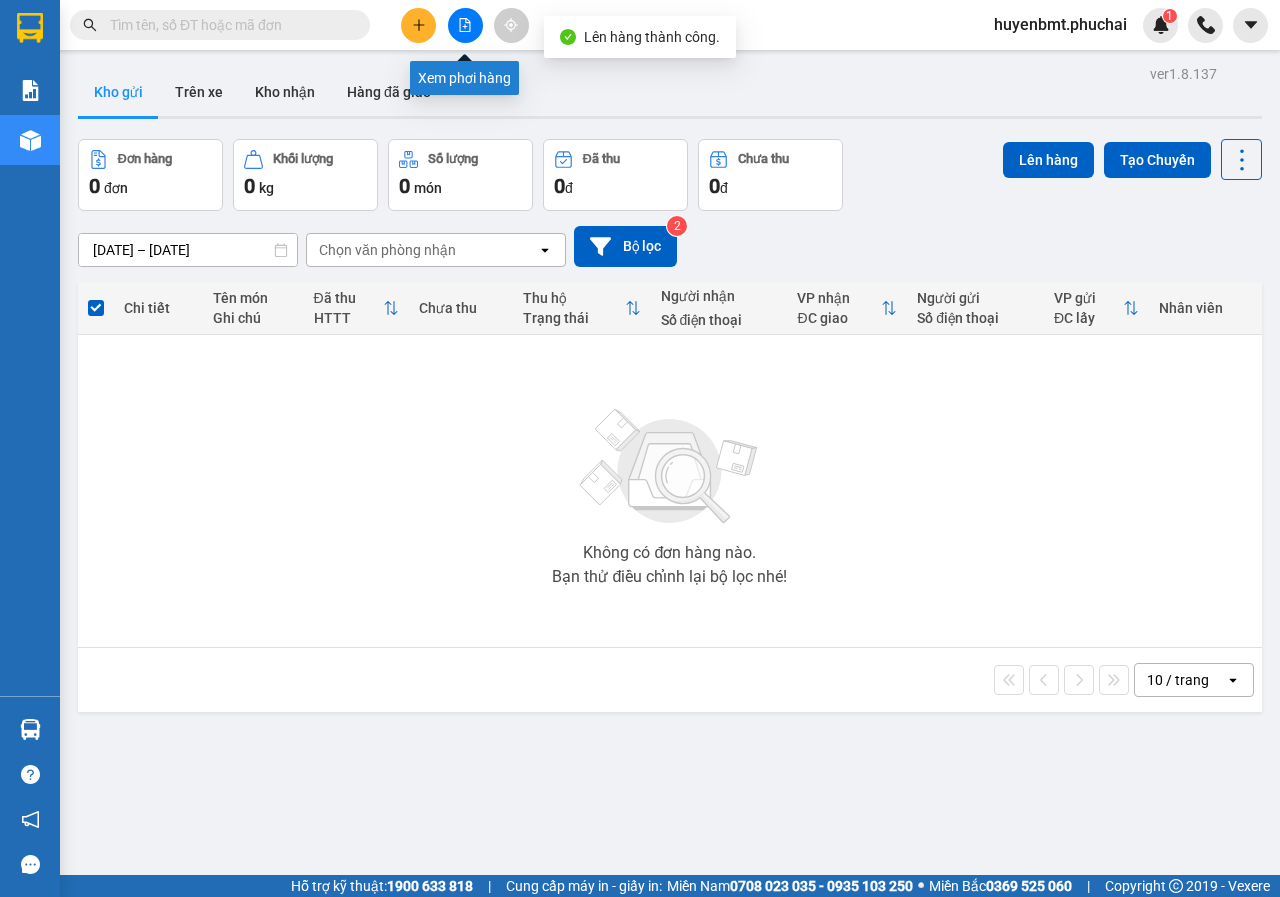 click at bounding box center (465, 25) 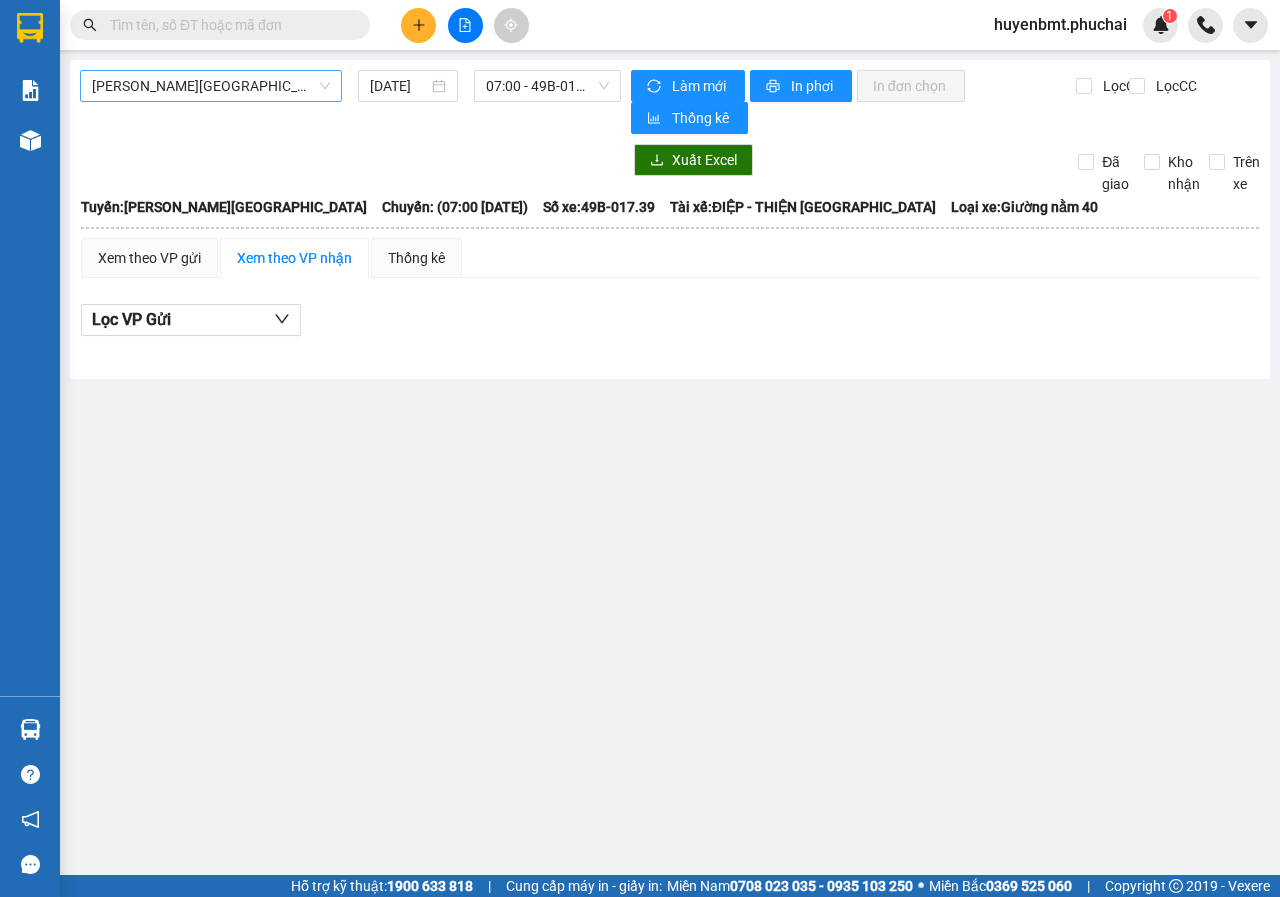 click on "[PERSON_NAME][GEOGRAPHIC_DATA]" at bounding box center (211, 86) 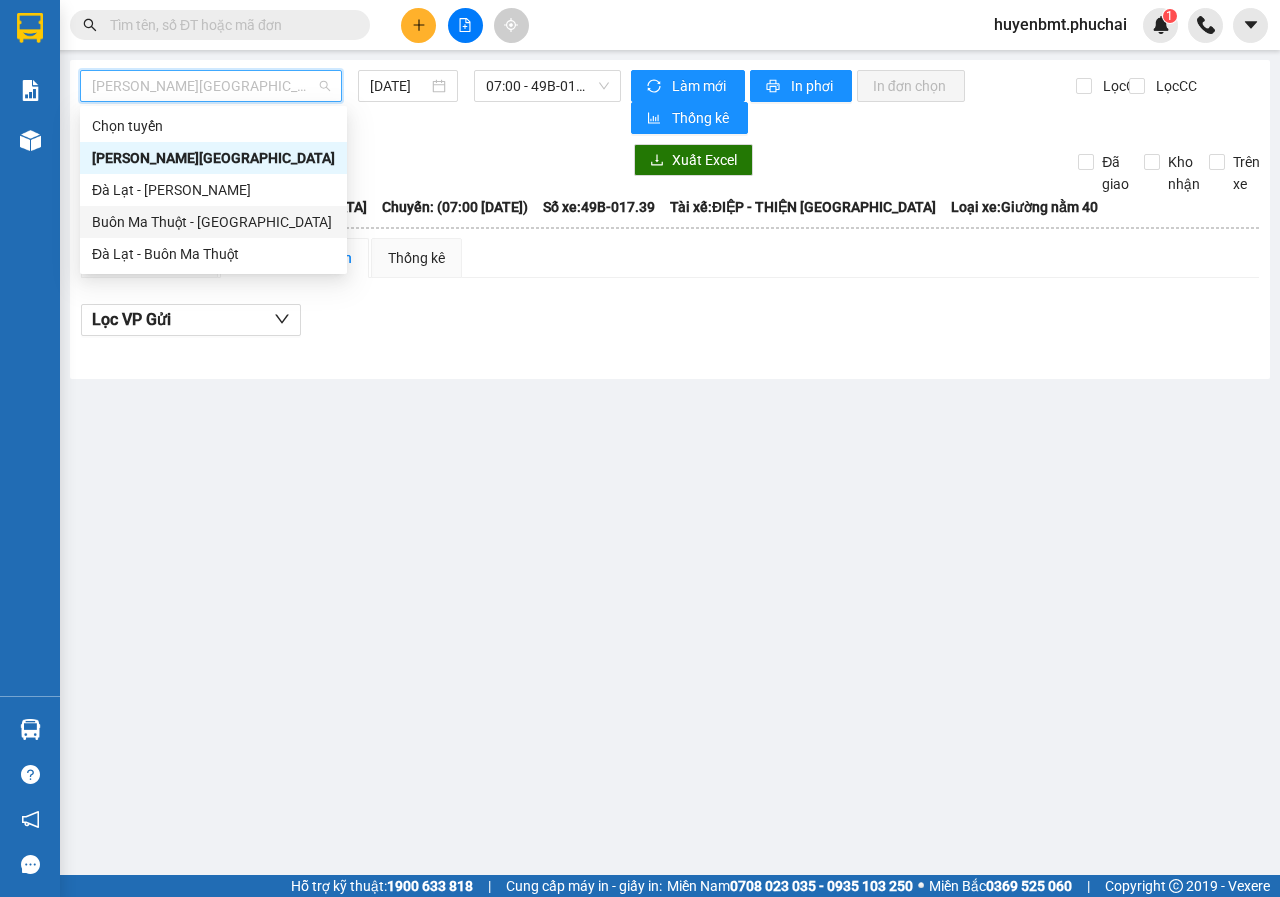 click on "Buôn Ma Thuột - [GEOGRAPHIC_DATA]" at bounding box center [213, 222] 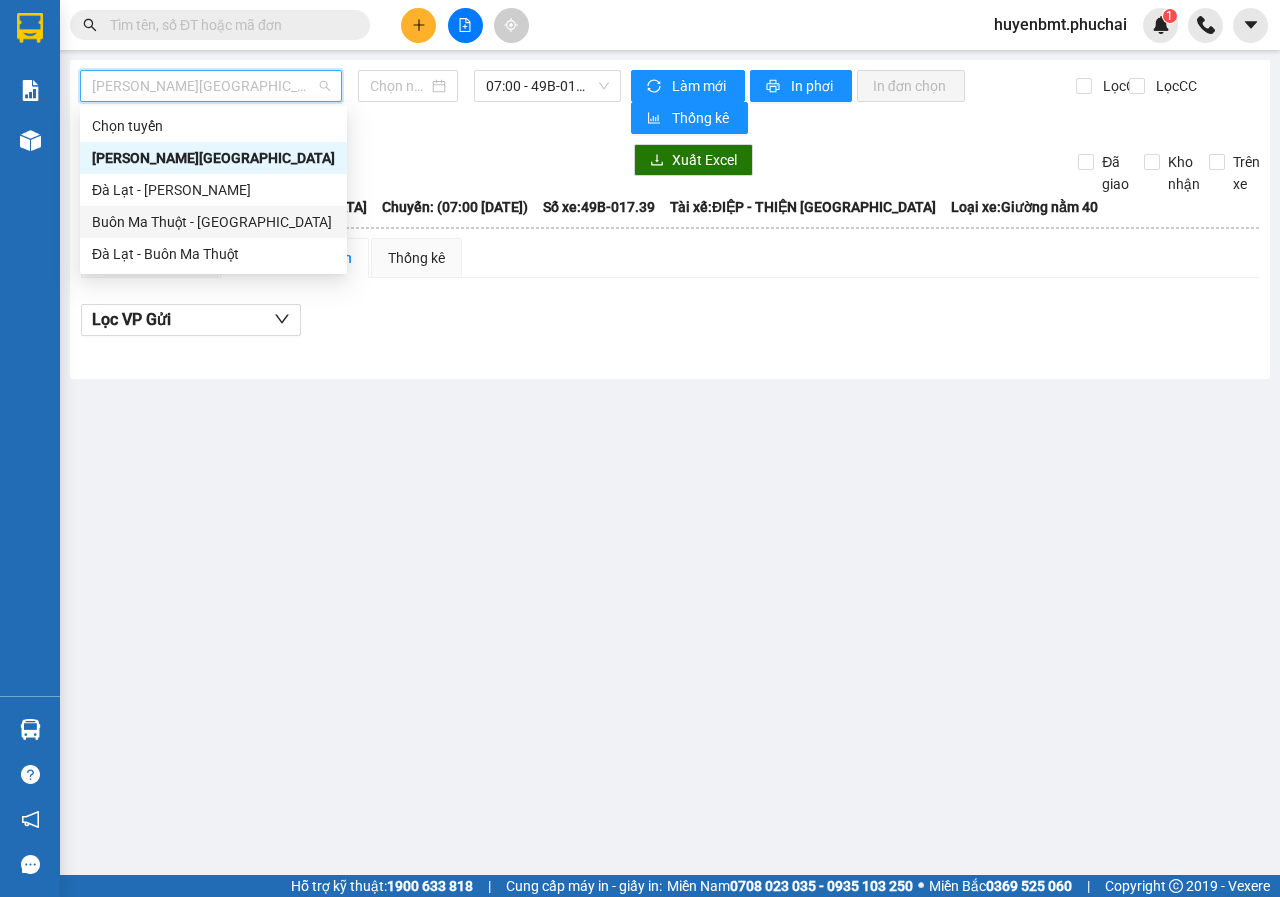 type on "[DATE]" 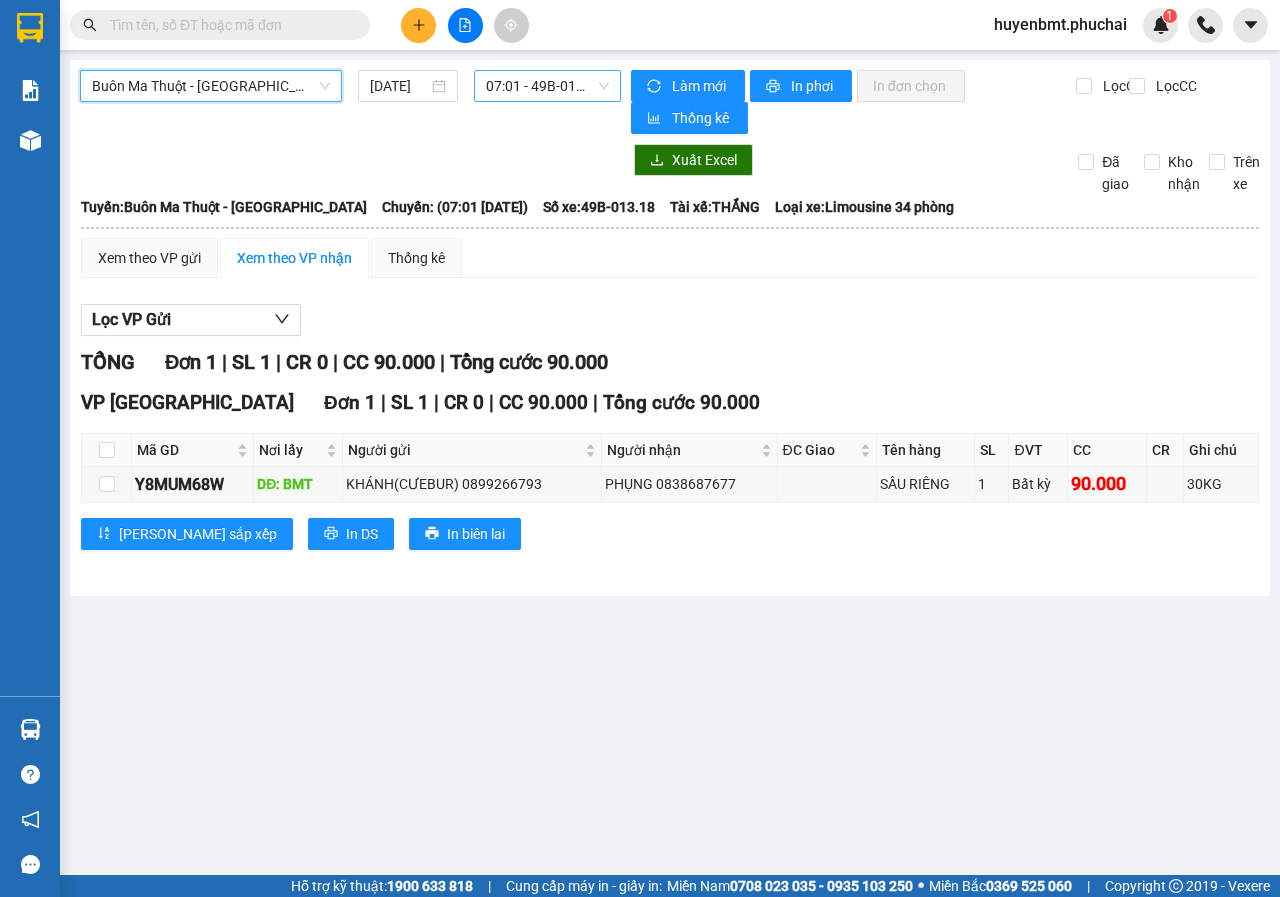 click on "07:01     - 49B-013.18" at bounding box center (547, 86) 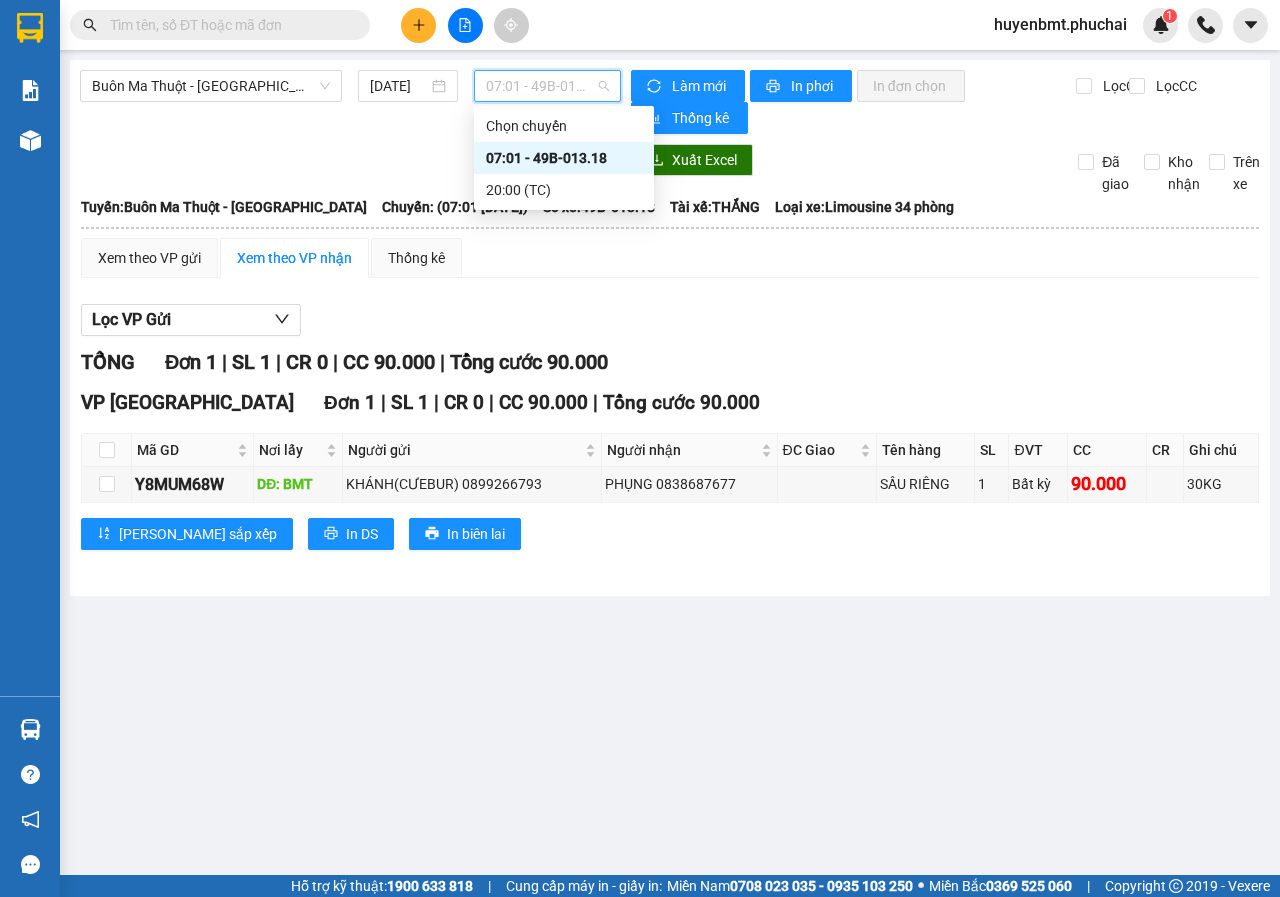 click on "07:01     - 49B-013.18" at bounding box center (564, 158) 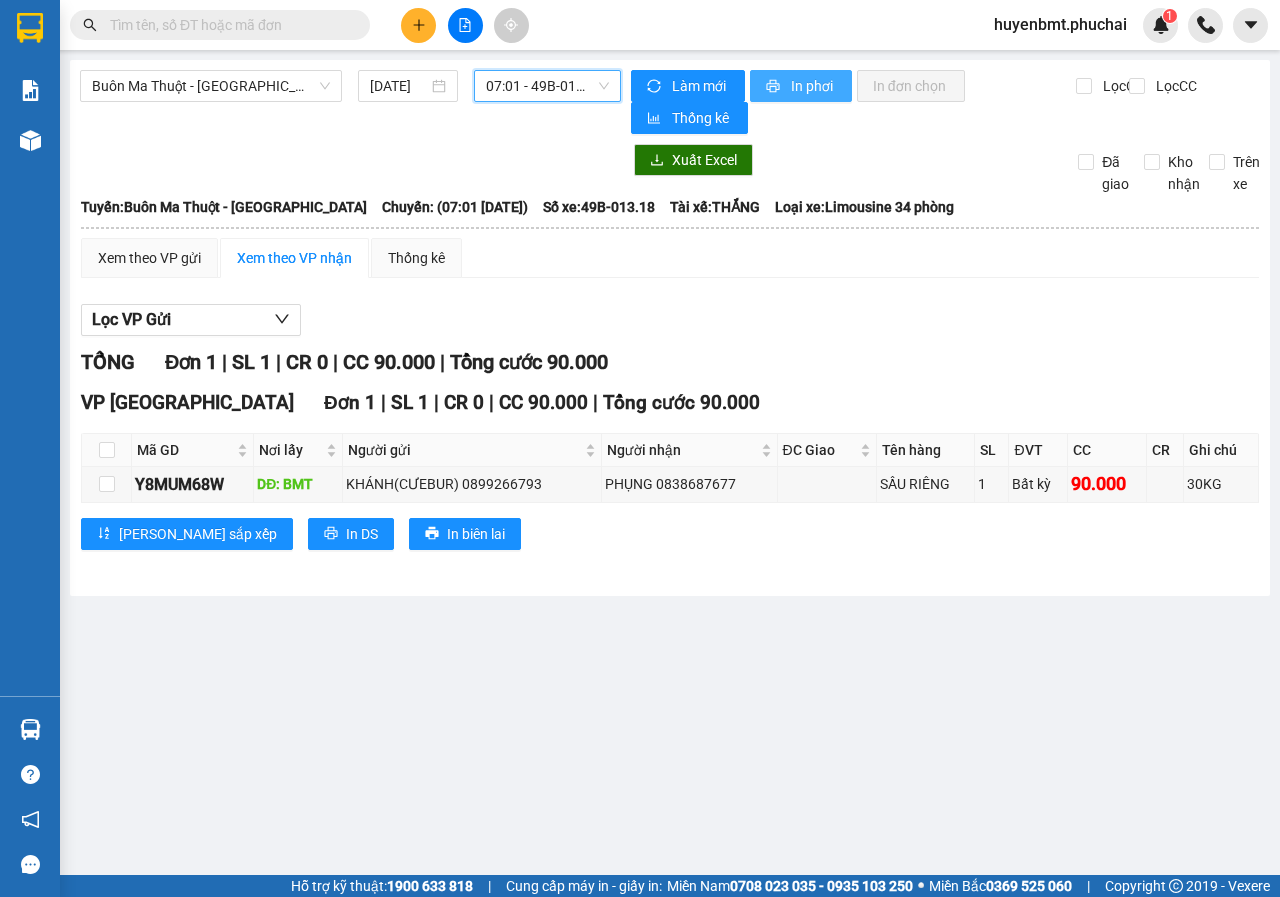 click on "In phơi" at bounding box center (813, 86) 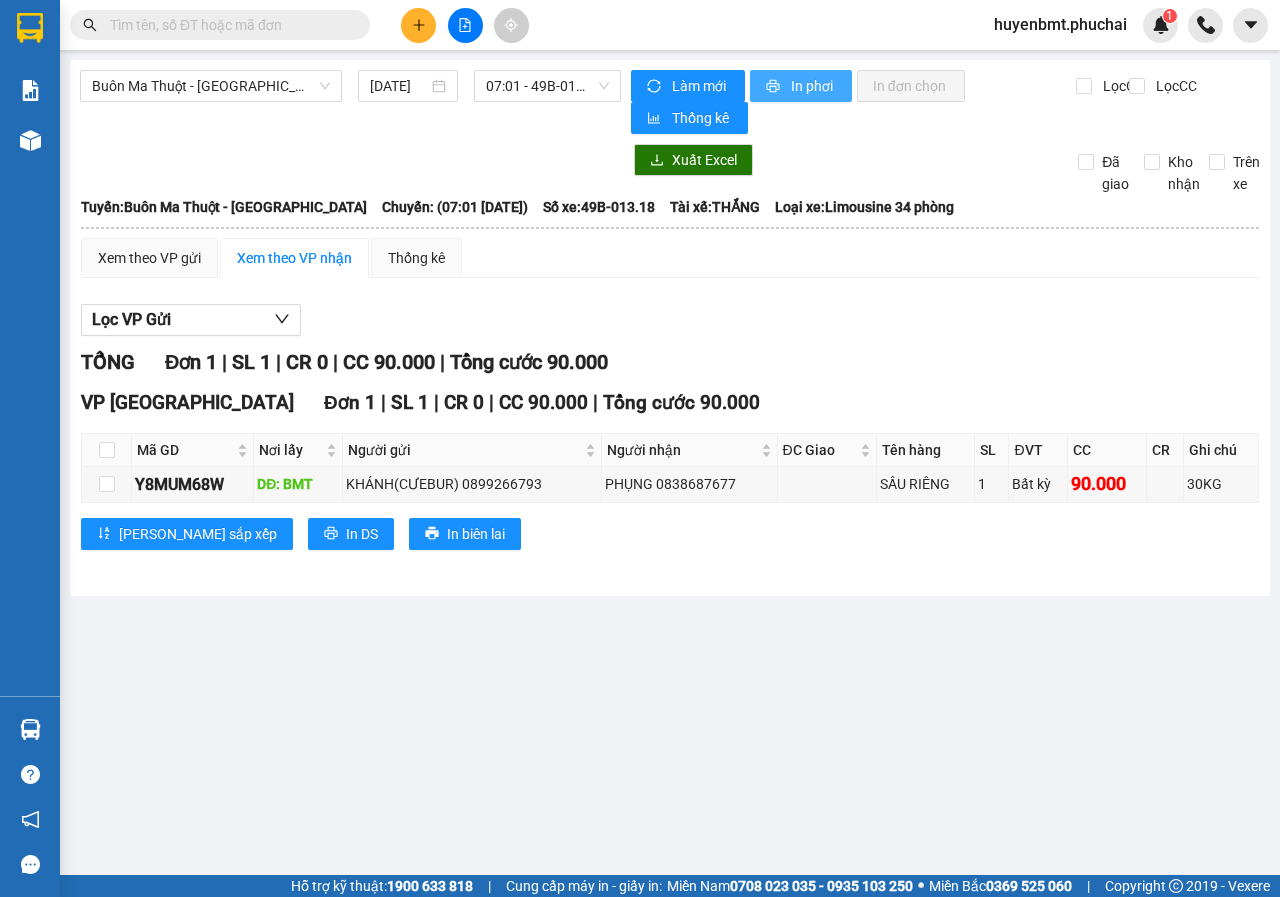 scroll, scrollTop: 0, scrollLeft: 0, axis: both 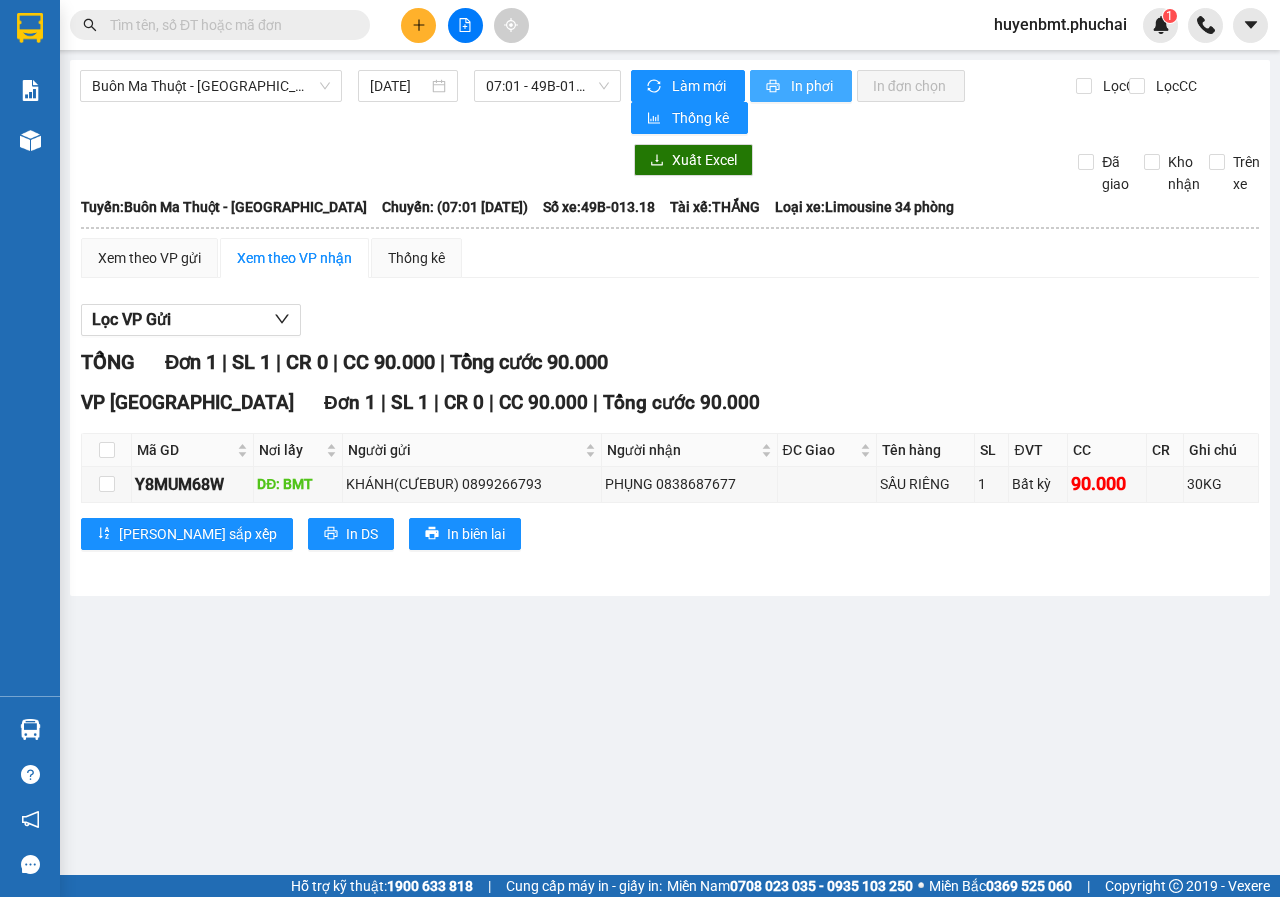 click on "In phơi" at bounding box center [813, 86] 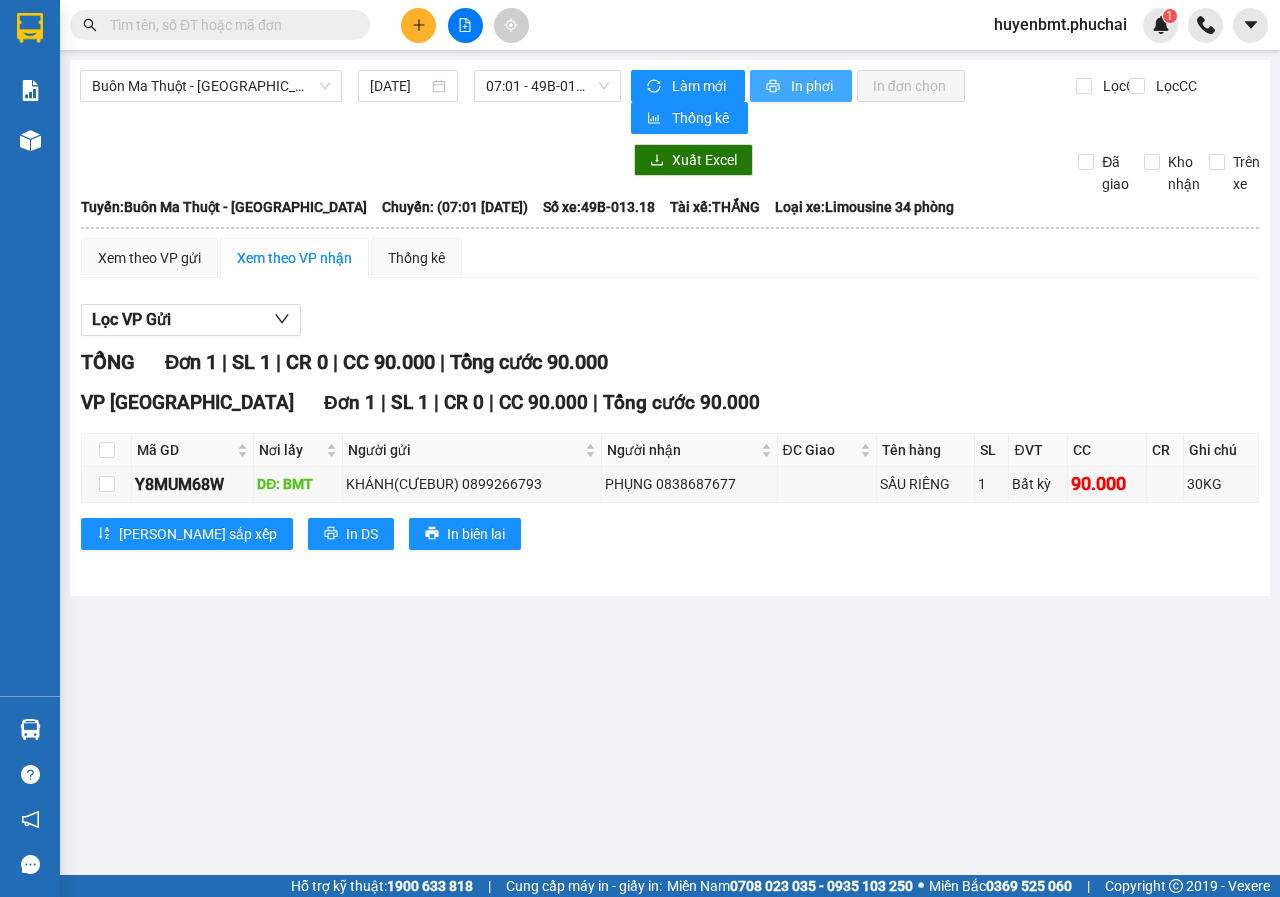 scroll, scrollTop: 0, scrollLeft: 0, axis: both 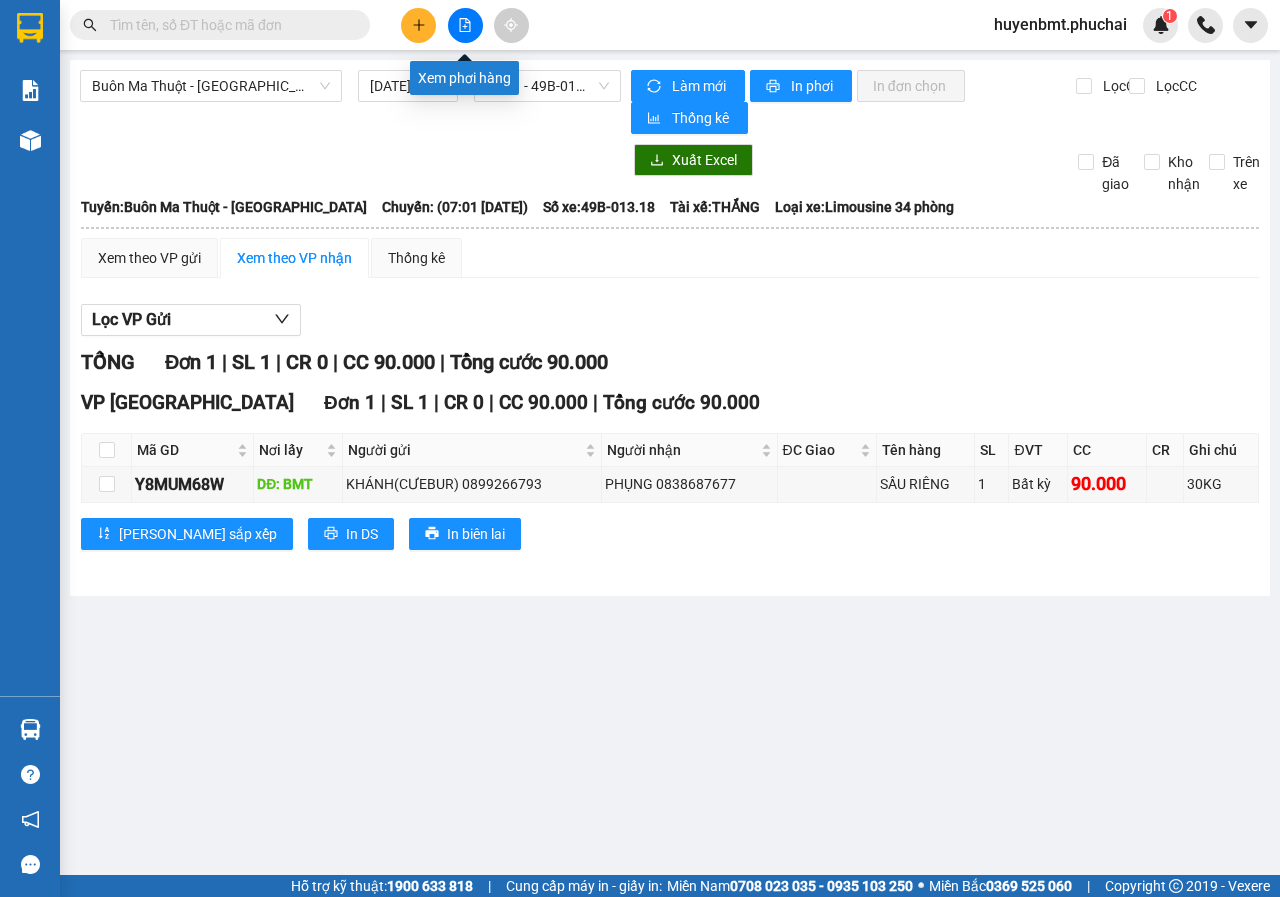 click 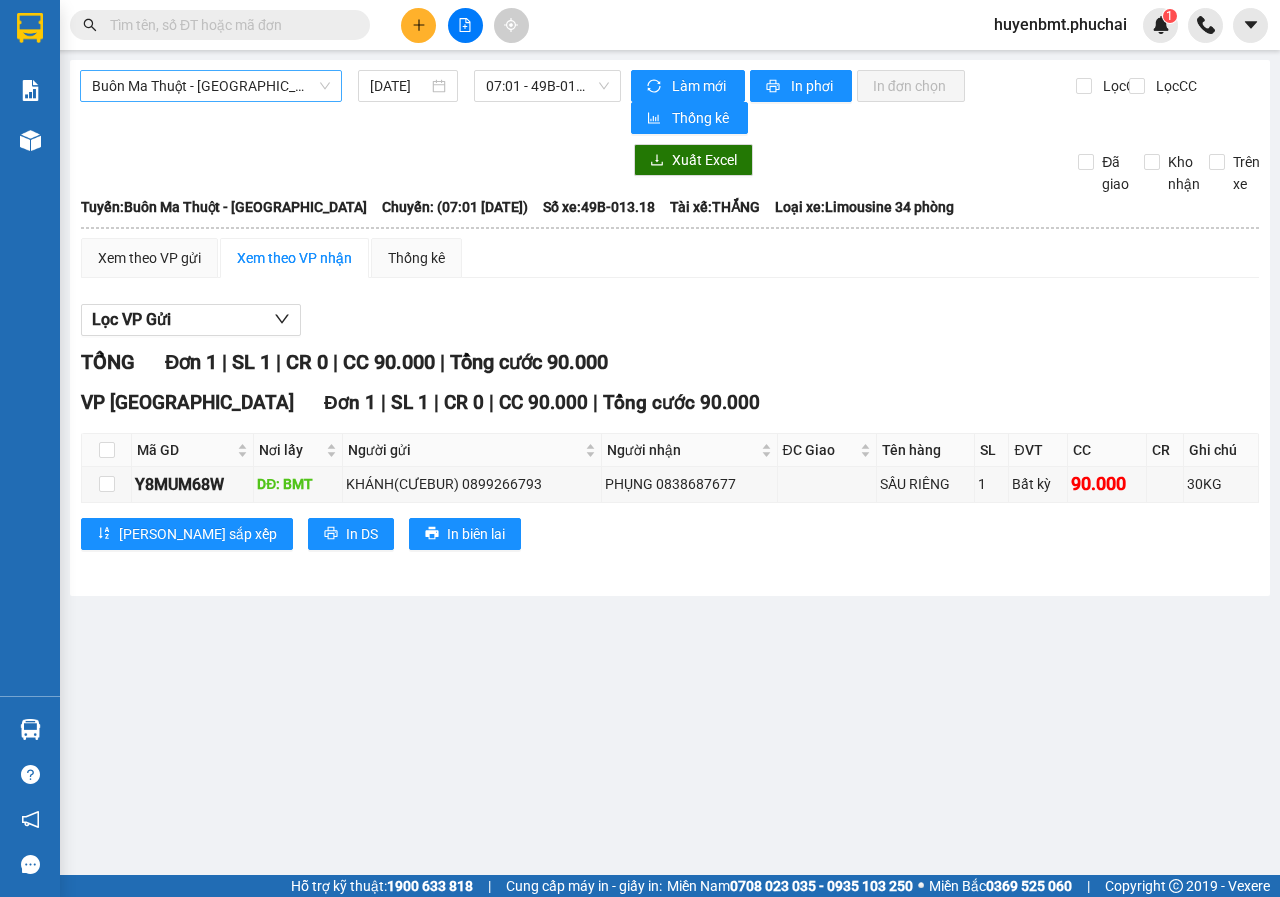 click on "Buôn Ma Thuột - [GEOGRAPHIC_DATA]" at bounding box center (211, 86) 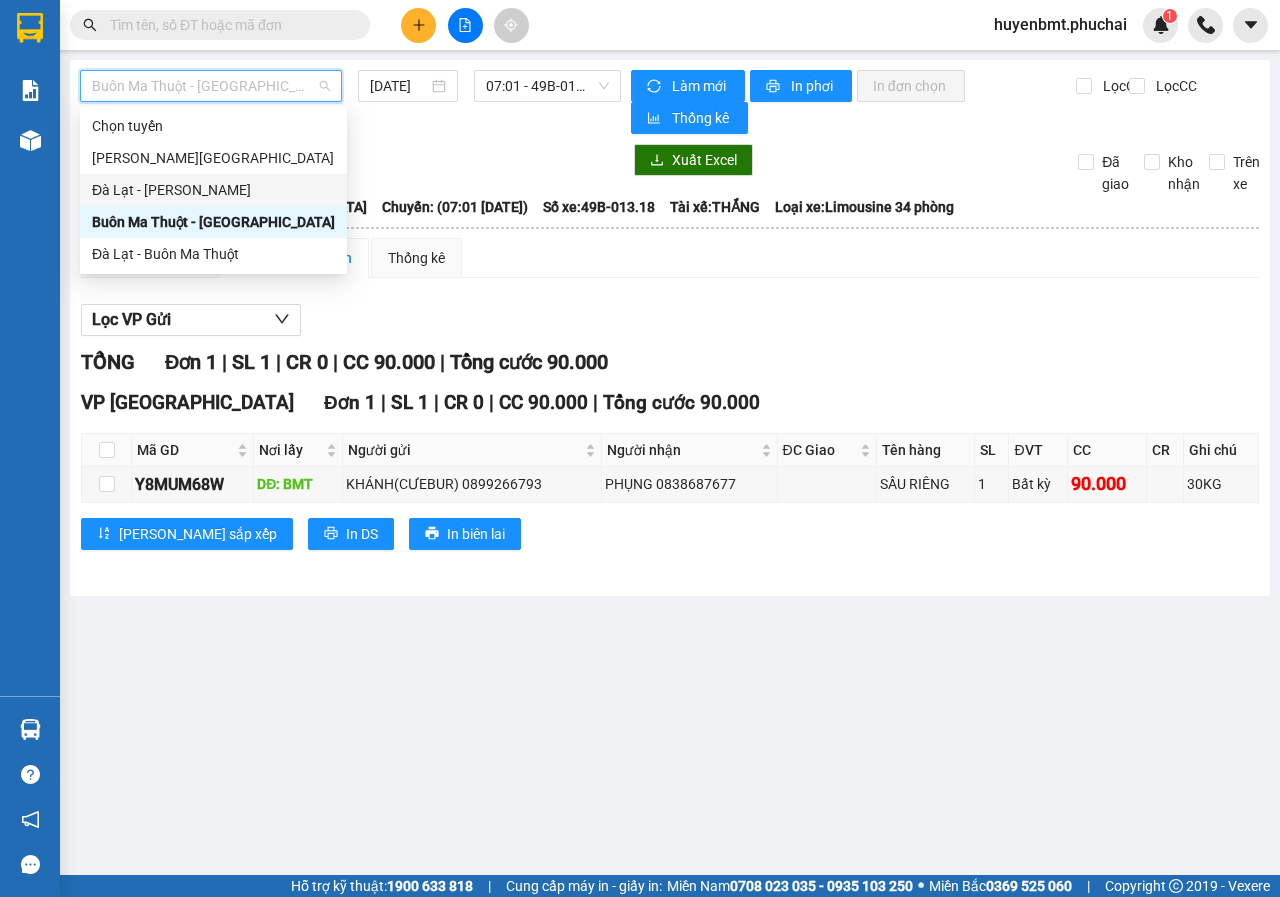 click on "Đà Lạt - [PERSON_NAME]" at bounding box center (213, 190) 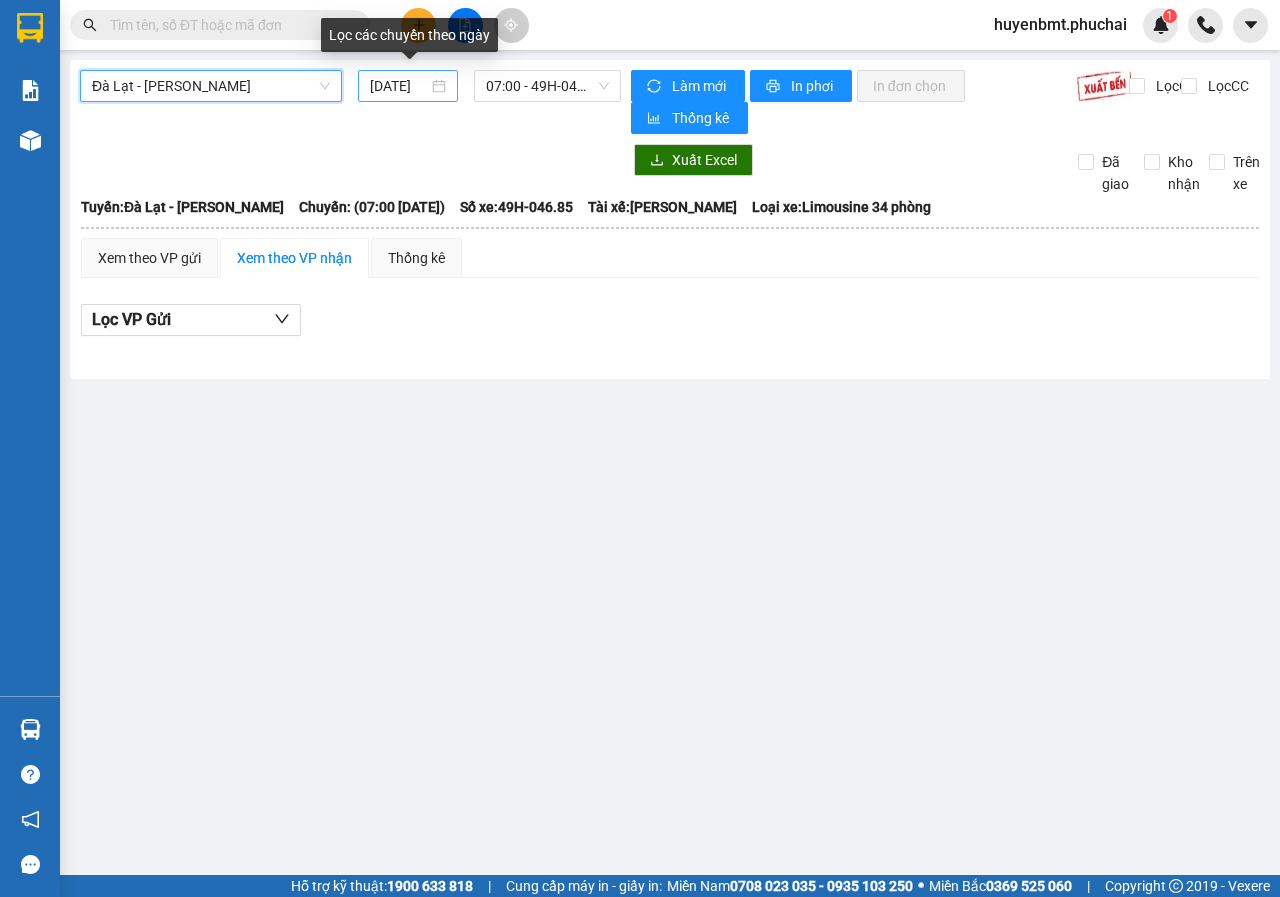 click on "[DATE]" at bounding box center (399, 86) 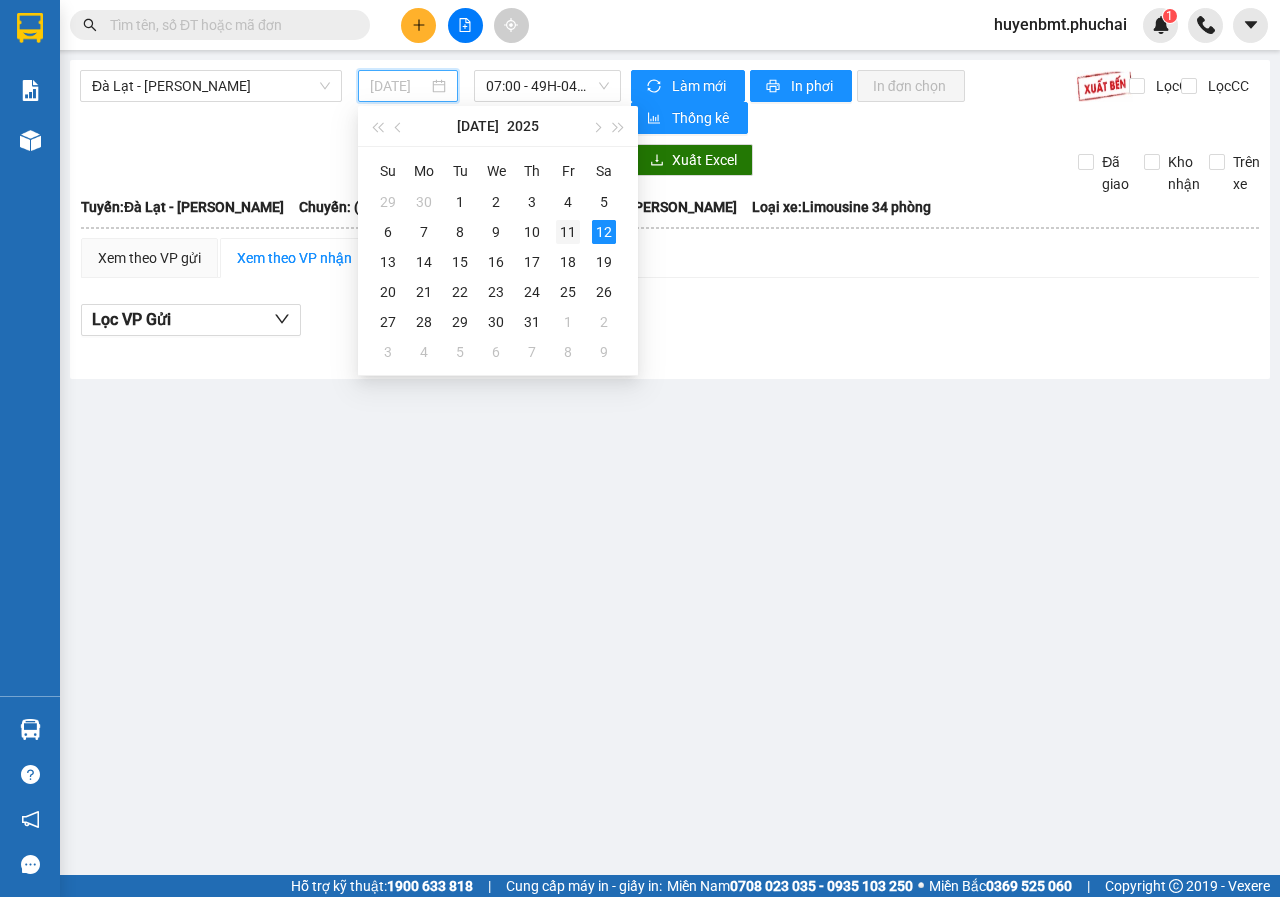 click on "11" at bounding box center (568, 232) 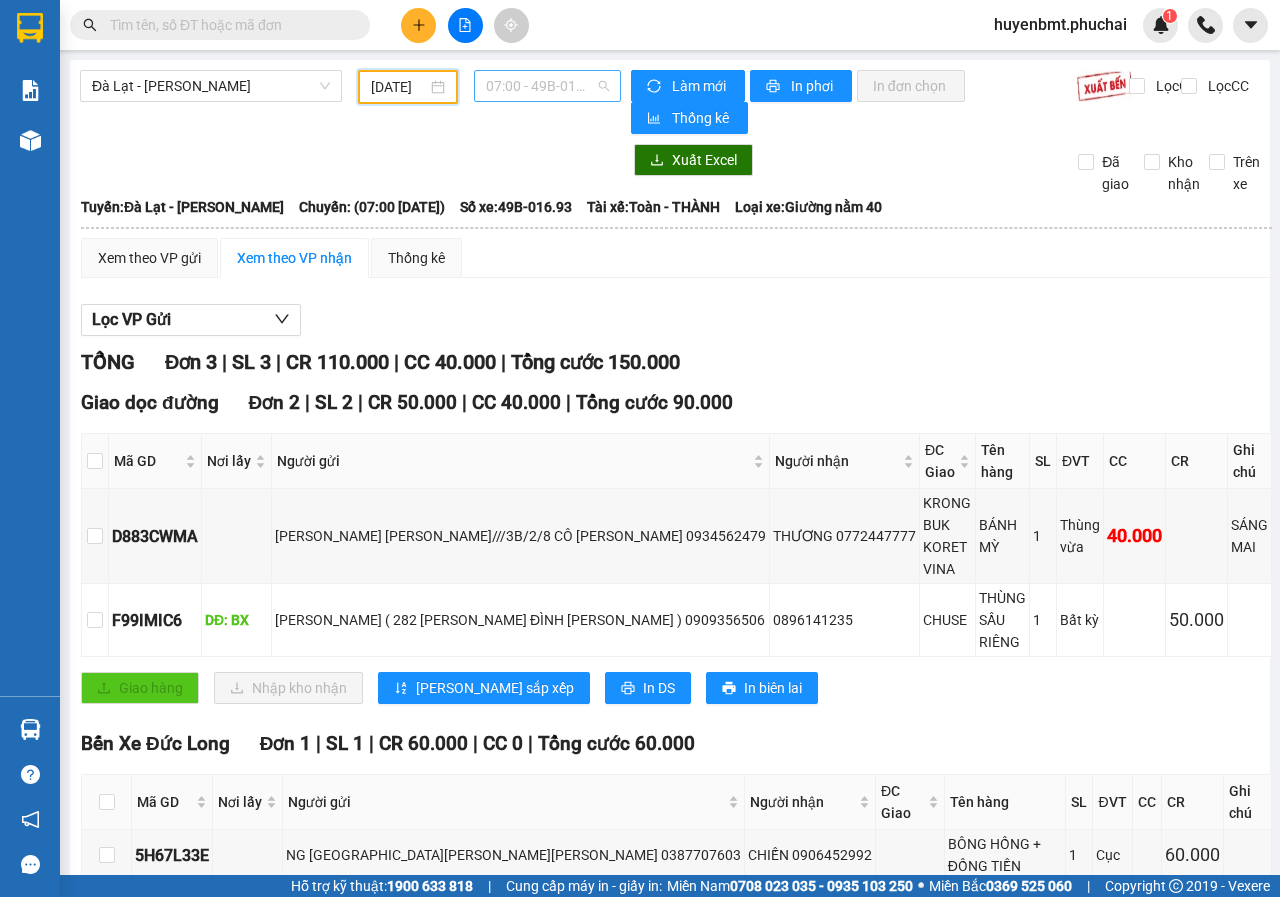 click on "07:00     - 49B-016.93" at bounding box center [547, 86] 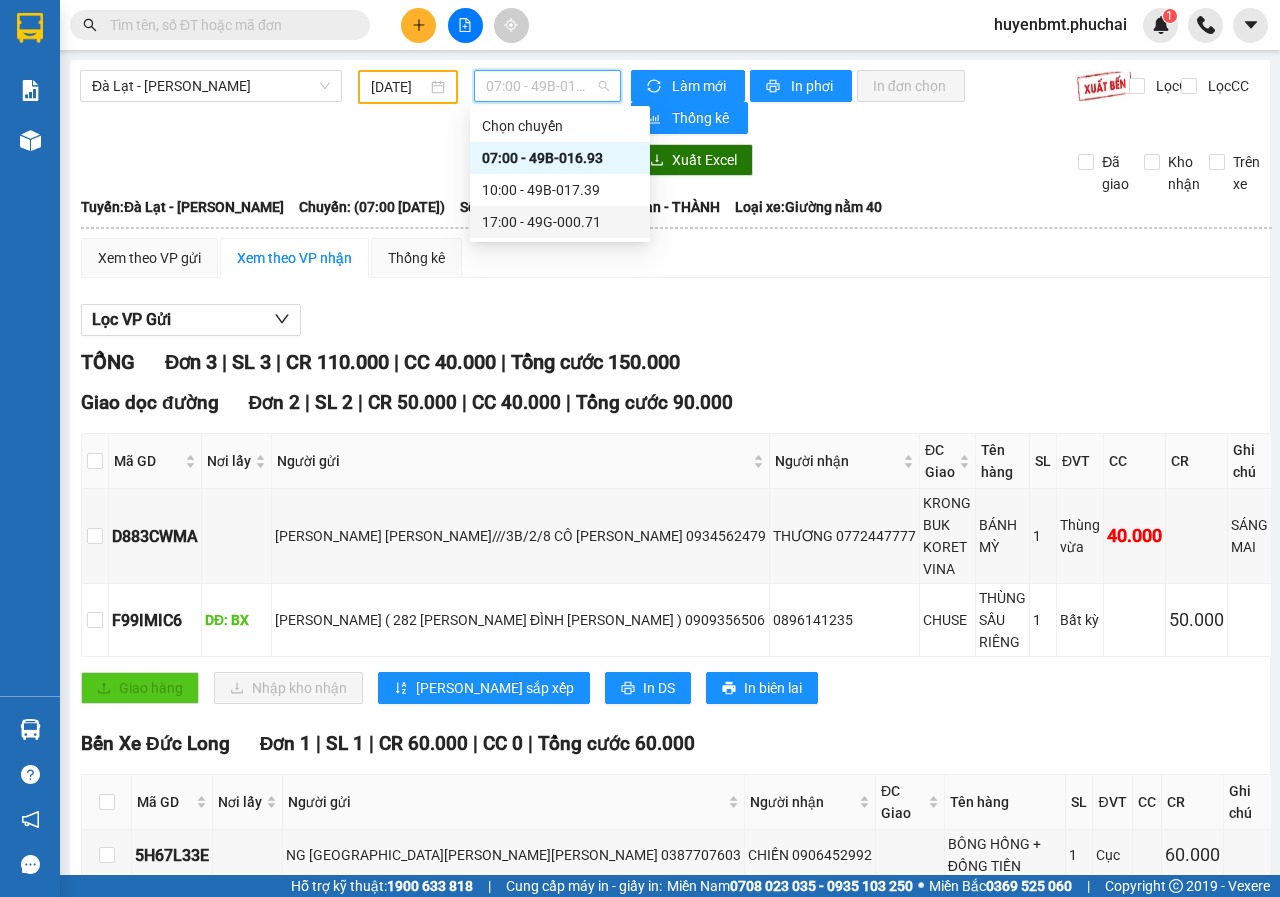 click on "17:00     - 49G-000.71" at bounding box center (560, 222) 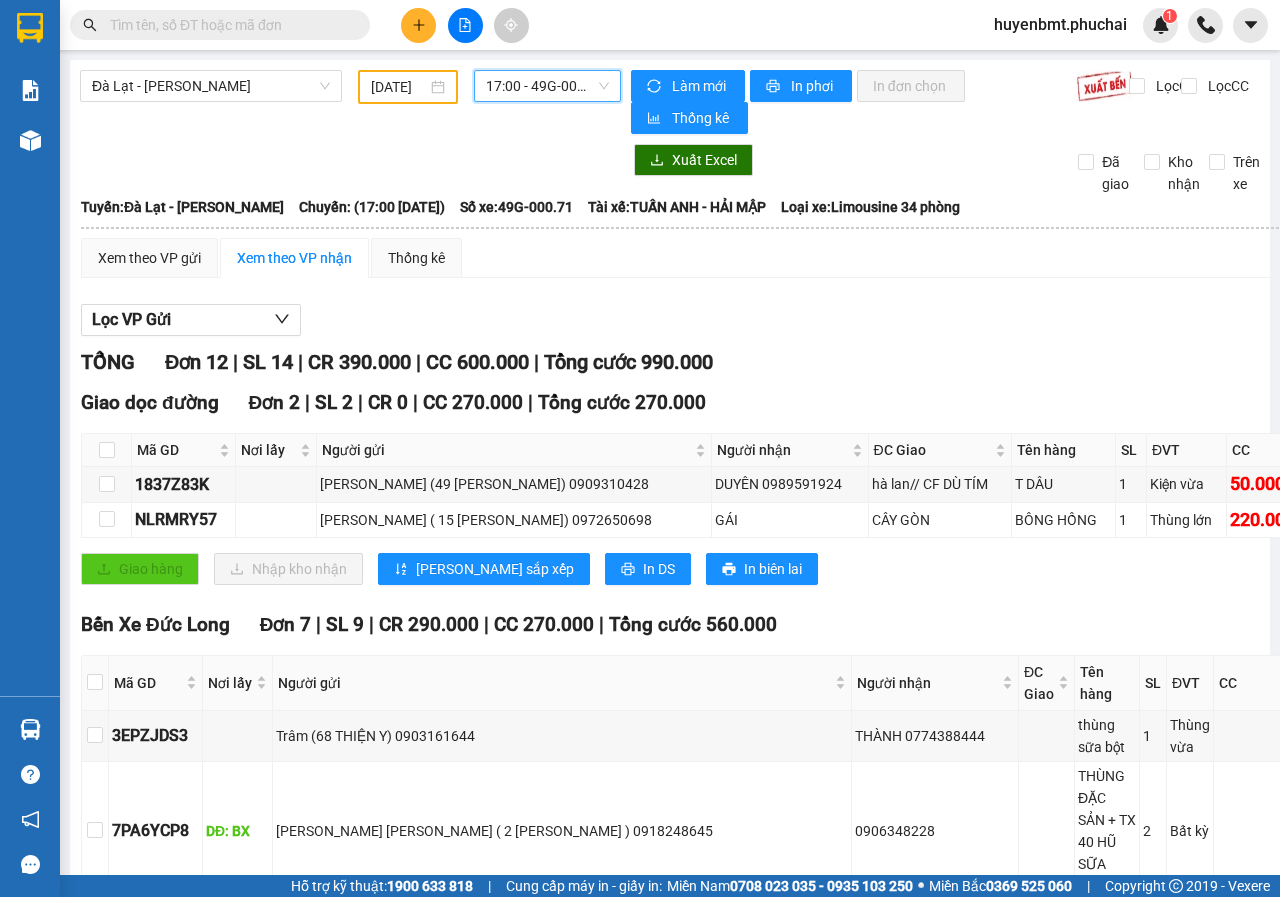 scroll, scrollTop: 728, scrollLeft: 0, axis: vertical 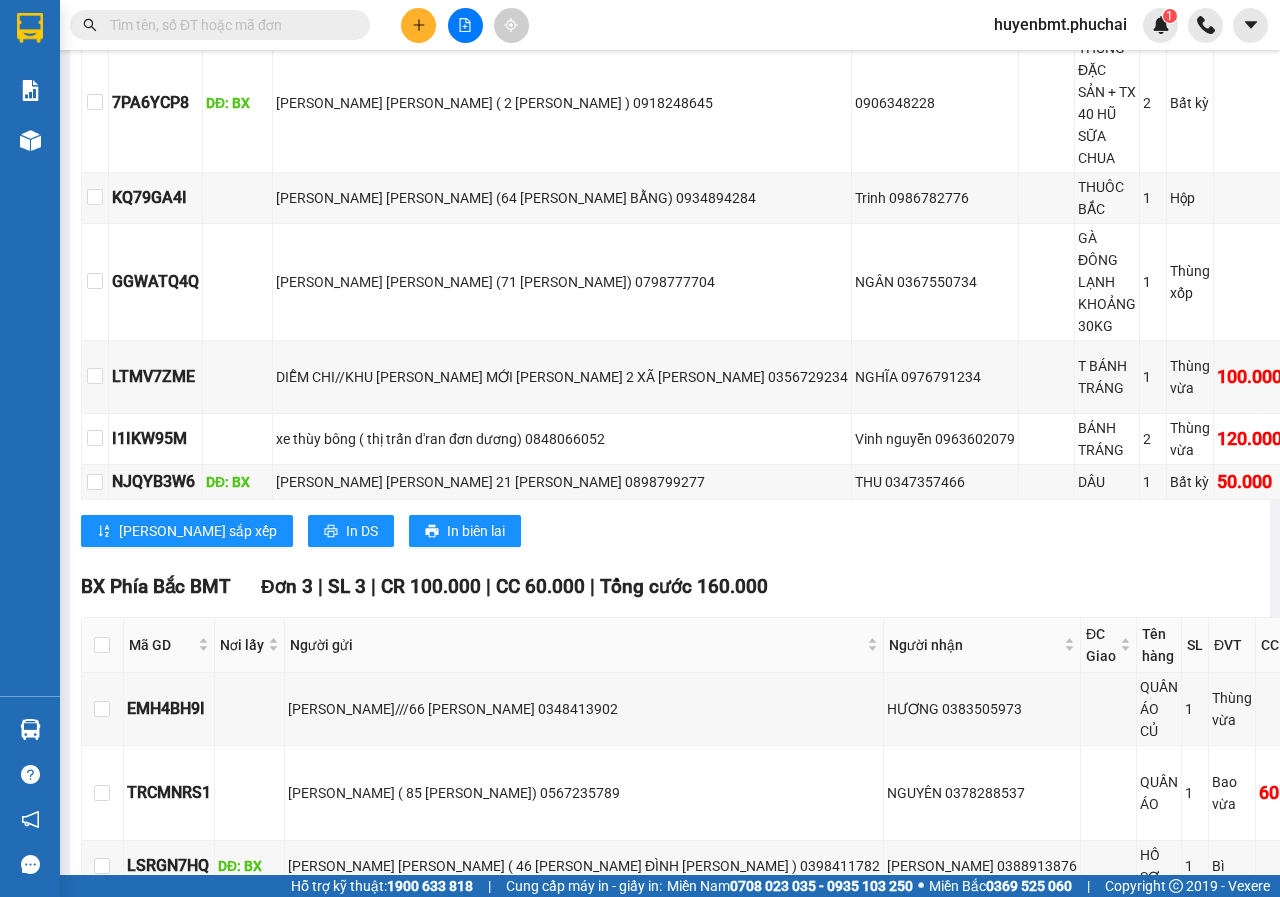click on "BX Phía [GEOGRAPHIC_DATA]   3 | SL   3 | CR   100.000 | CC   60.000 | [PERSON_NAME]   160.000 Mã GD Nơi lấy Người gửi Người [PERSON_NAME] ĐC [PERSON_NAME] Tên hàng SL ĐVT CC CR Ghi chú [PERSON_NAME]                           EMH4BH9I [PERSON_NAME]///66 [PERSON_NAME] 0348413902 [PERSON_NAME] 0383505973 QUẦN ÁO CỦ 1 Thùng vừa 60.000 TRCMNRS1 [PERSON_NAME] ( 85 TÔ [PERSON_NAME])  0567235789 [PERSON_NAME] 0378288537 QUẦN ÁO  1 Bao vừa 60.000 KO HỎI GT BN  LSRGN7HQ DĐ: BX  [PERSON_NAME] [PERSON_NAME] ( 46 [PERSON_NAME] ĐÌNH [PERSON_NAME] )  0398411782 [PERSON_NAME] 0388913876 HỒ SƠ 1 Bì 40.000 [PERSON_NAME] sắp xếp Nhập [PERSON_NAME] In DS In biên [PERSON_NAME][GEOGRAPHIC_DATA]   02636512512   73 Xô Viết [PERSON_NAME], P.7 BX Phía Bắc BMT  -  07:05 [DATE] [GEOGRAPHIC_DATA]:  [GEOGRAPHIC_DATA] - [PERSON_NAME]:   (17:00 [DATE]) Tài xế:  [PERSON_NAME] - HẢI MẬP   Số xe:  49G-000.71   [PERSON_NAME] xe:  Limousine 34 [PERSON_NAME] Mã GD Nơi lấy Người gửi Người [PERSON_NAME] ĐC [PERSON_NAME] Tên hàng SL ĐVT CC CR Ghi [PERSON_NAME]" at bounding box center (747, 763) 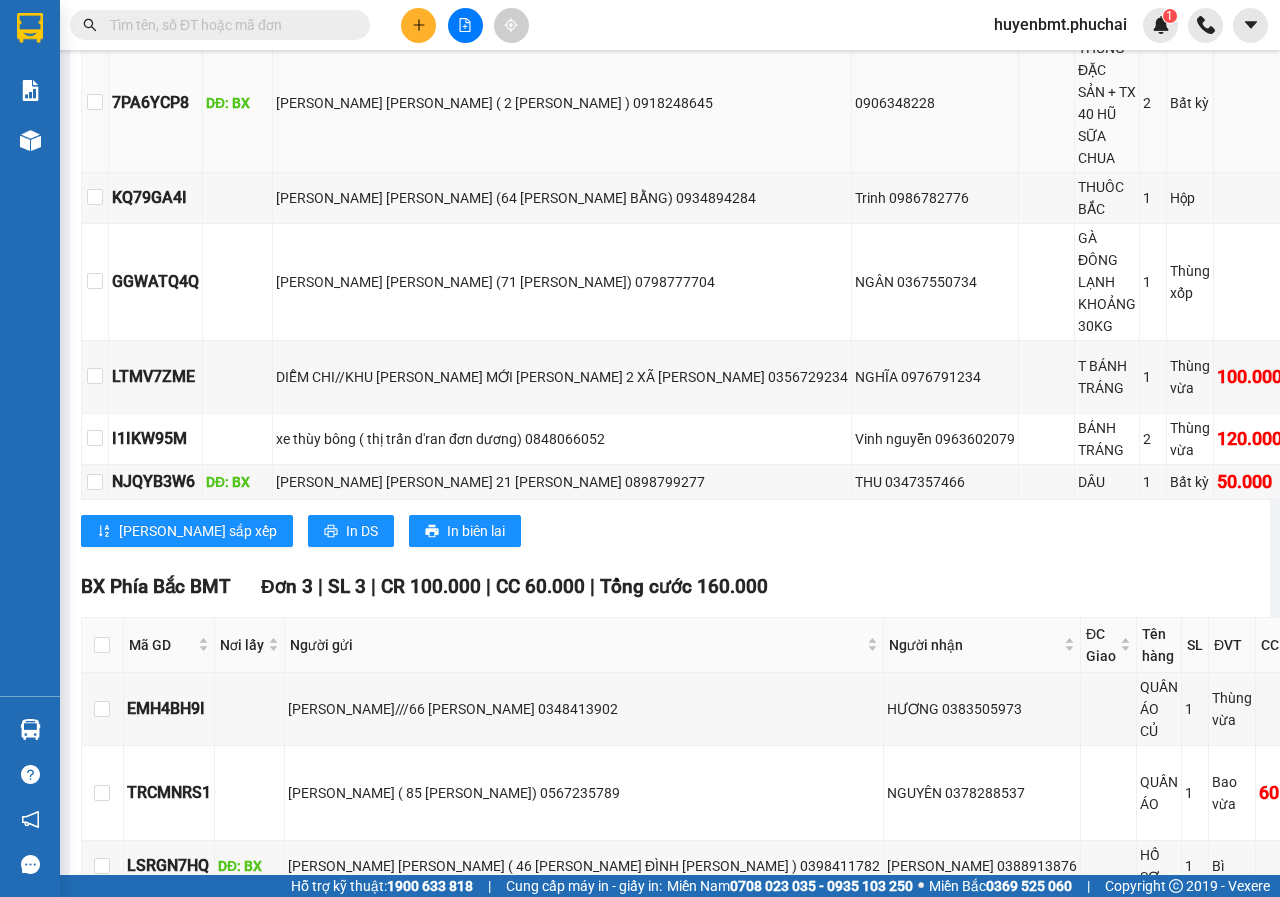 scroll, scrollTop: 0, scrollLeft: 0, axis: both 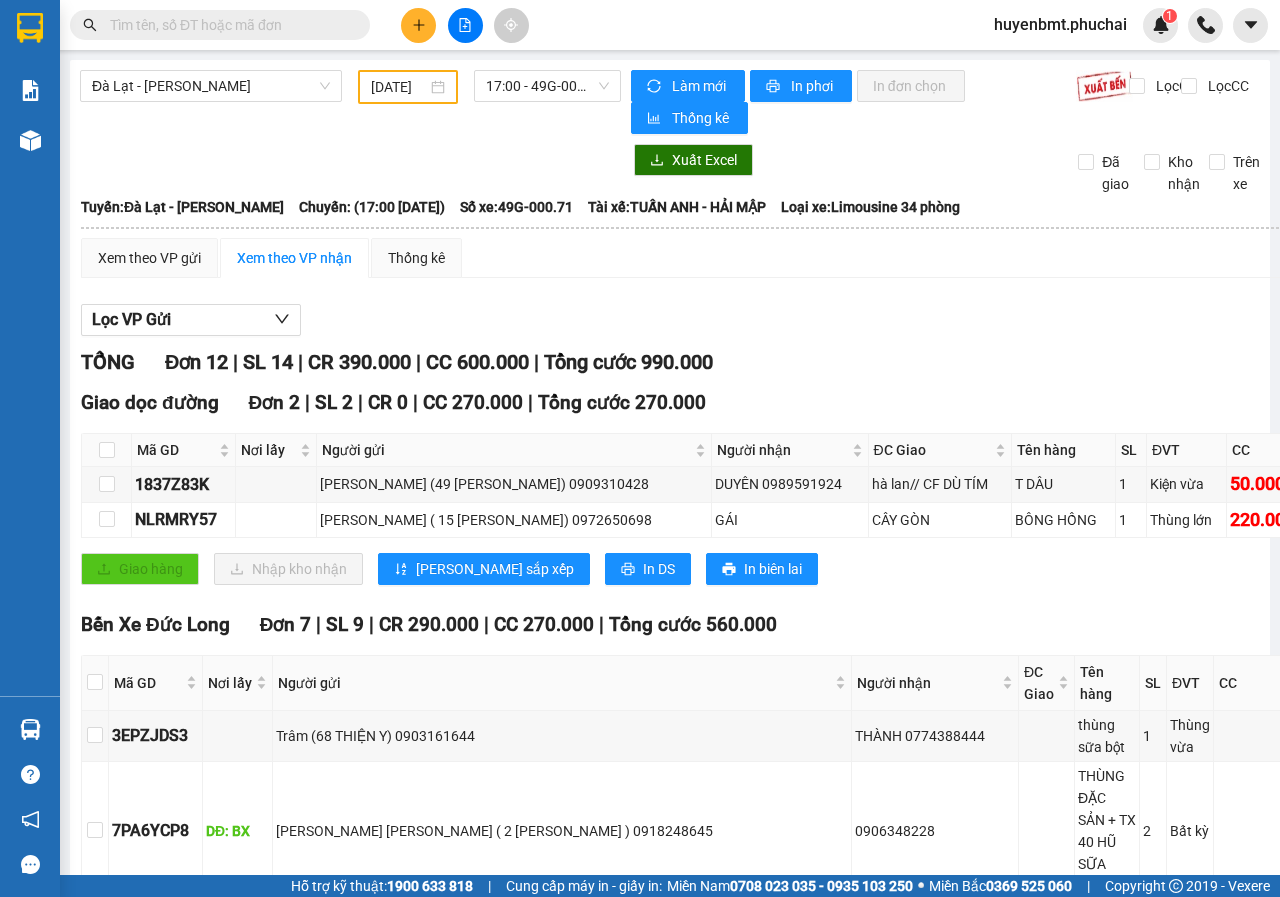 click on "[DATE]" at bounding box center [399, 87] 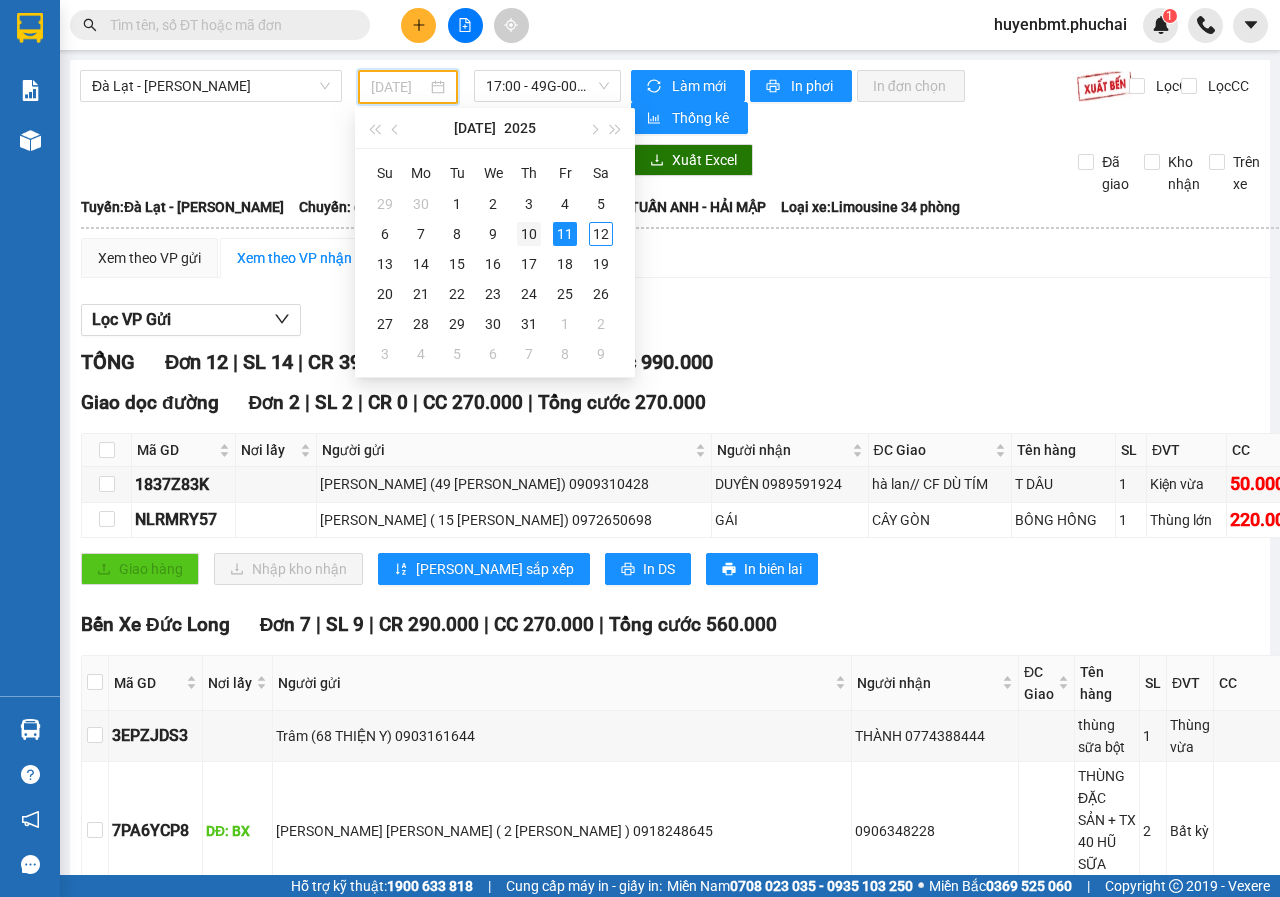 click on "10" at bounding box center [529, 234] 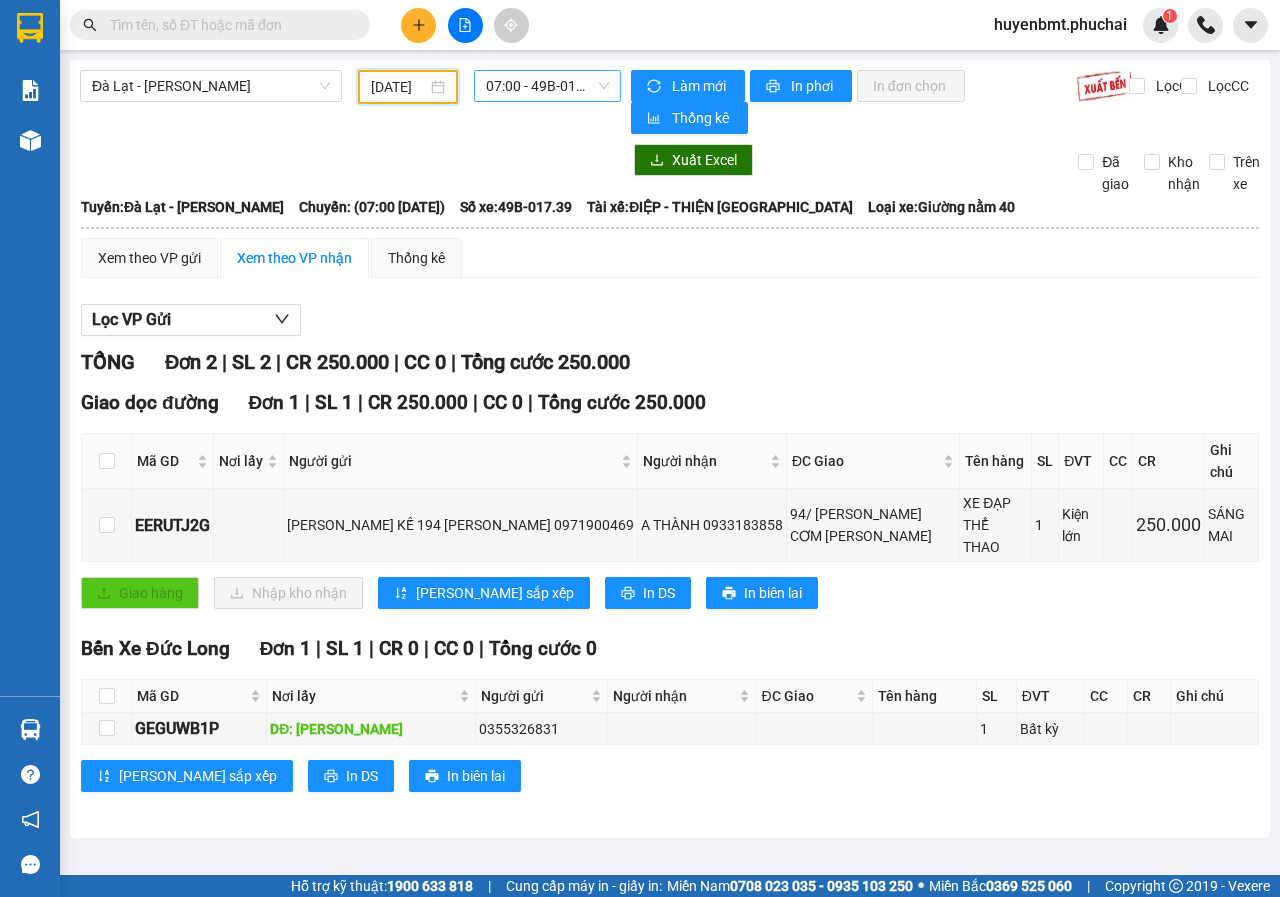 click on "07:00     - 49B-017.39" at bounding box center (547, 86) 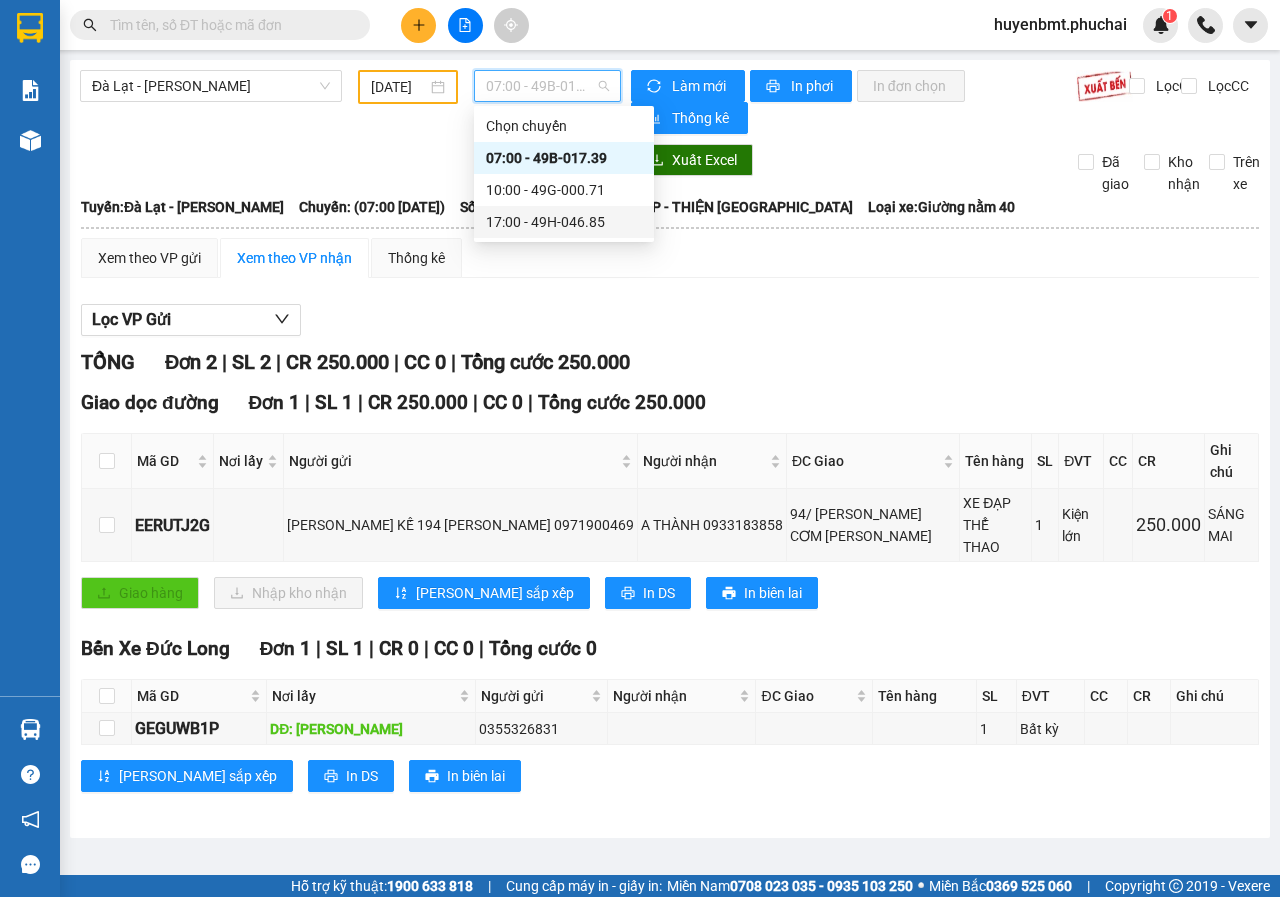 click on "17:00     - 49H-046.85" at bounding box center [564, 222] 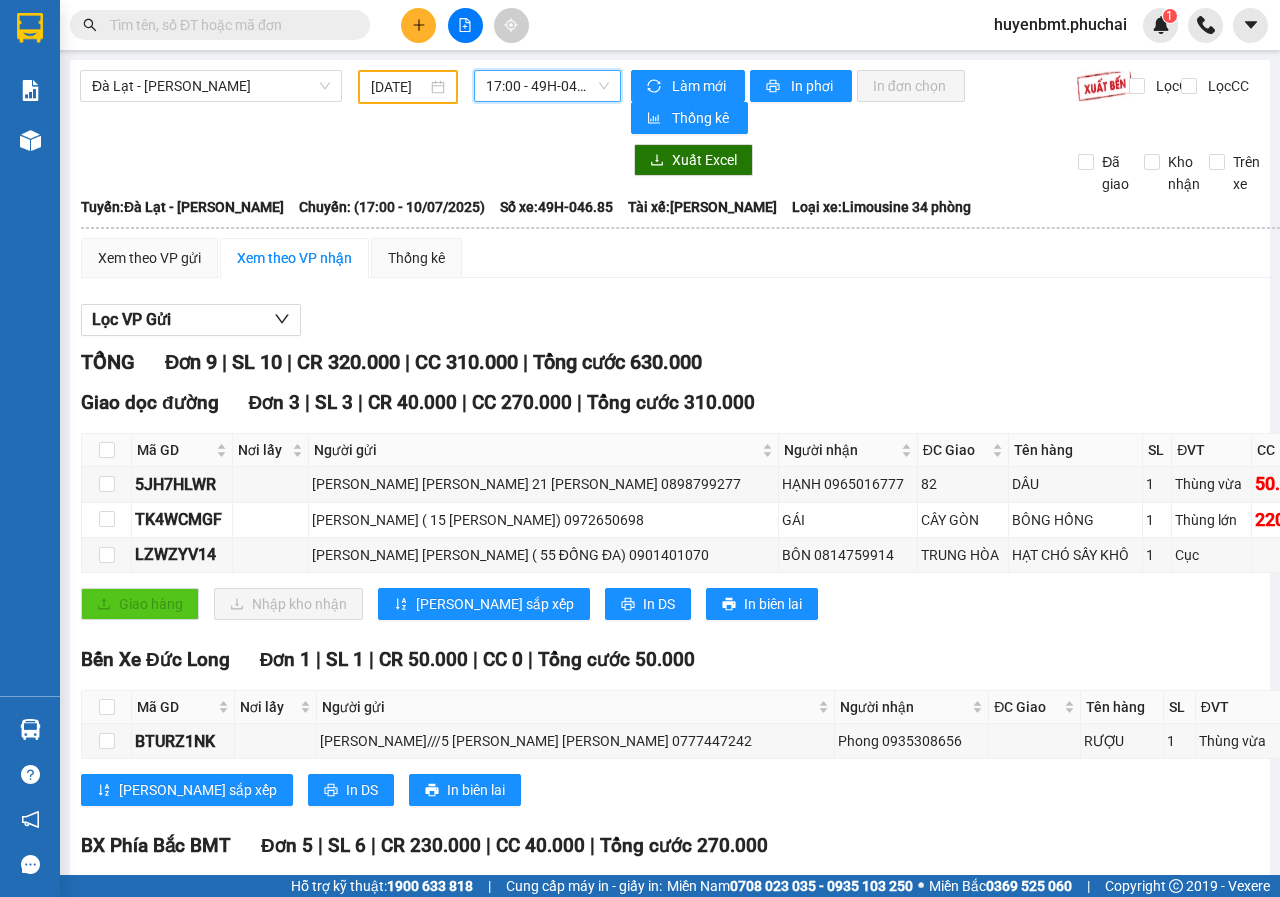 scroll, scrollTop: 729, scrollLeft: 0, axis: vertical 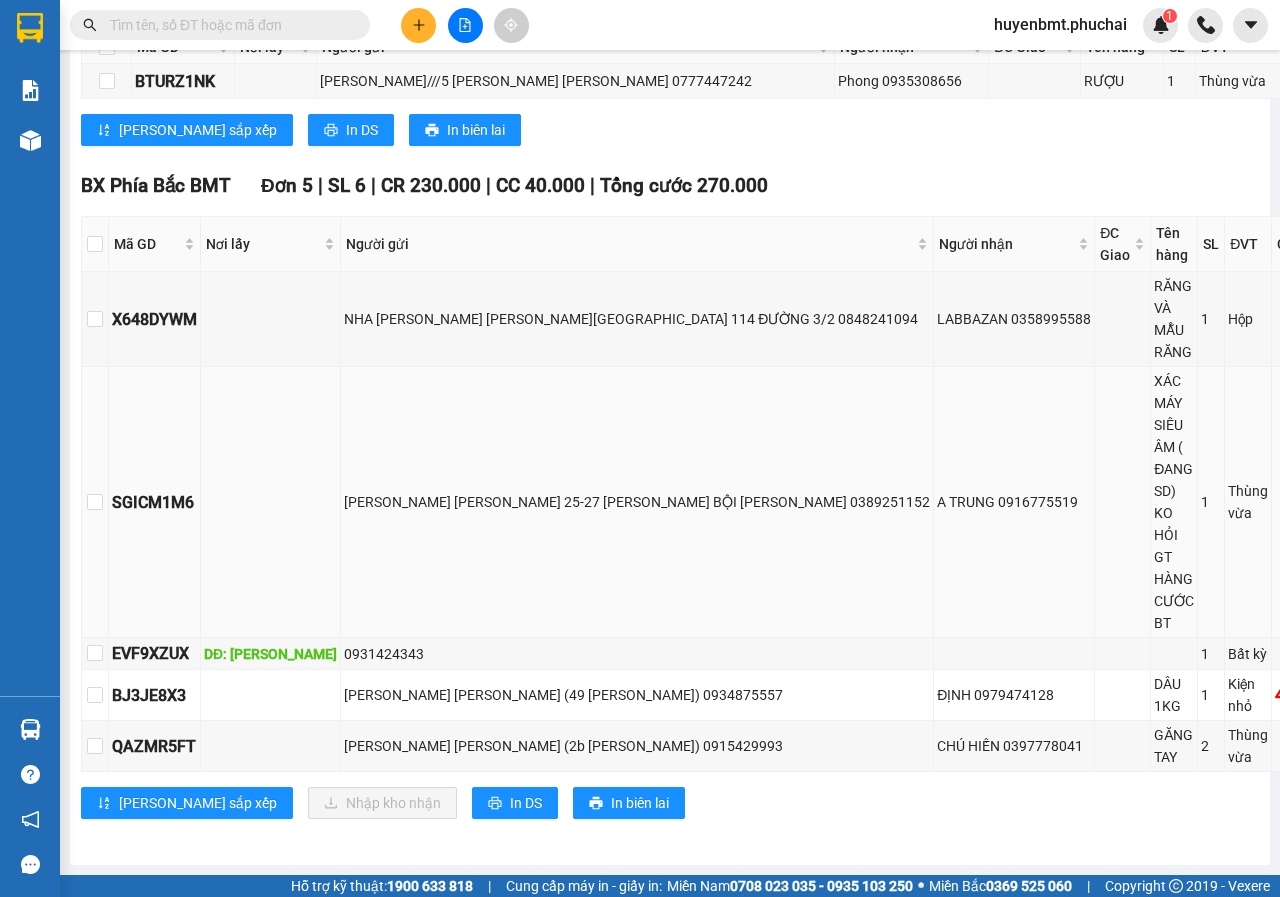 click on "A TRUNG 0916775519" at bounding box center (1014, 502) 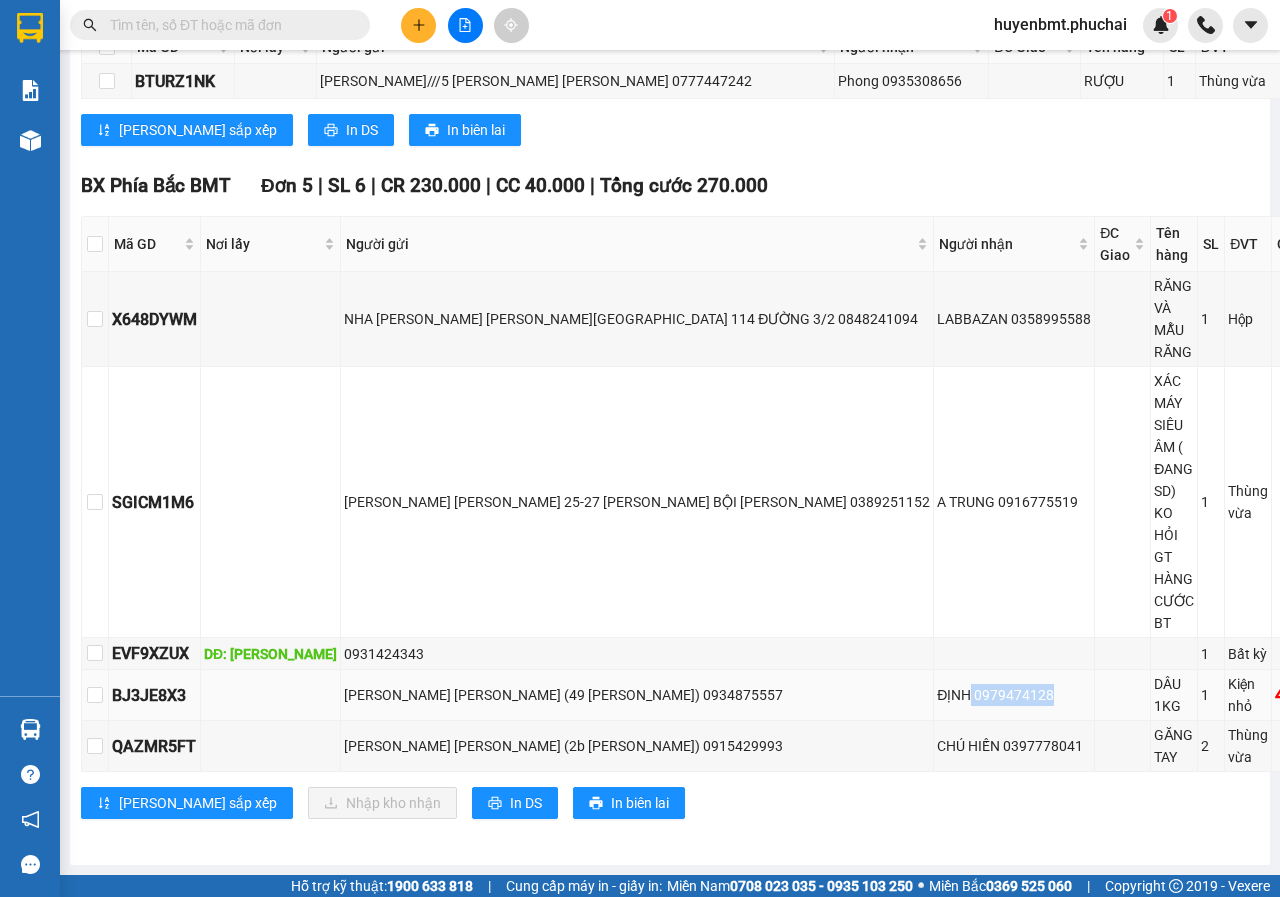 drag, startPoint x: 766, startPoint y: 695, endPoint x: 856, endPoint y: 692, distance: 90.04999 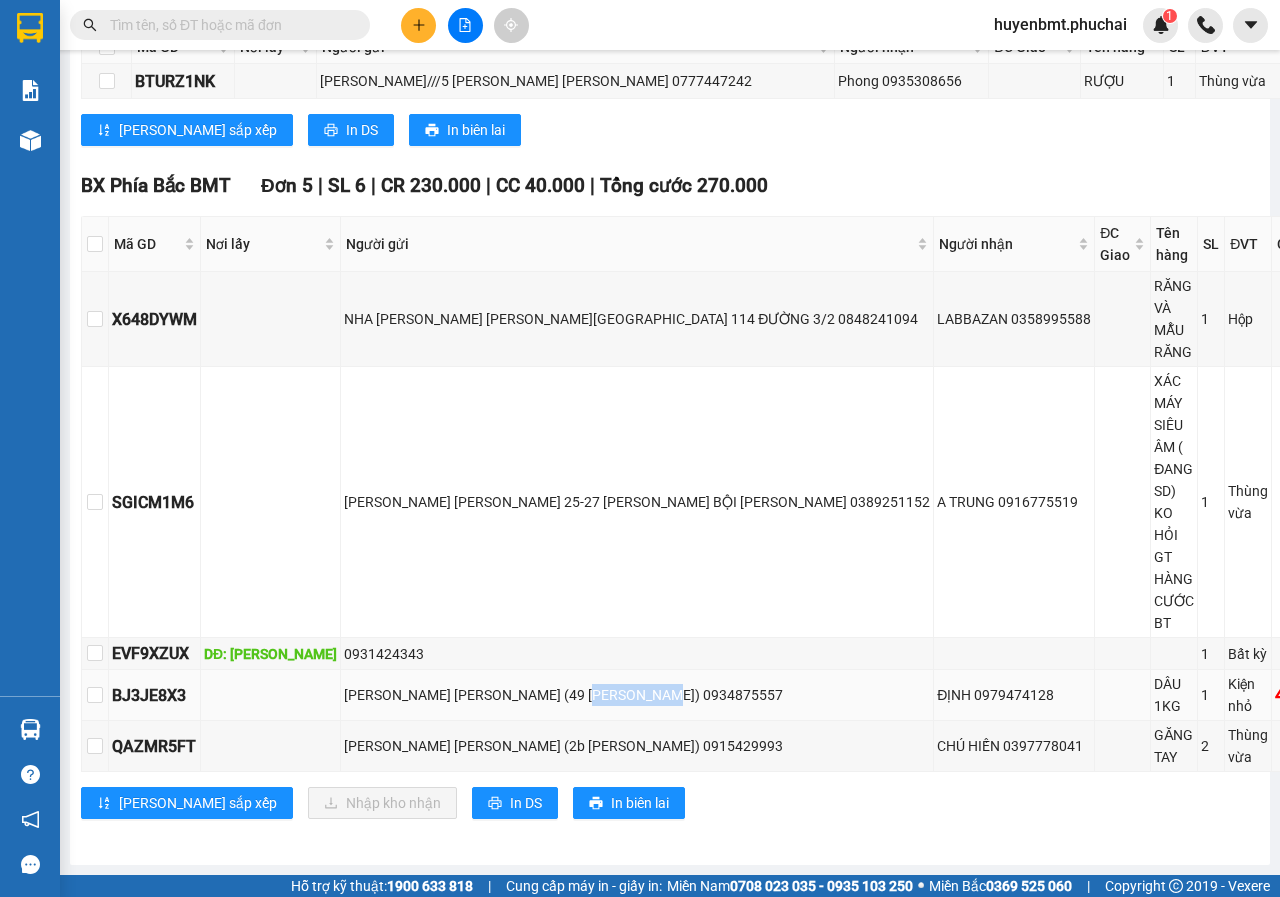 drag, startPoint x: 583, startPoint y: 692, endPoint x: 675, endPoint y: 691, distance: 92.00543 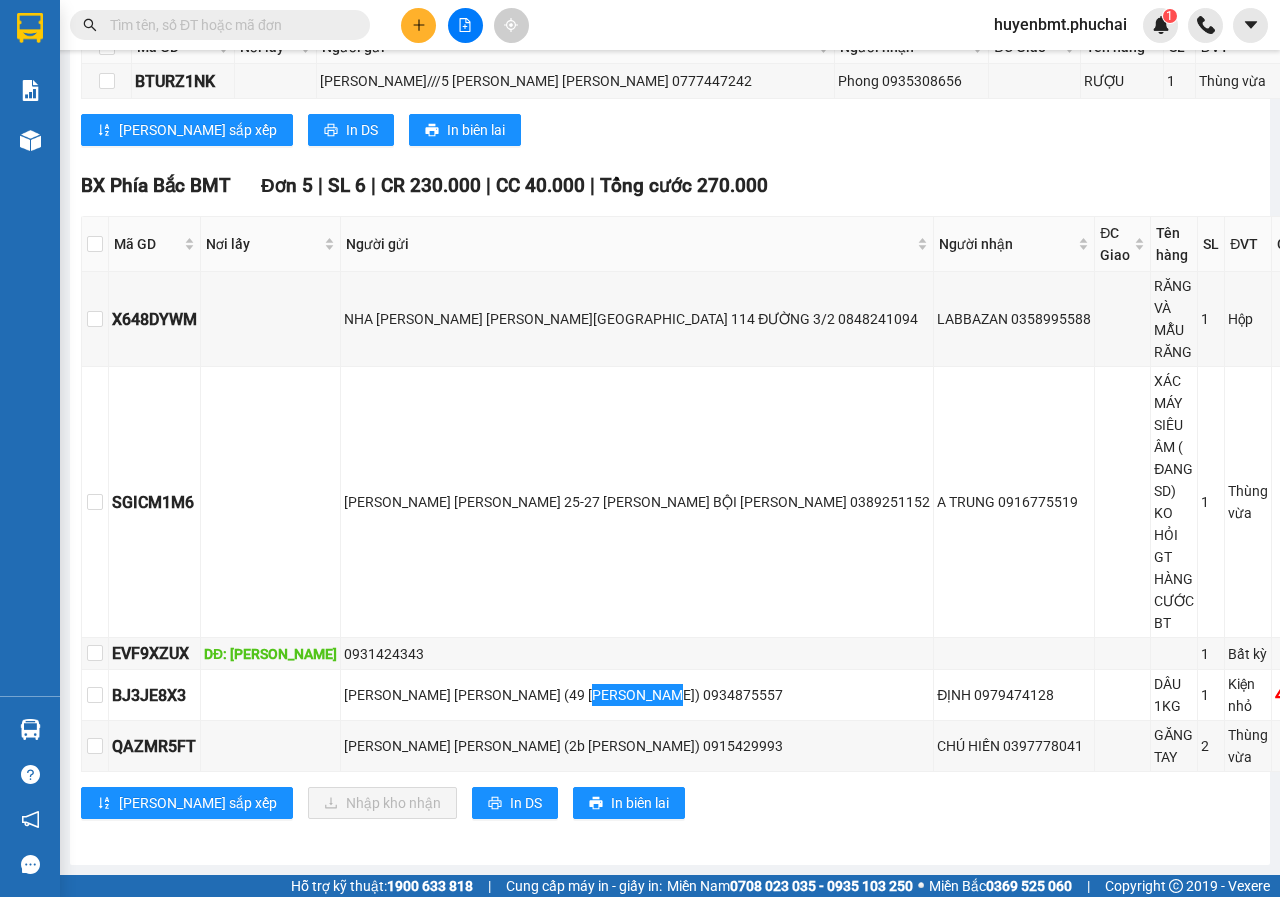 scroll, scrollTop: 729, scrollLeft: 0, axis: vertical 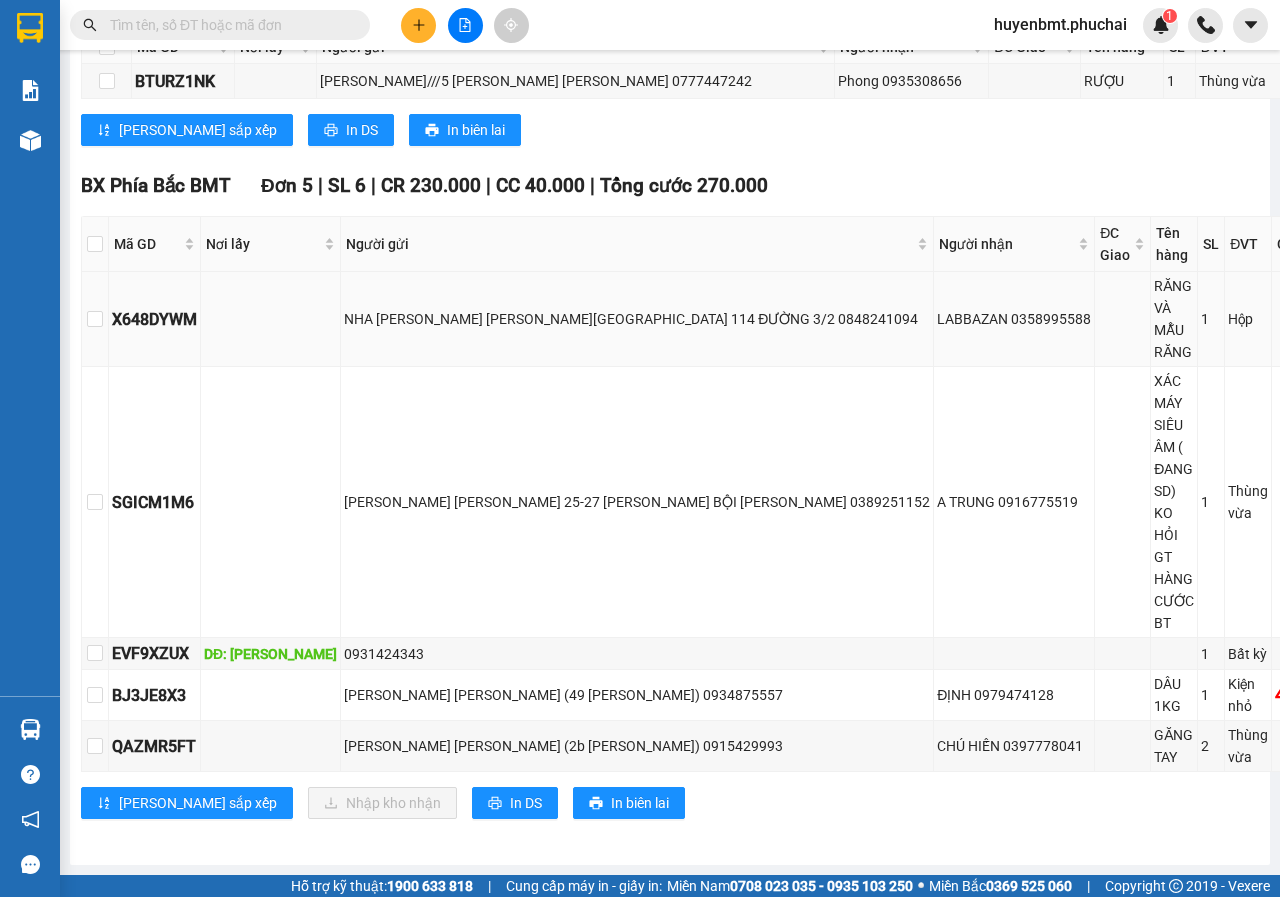 click on "NHA [PERSON_NAME] [PERSON_NAME][GEOGRAPHIC_DATA] 114 ĐƯỜNG 3/2  0848241094" at bounding box center [637, 319] 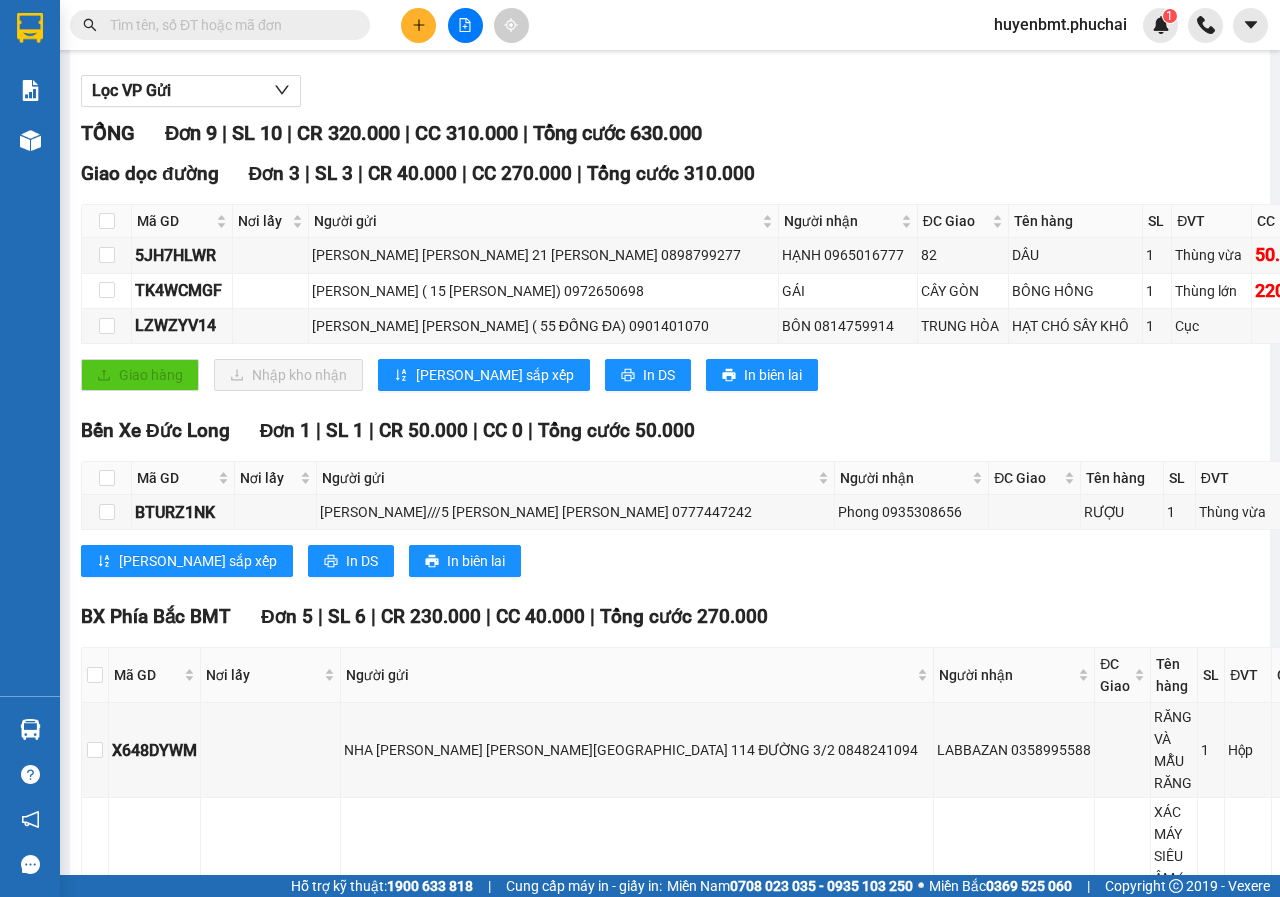 scroll, scrollTop: 0, scrollLeft: 0, axis: both 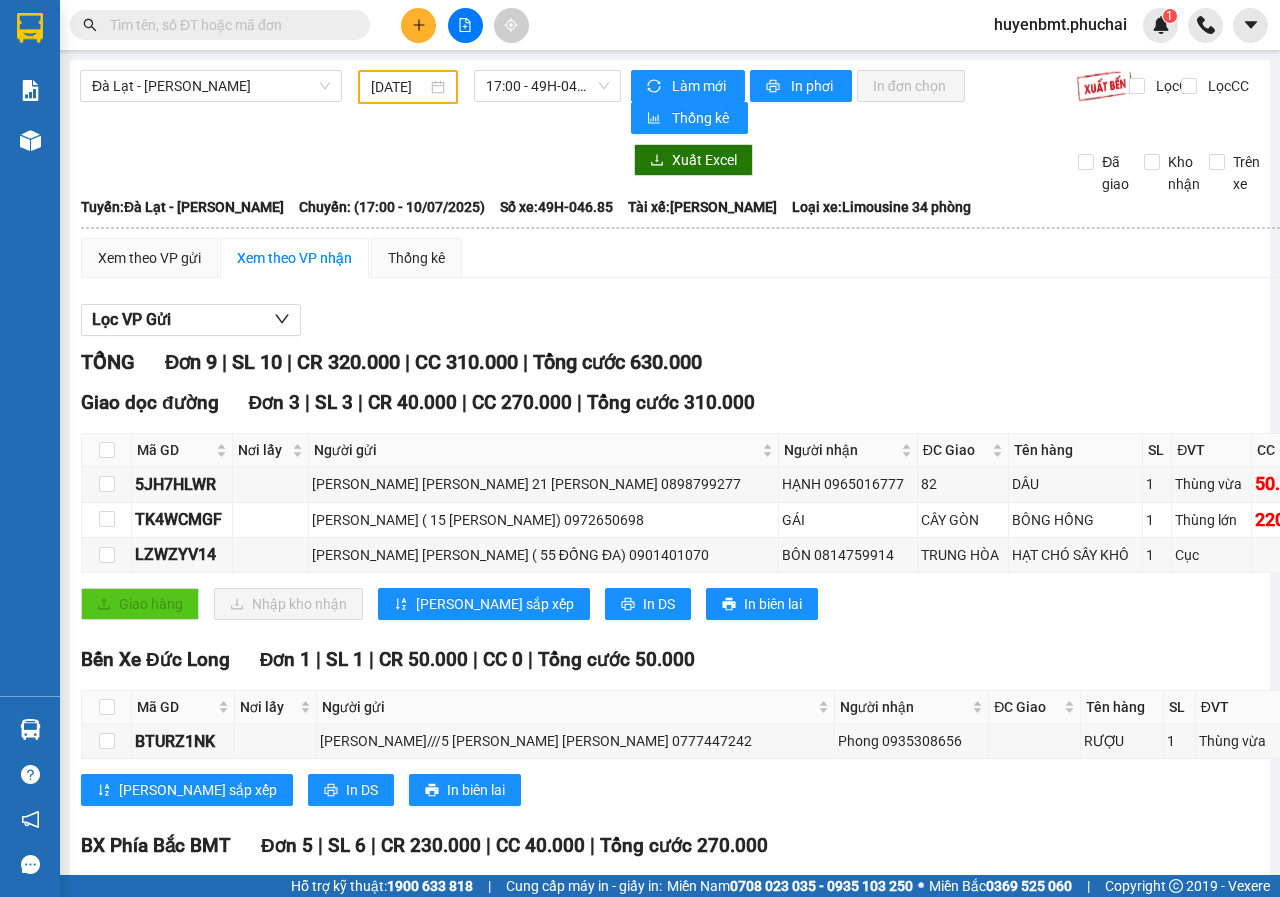 click on "[DATE]" at bounding box center [408, 87] 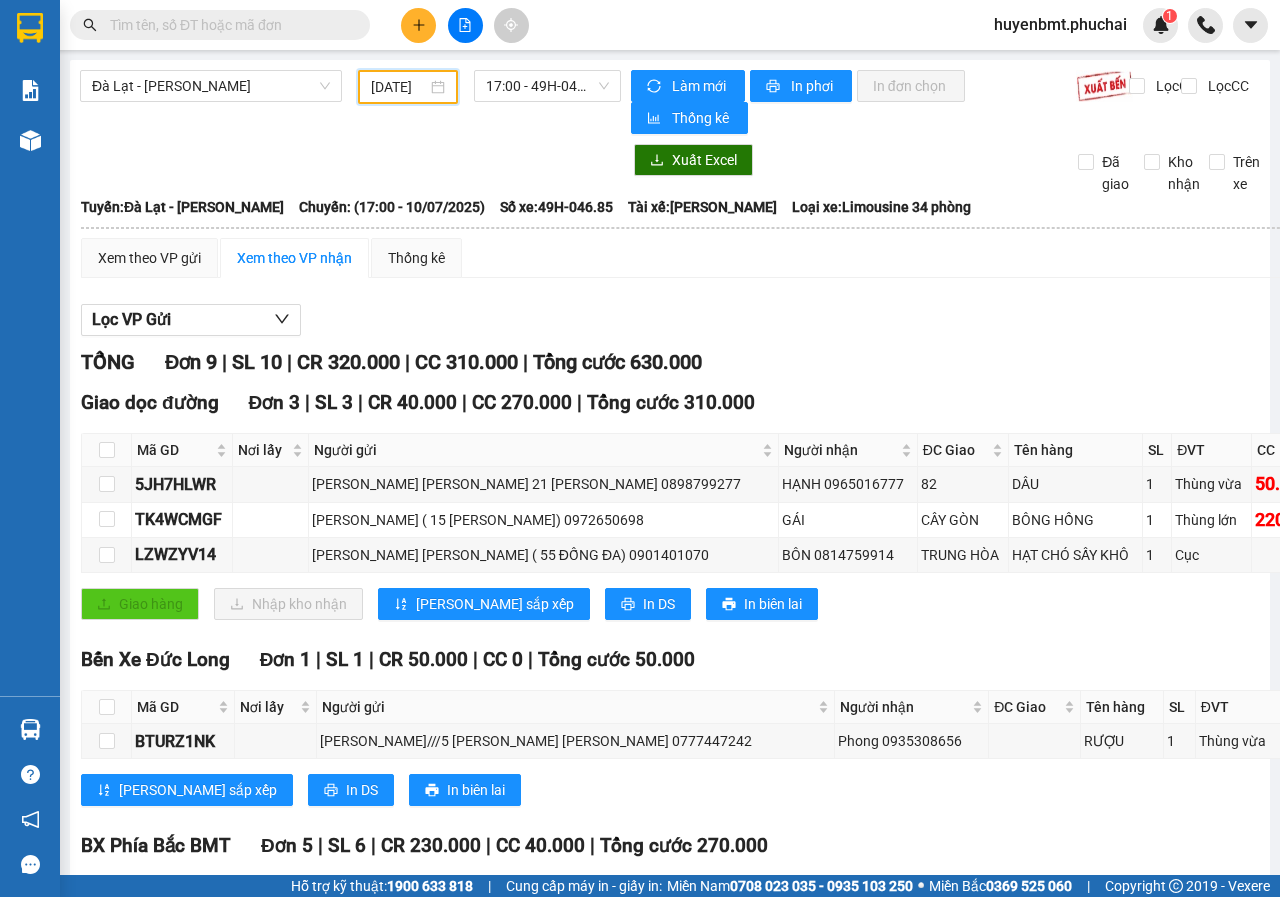 scroll, scrollTop: 0, scrollLeft: 16, axis: horizontal 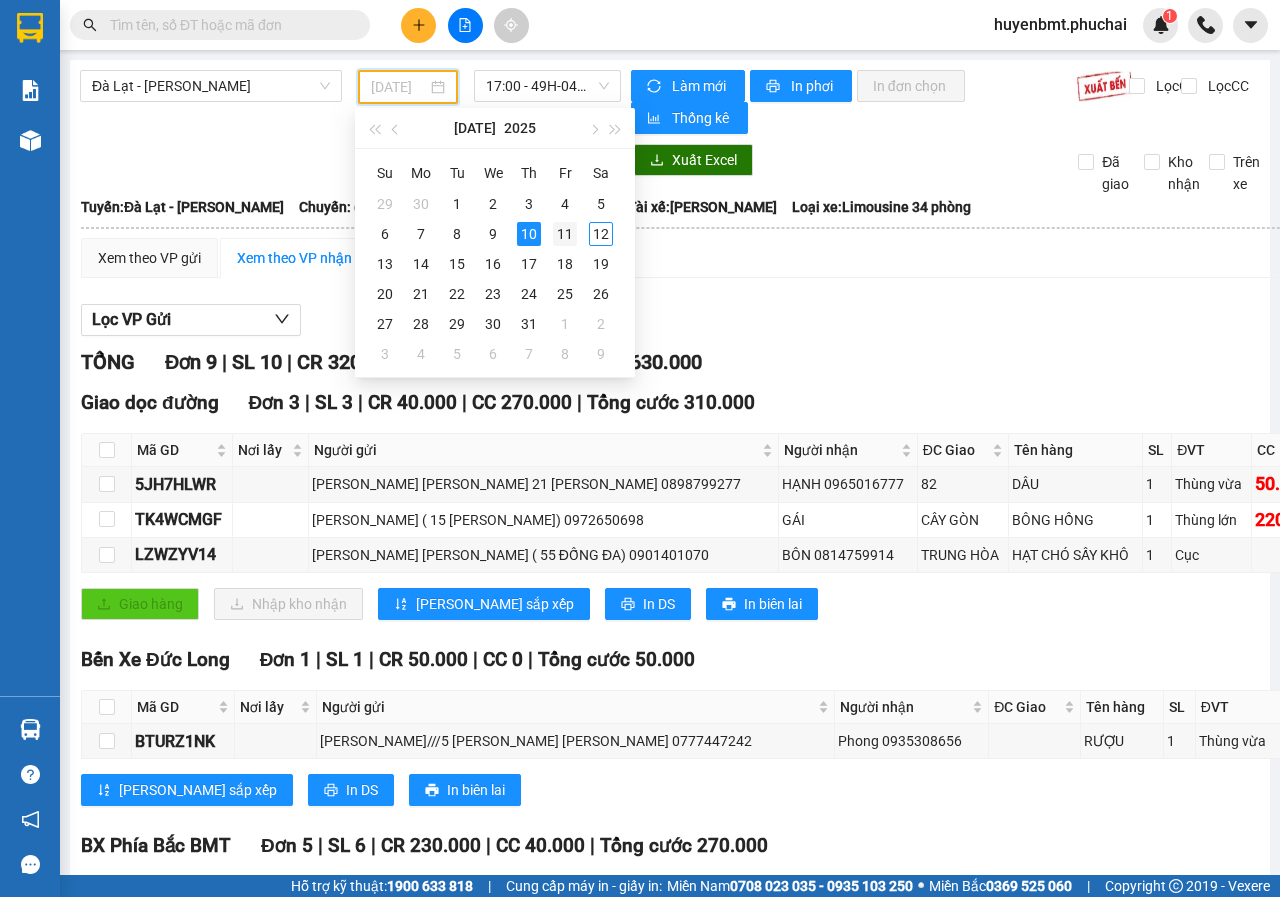 click on "11" at bounding box center [565, 234] 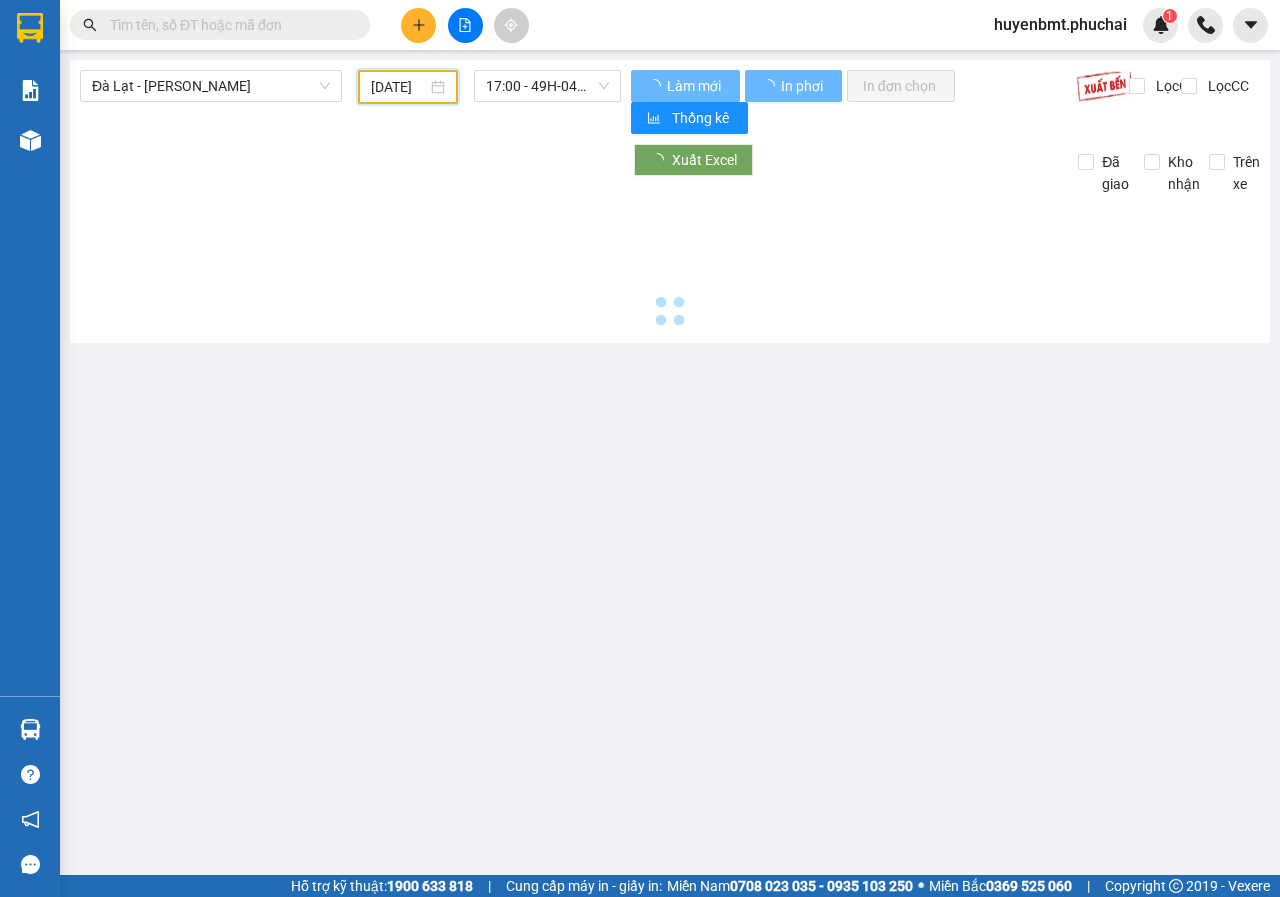 scroll, scrollTop: 0, scrollLeft: 15, axis: horizontal 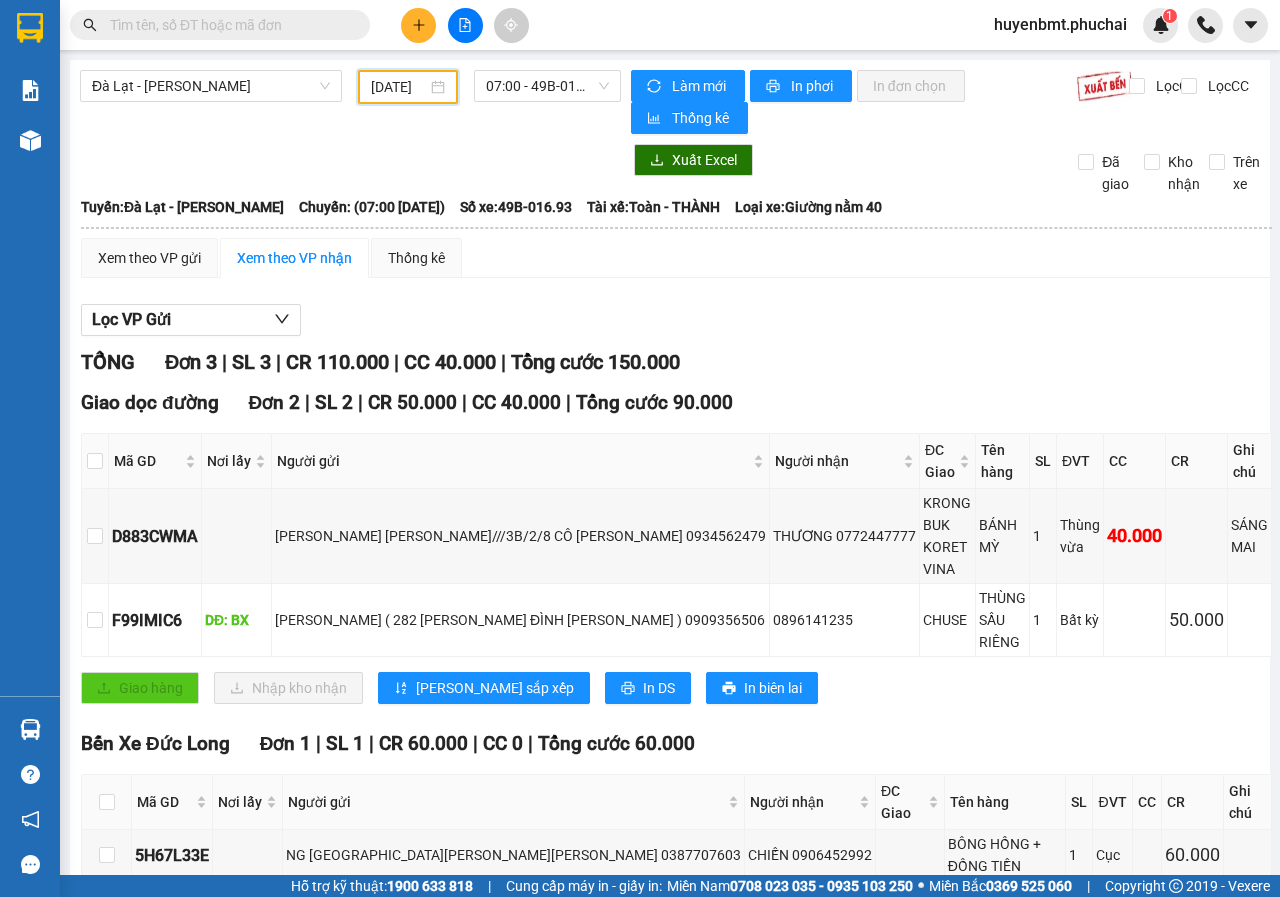 click on "[DATE]" at bounding box center [399, 87] 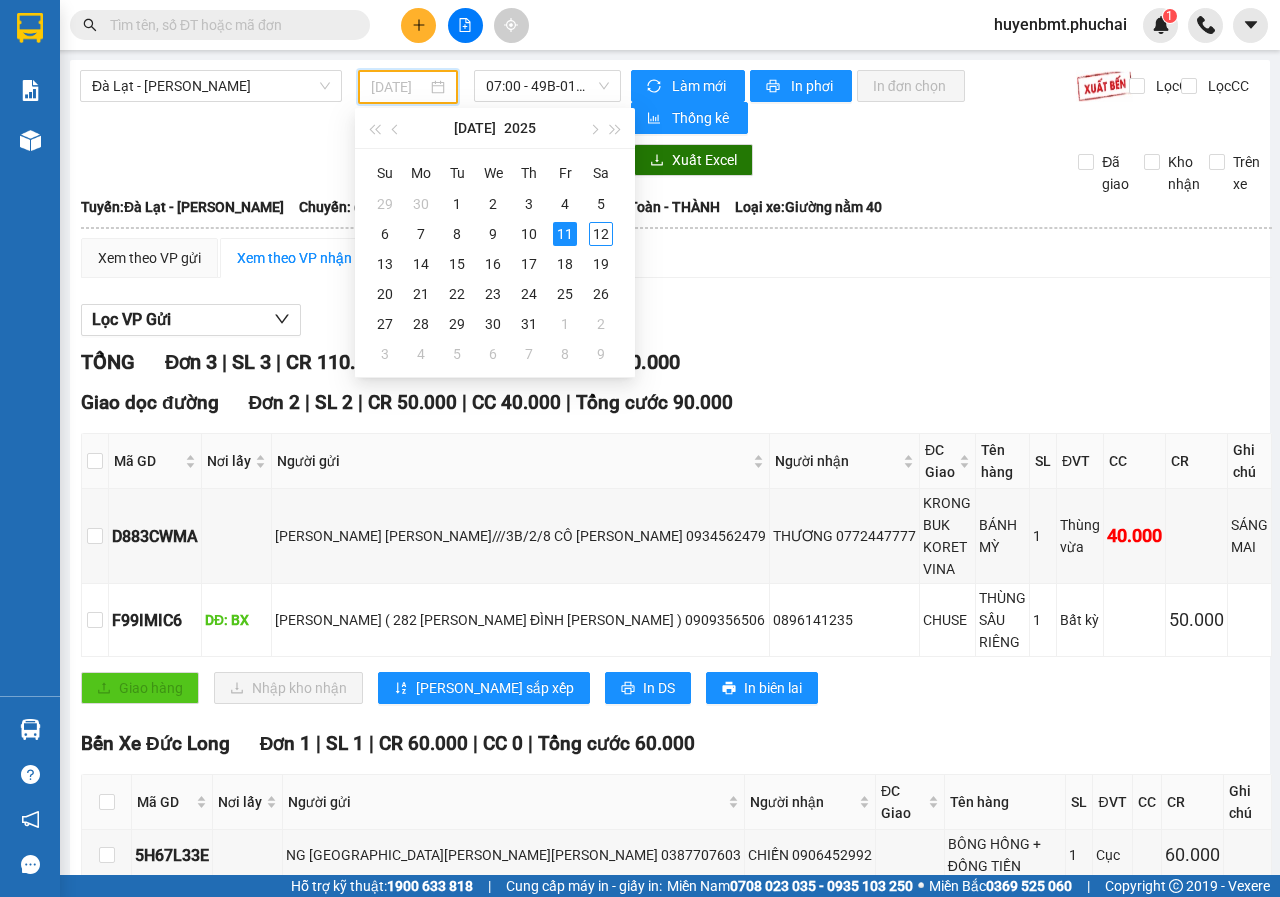 type on "[DATE]" 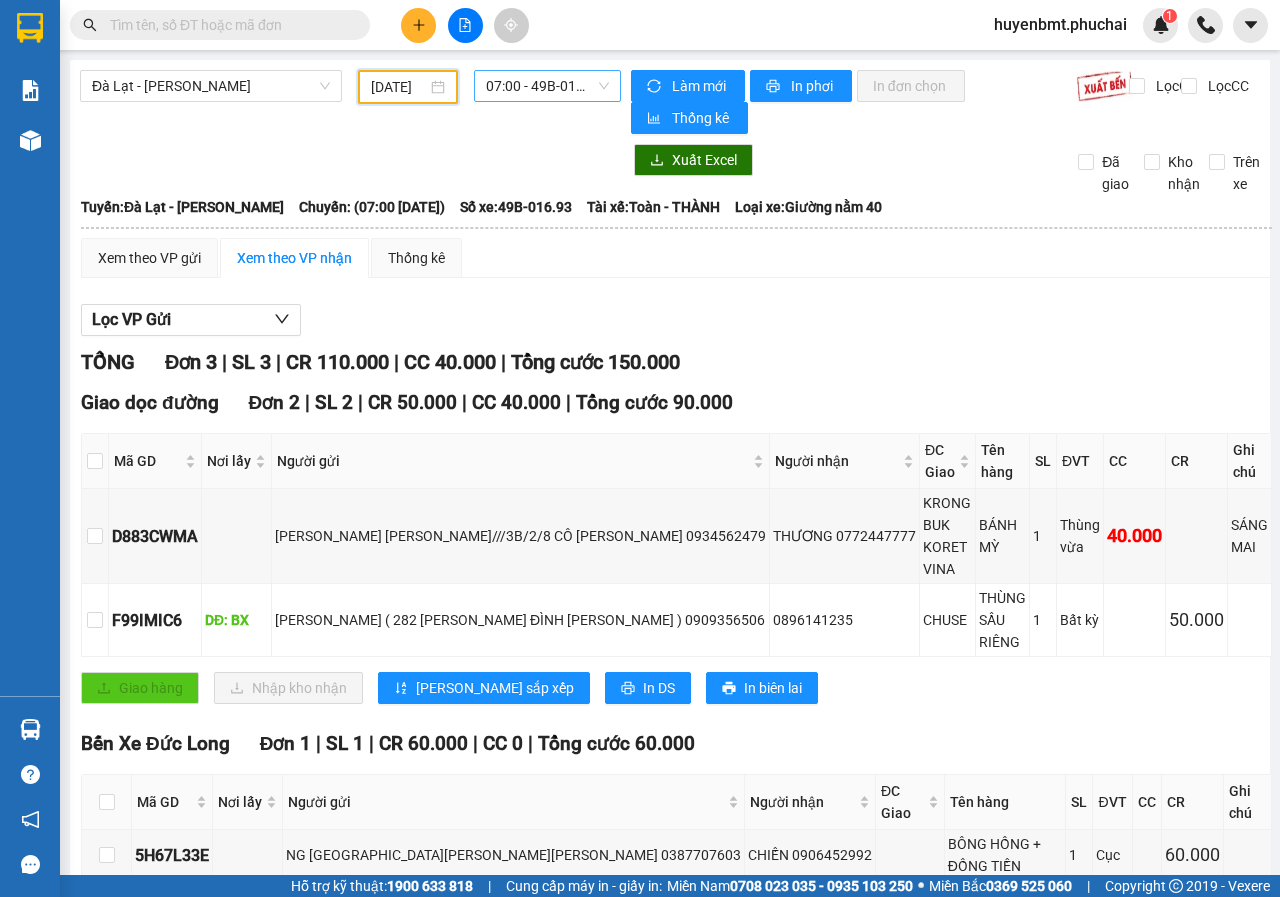 click on "07:00     - 49B-016.93" at bounding box center (547, 86) 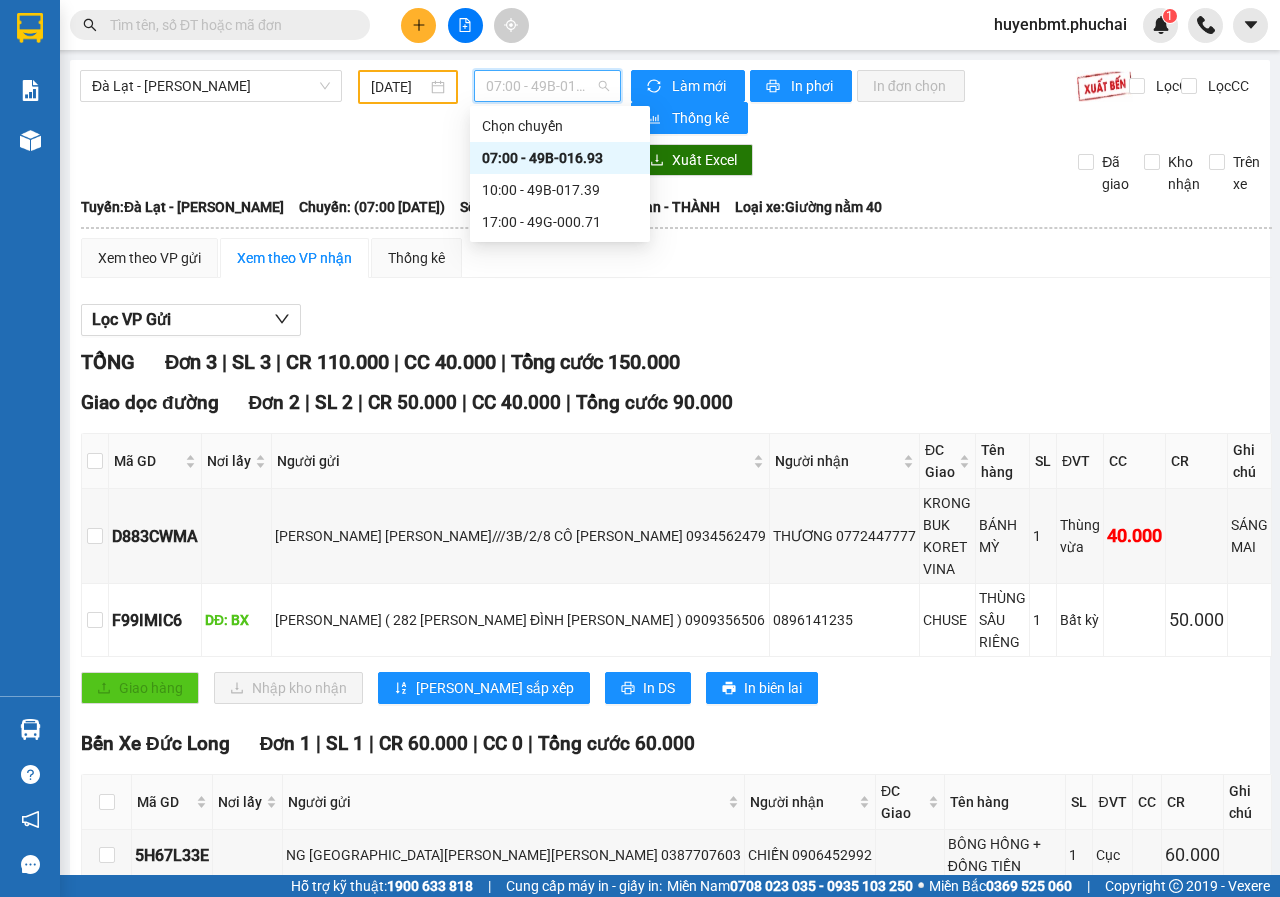 scroll, scrollTop: 0, scrollLeft: 0, axis: both 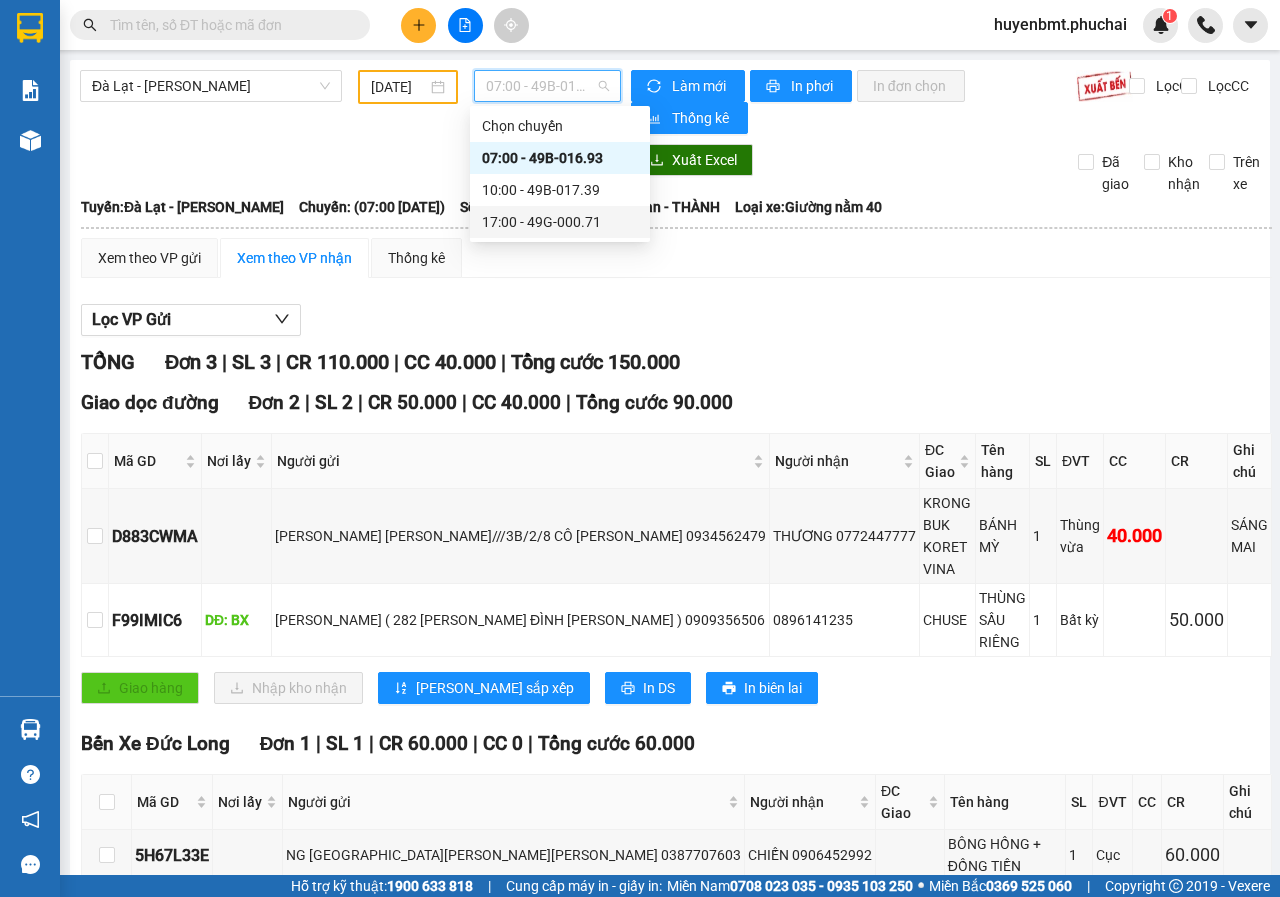 click on "17:00     - 49G-000.71" at bounding box center (560, 222) 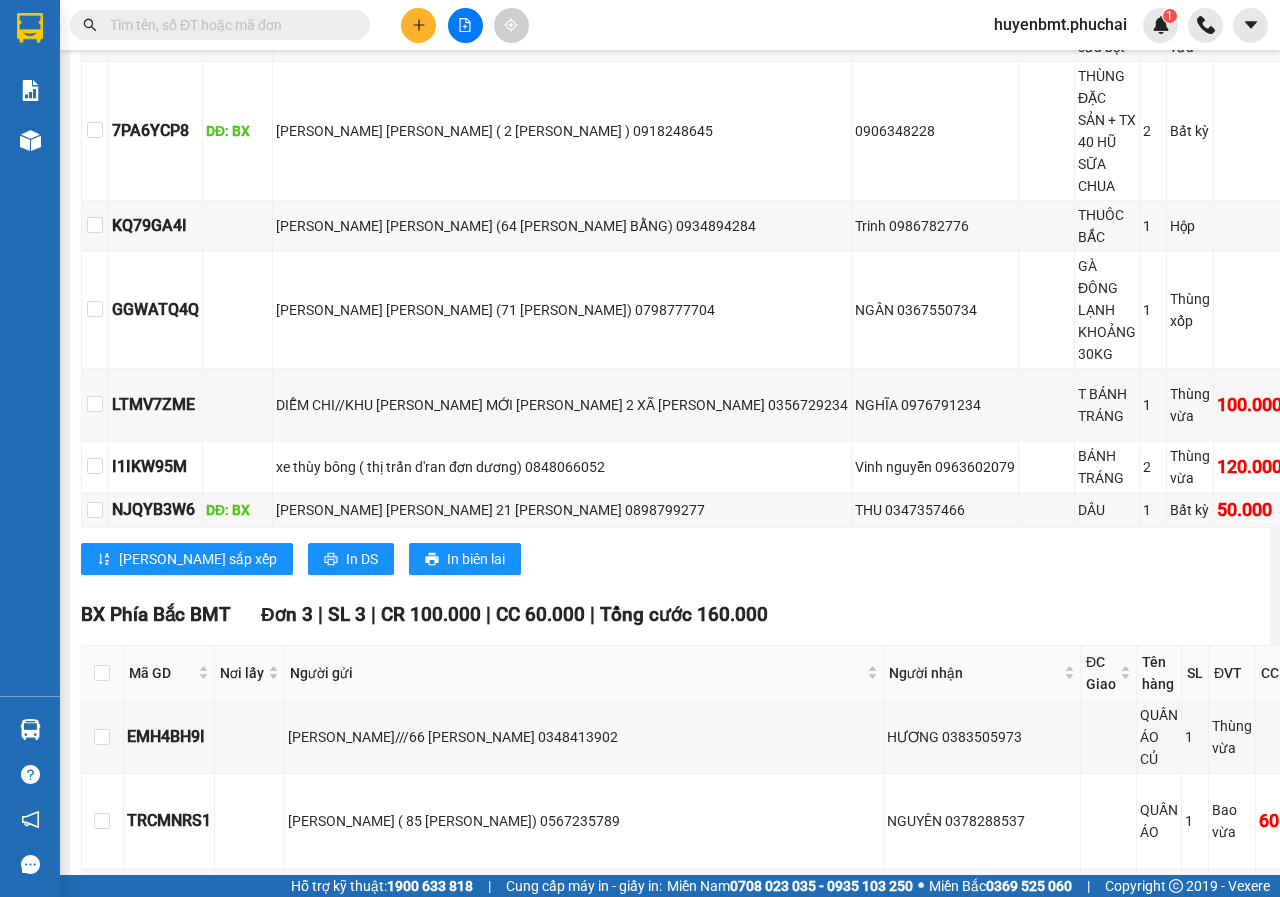 scroll, scrollTop: 728, scrollLeft: 0, axis: vertical 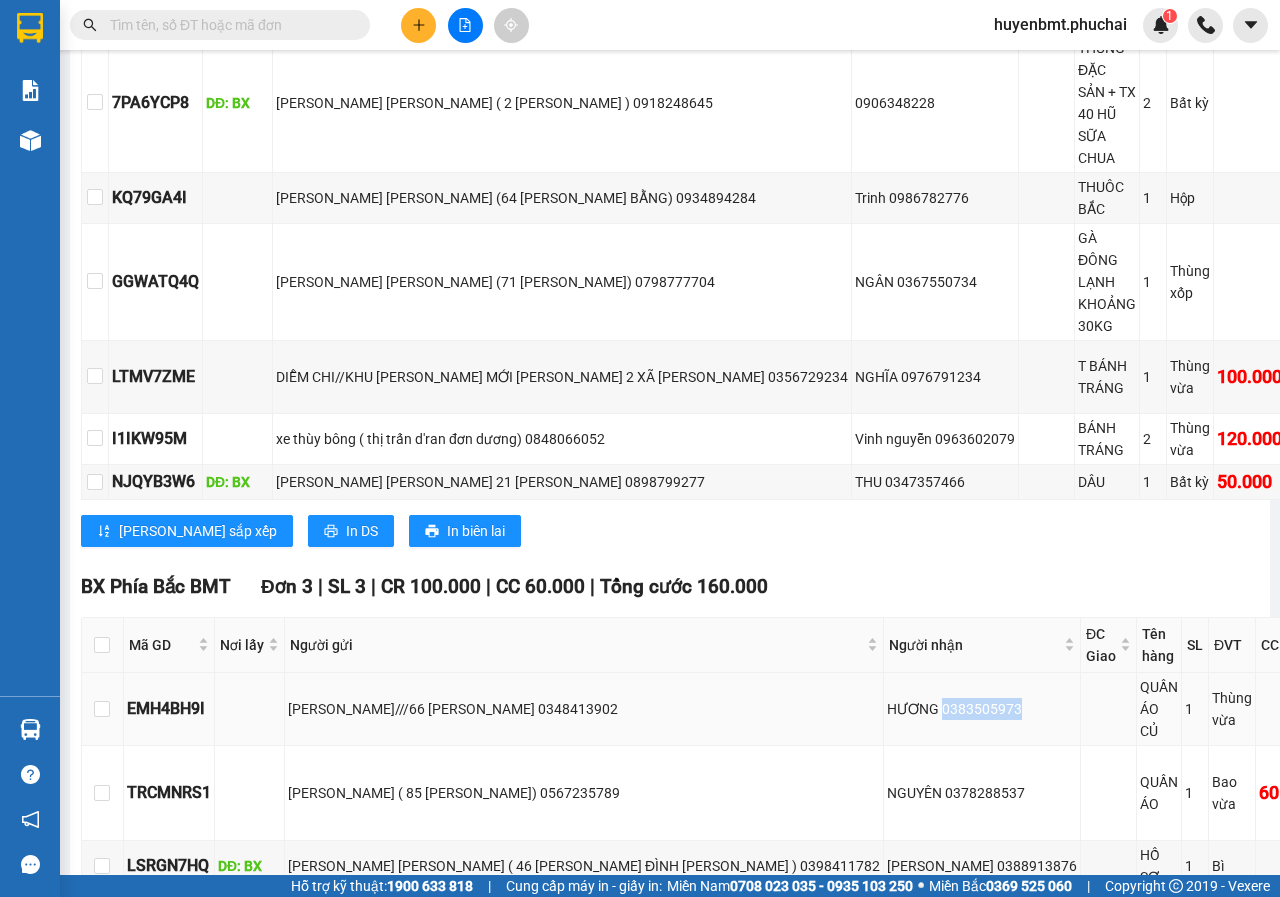 drag, startPoint x: 742, startPoint y: 669, endPoint x: 822, endPoint y: 668, distance: 80.00625 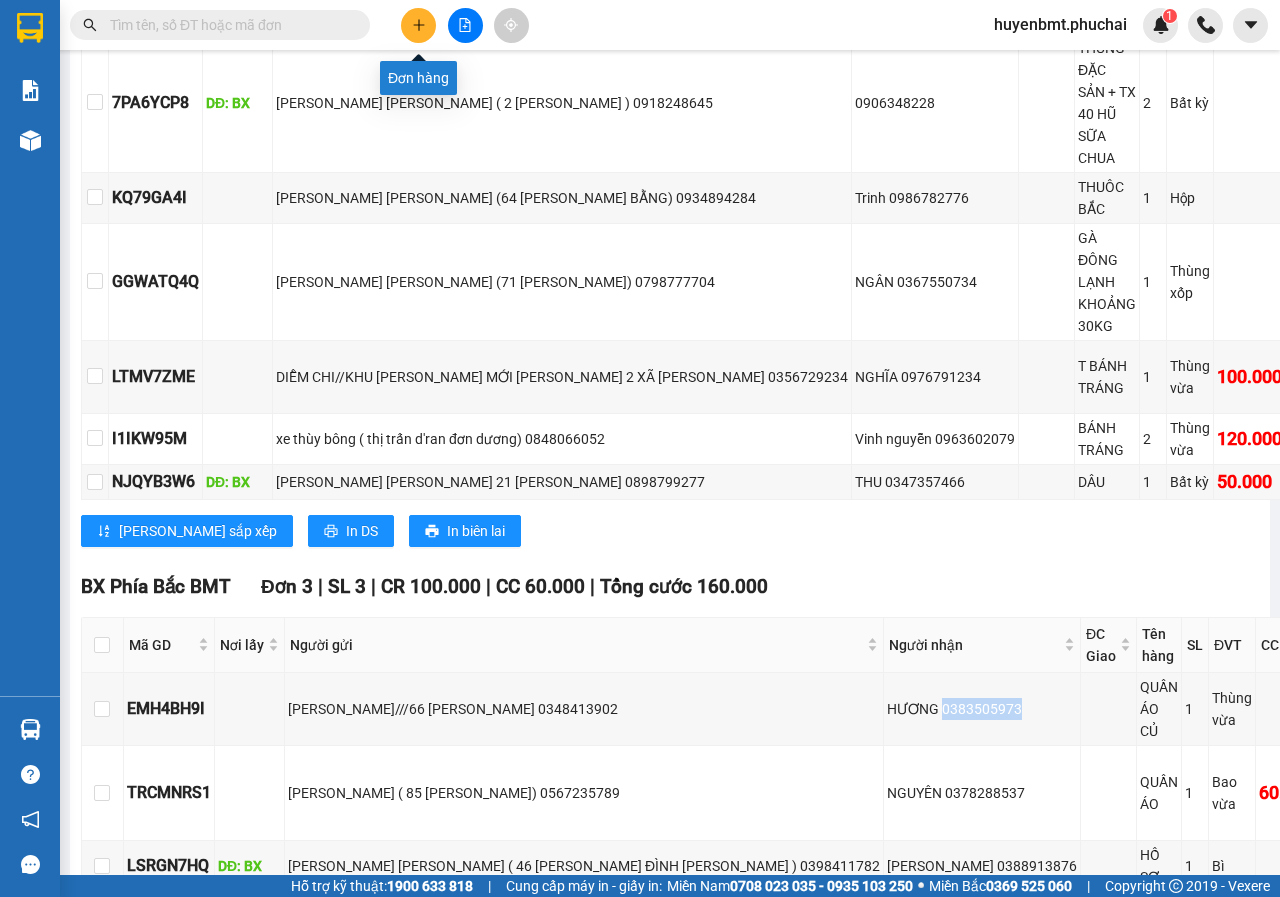 click at bounding box center [418, 25] 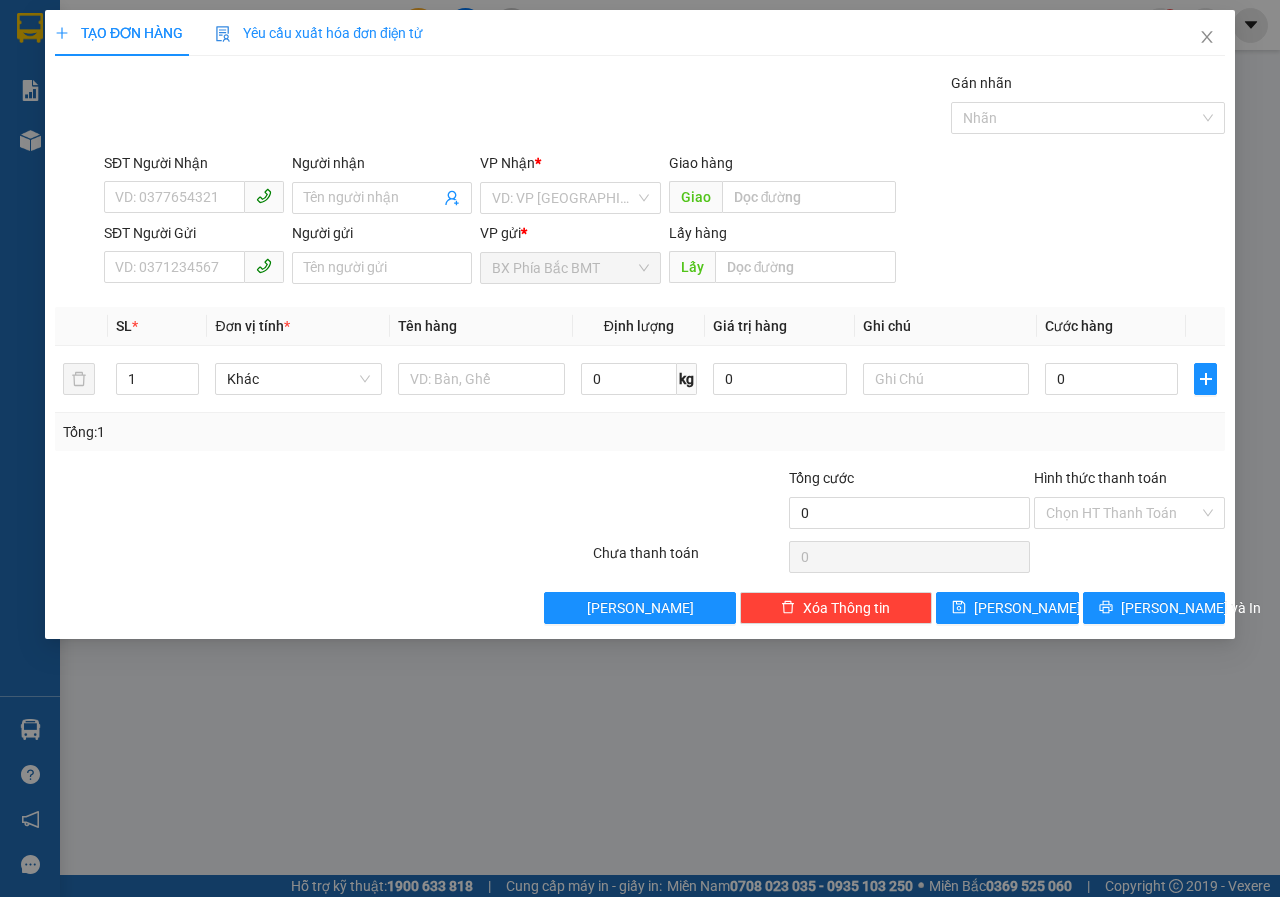 scroll, scrollTop: 0, scrollLeft: 0, axis: both 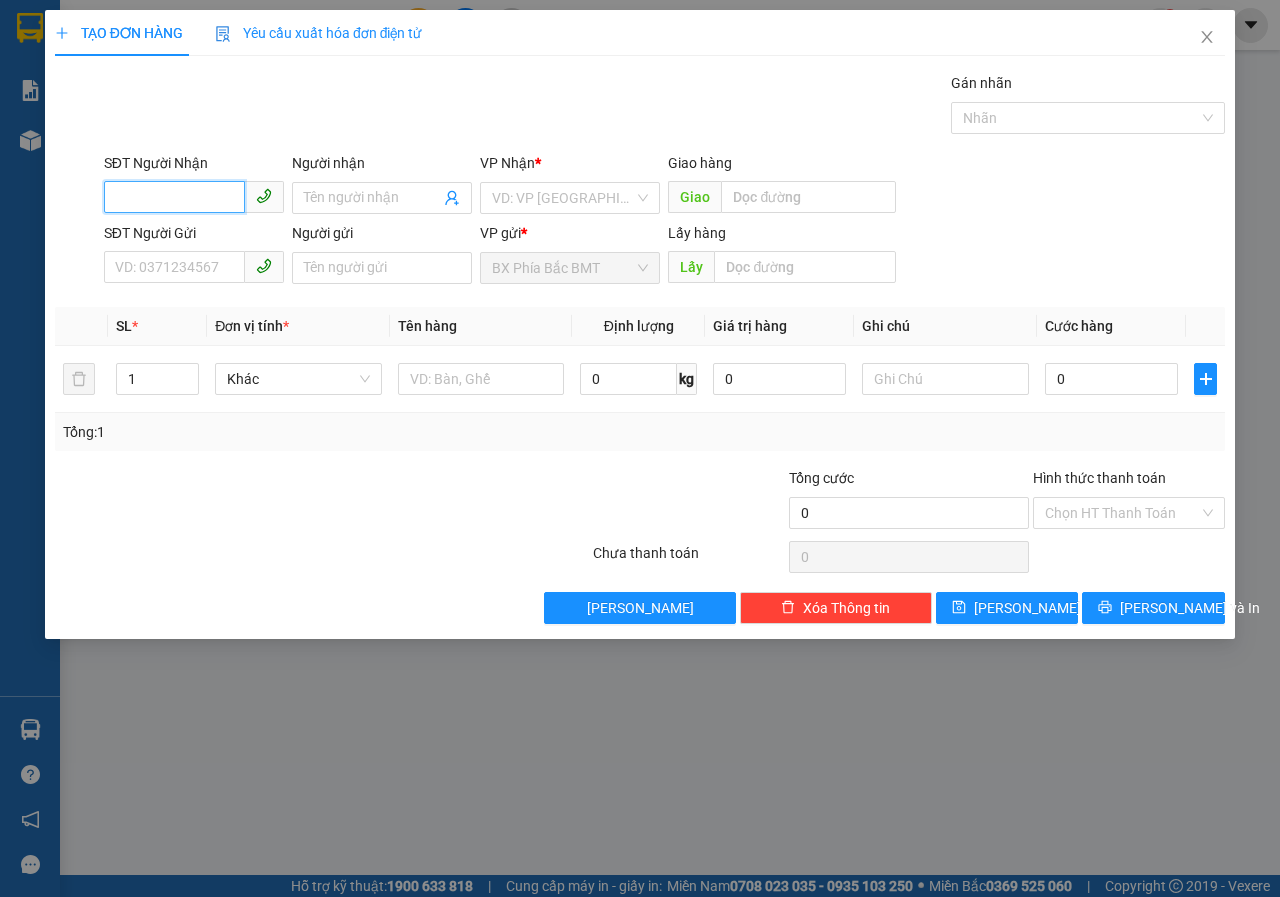 click on "SĐT Người Nhận" at bounding box center (174, 197) 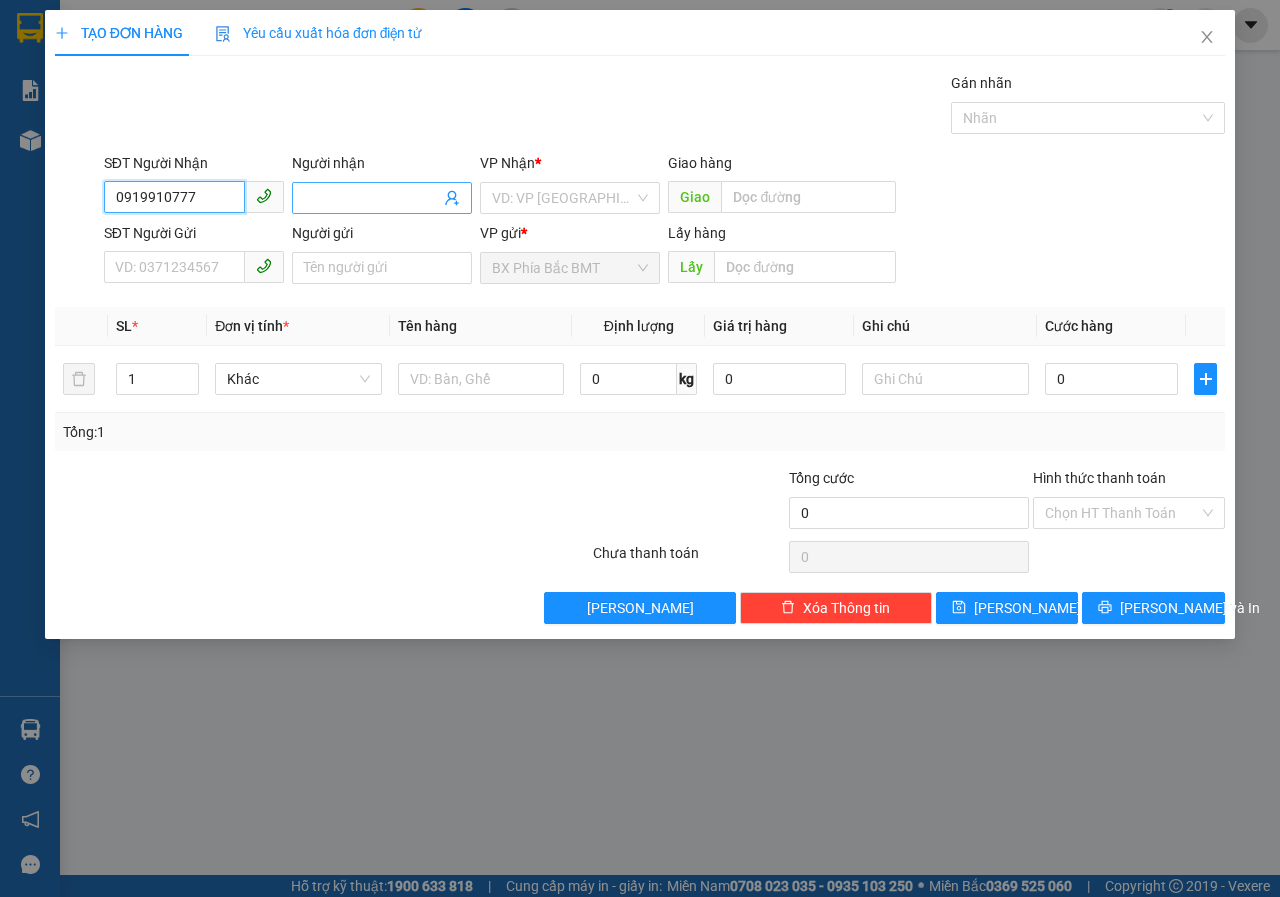 type on "0919910777" 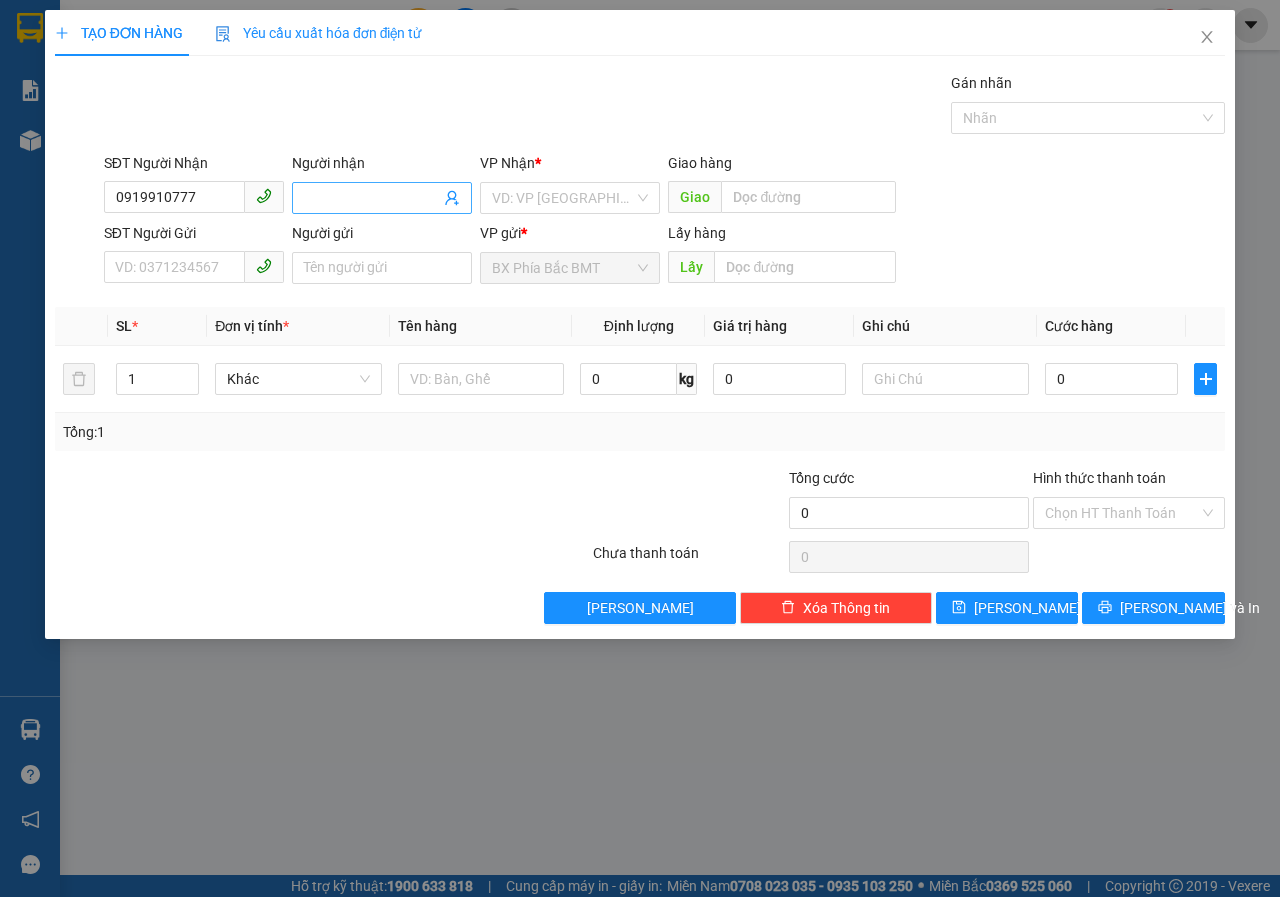click on "Người nhận" at bounding box center (372, 198) 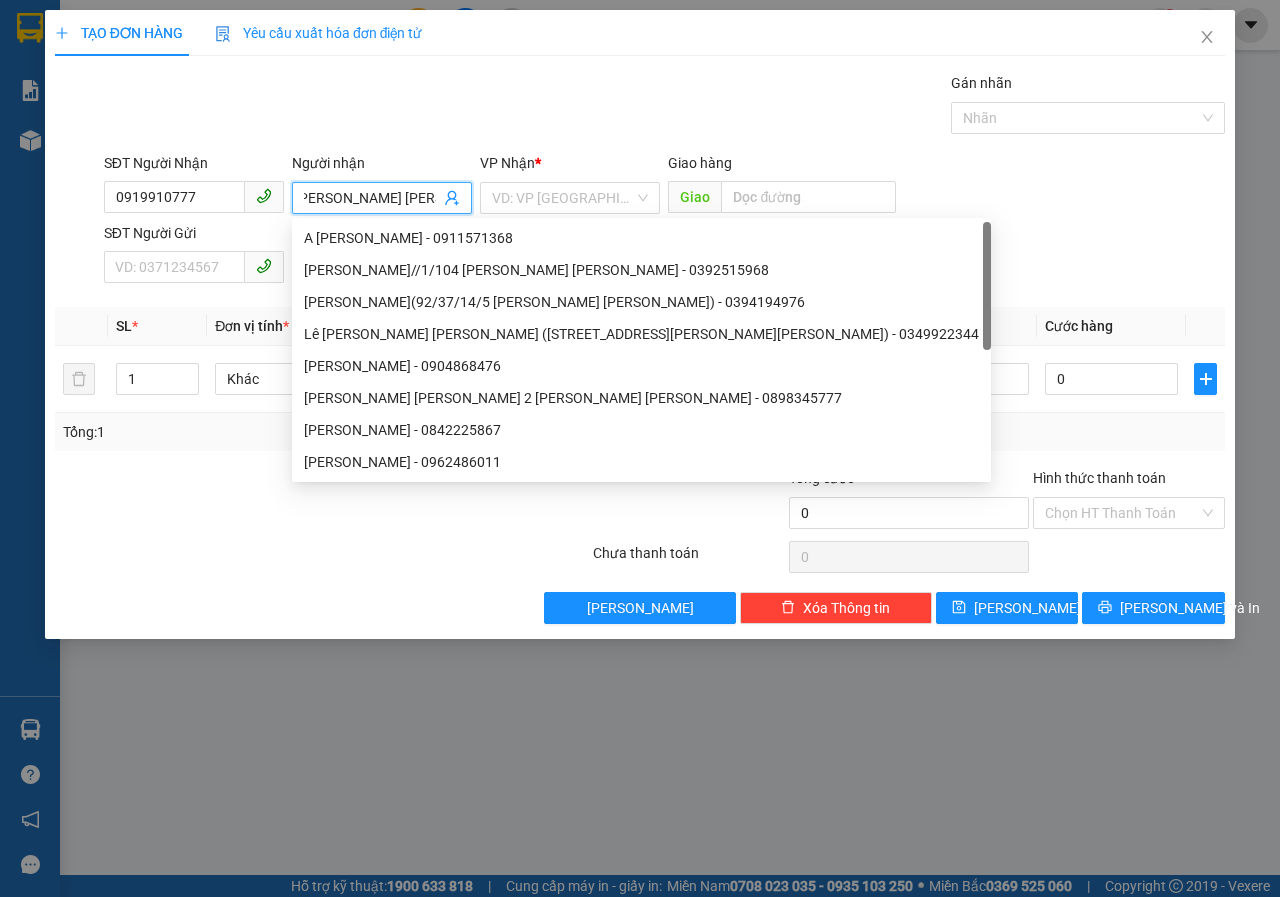 scroll, scrollTop: 0, scrollLeft: 19, axis: horizontal 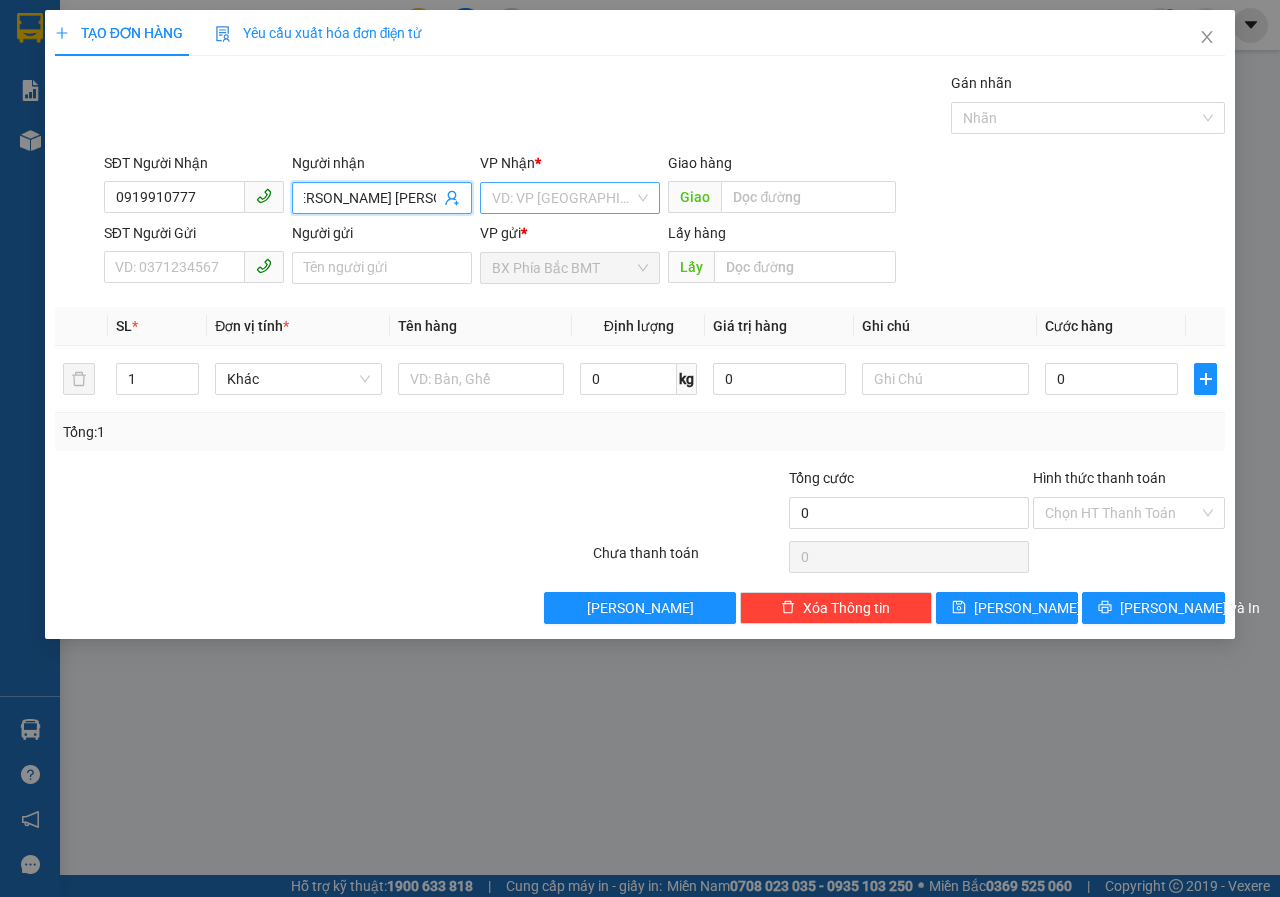 type on "[PERSON_NAME] [PERSON_NAME]" 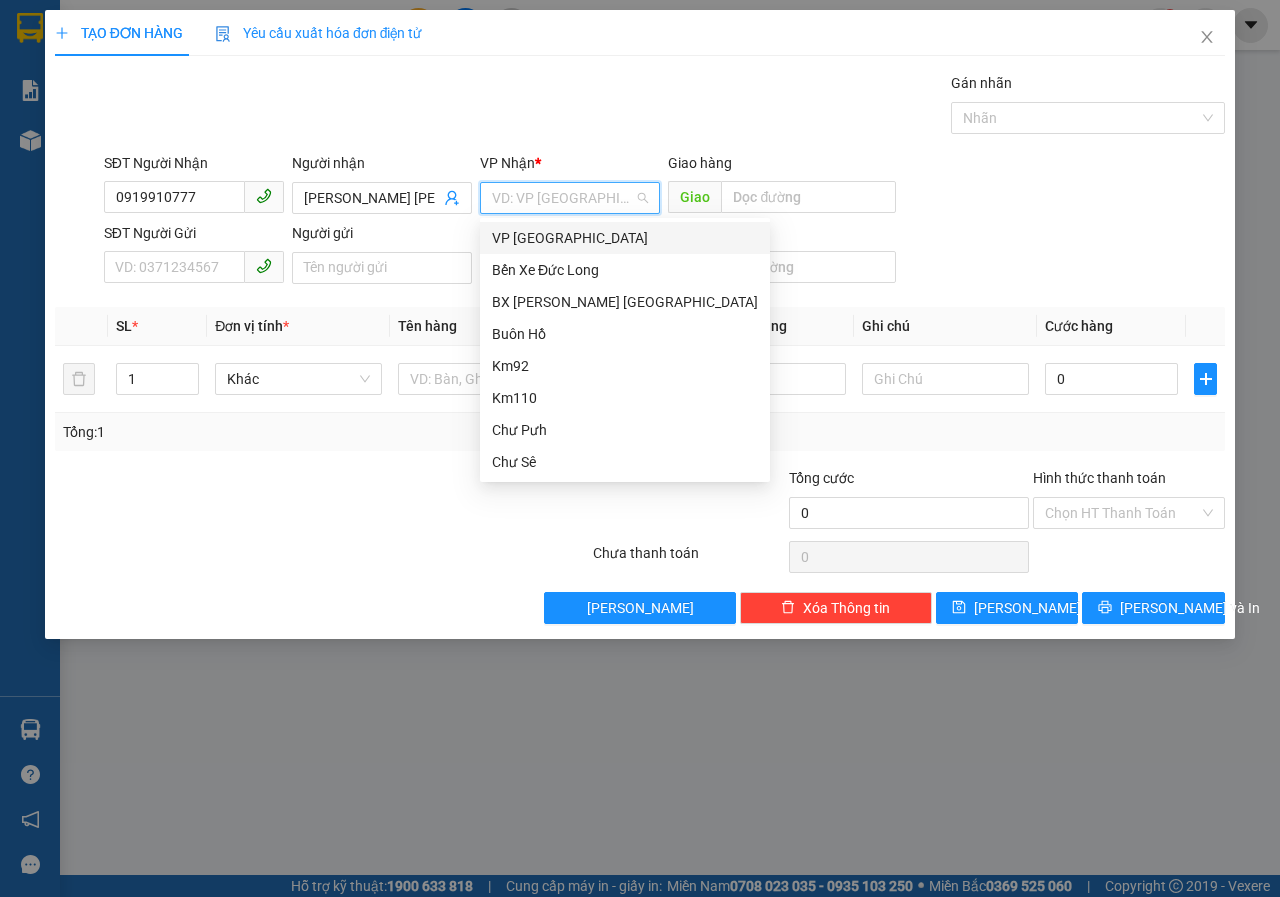 click on "VP [GEOGRAPHIC_DATA]" at bounding box center (625, 238) 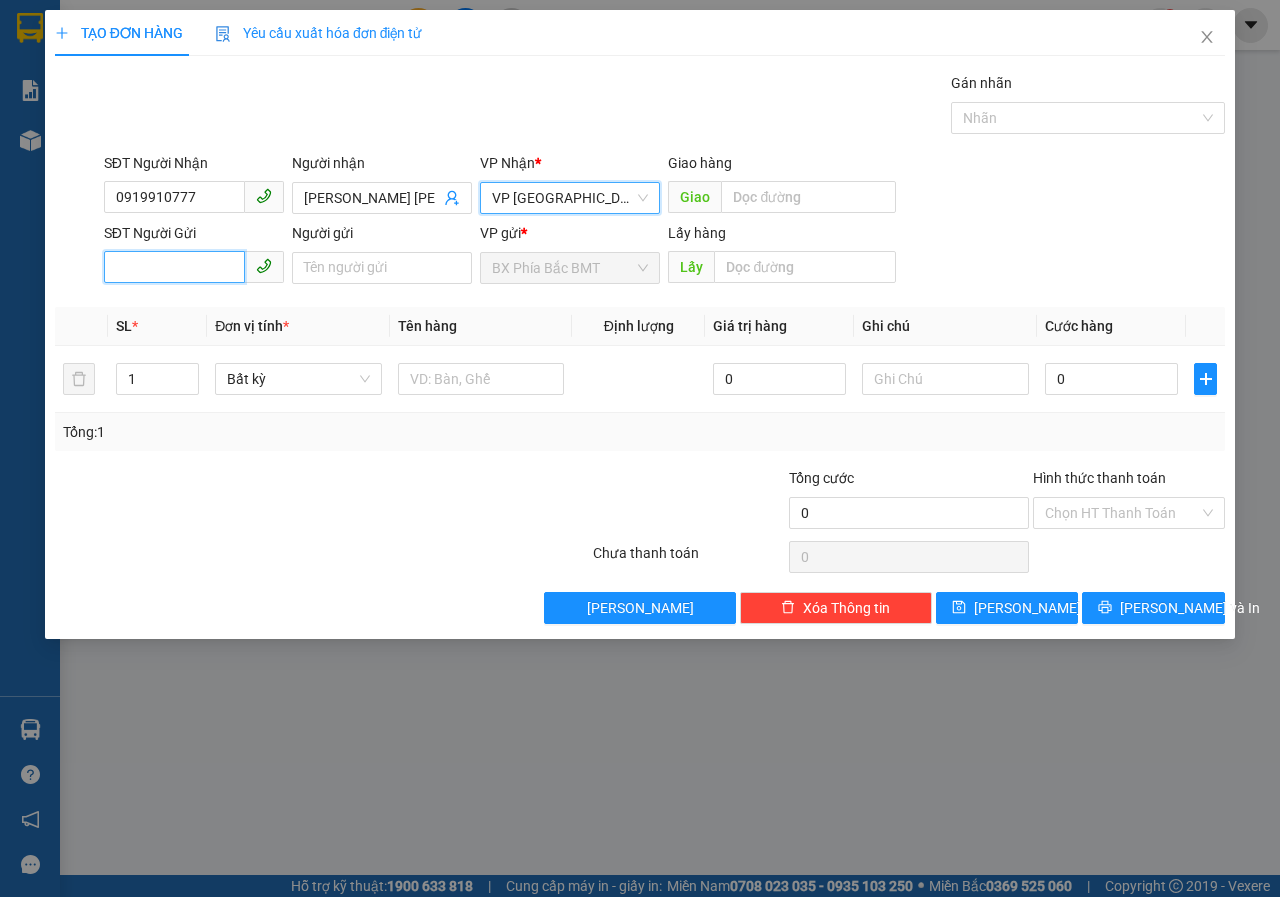 click on "SĐT Người Gửi" at bounding box center (174, 267) 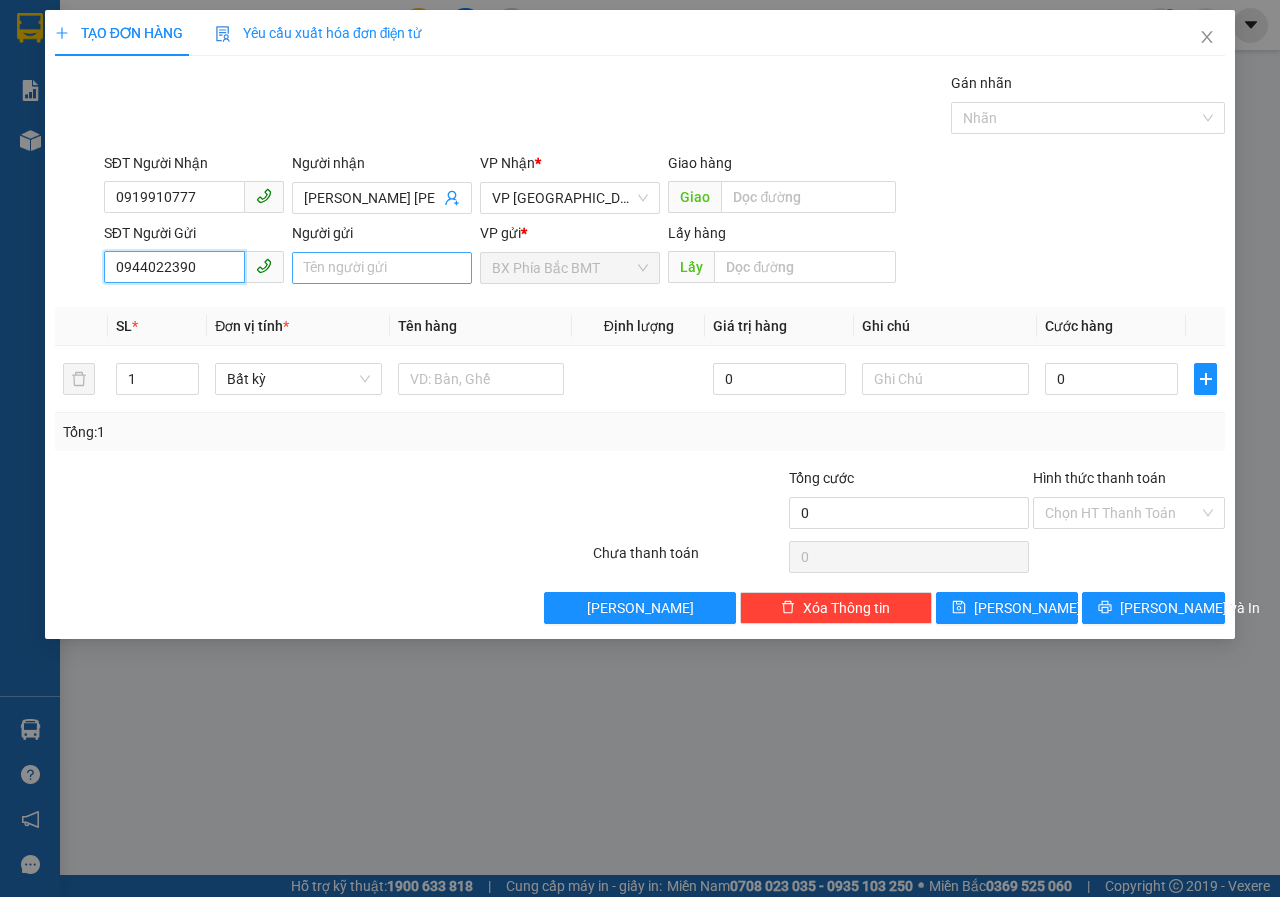 type on "0944022390" 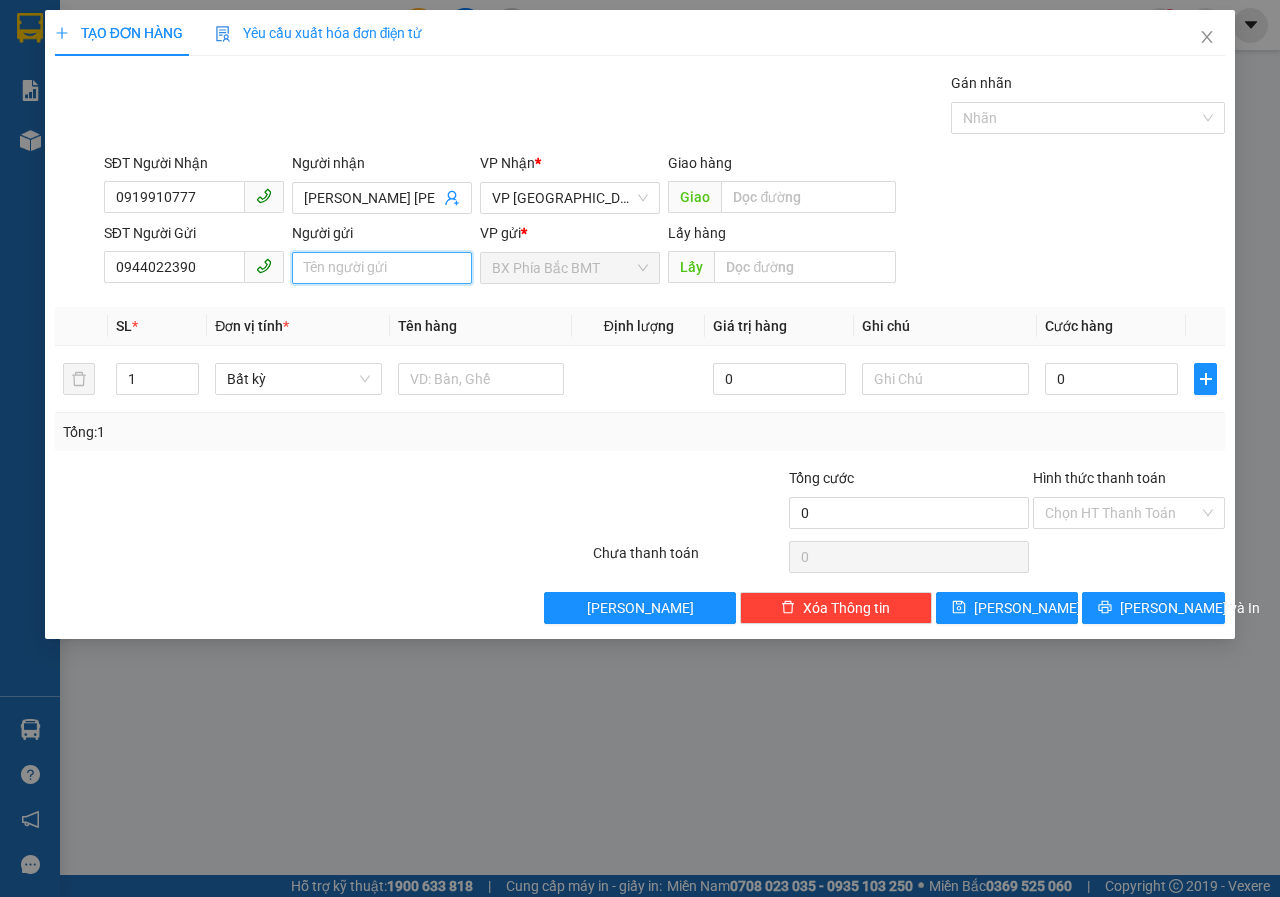 click on "Người gửi" at bounding box center (382, 268) 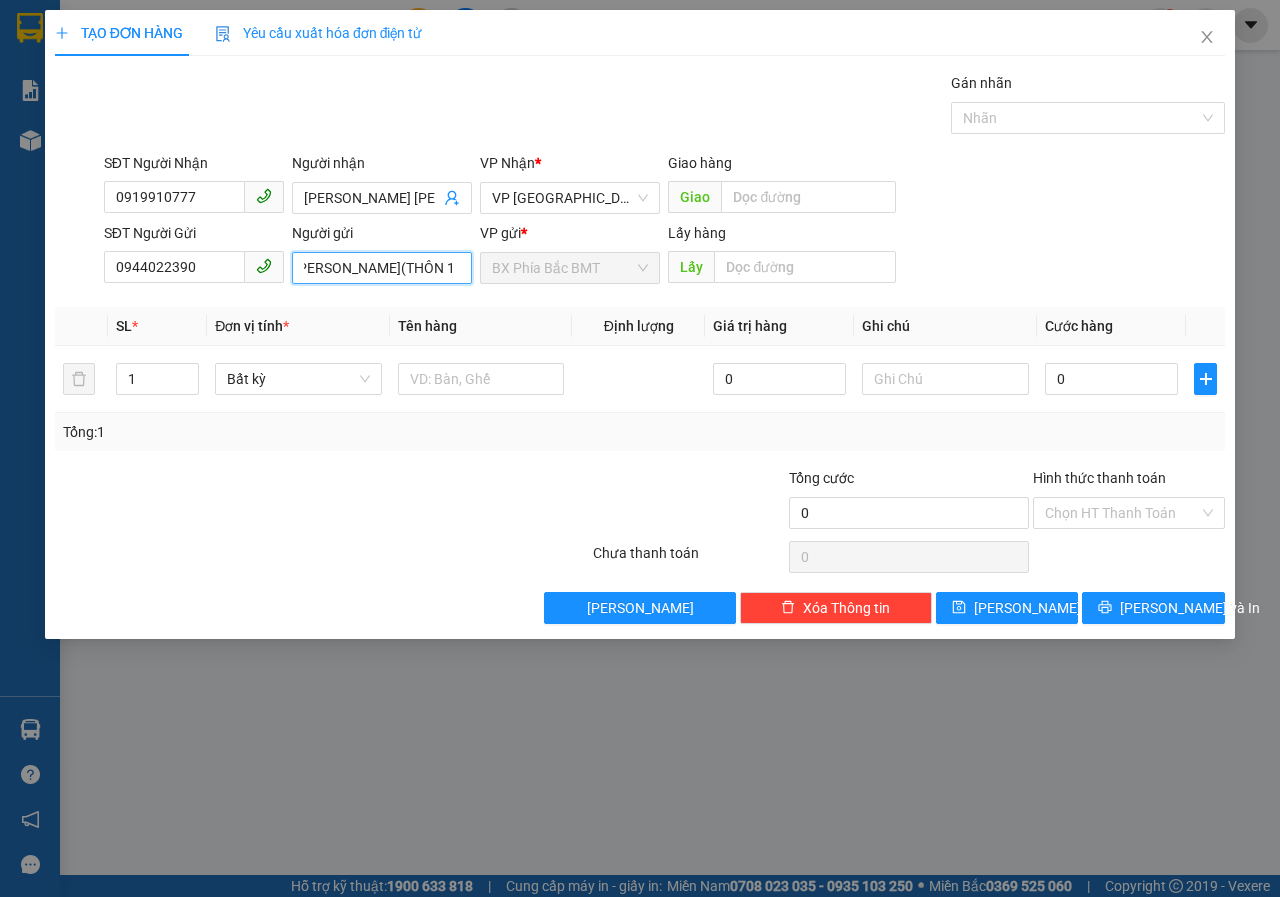 scroll, scrollTop: 0, scrollLeft: 15, axis: horizontal 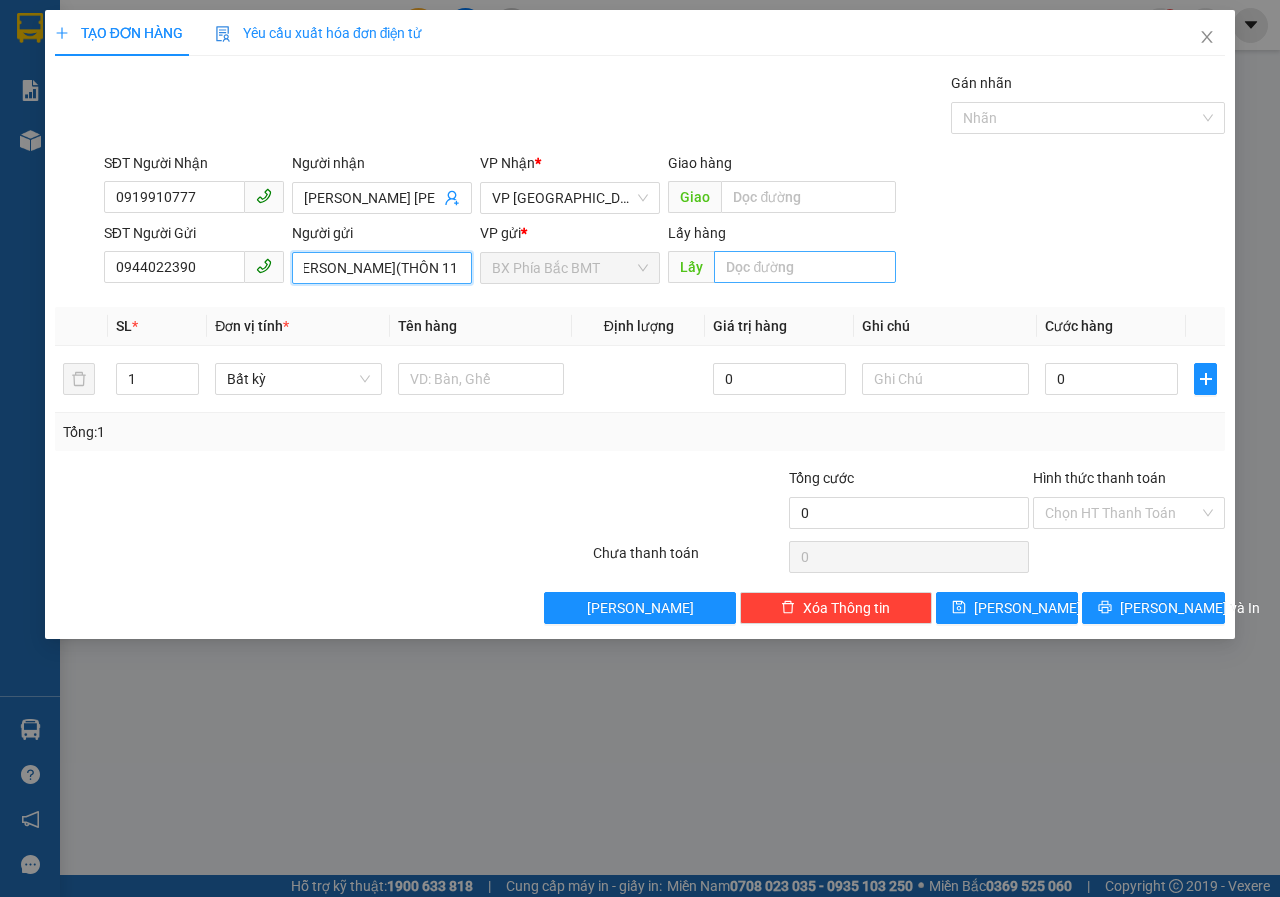 type on "[PERSON_NAME](THÔN 11,[GEOGRAPHIC_DATA])" 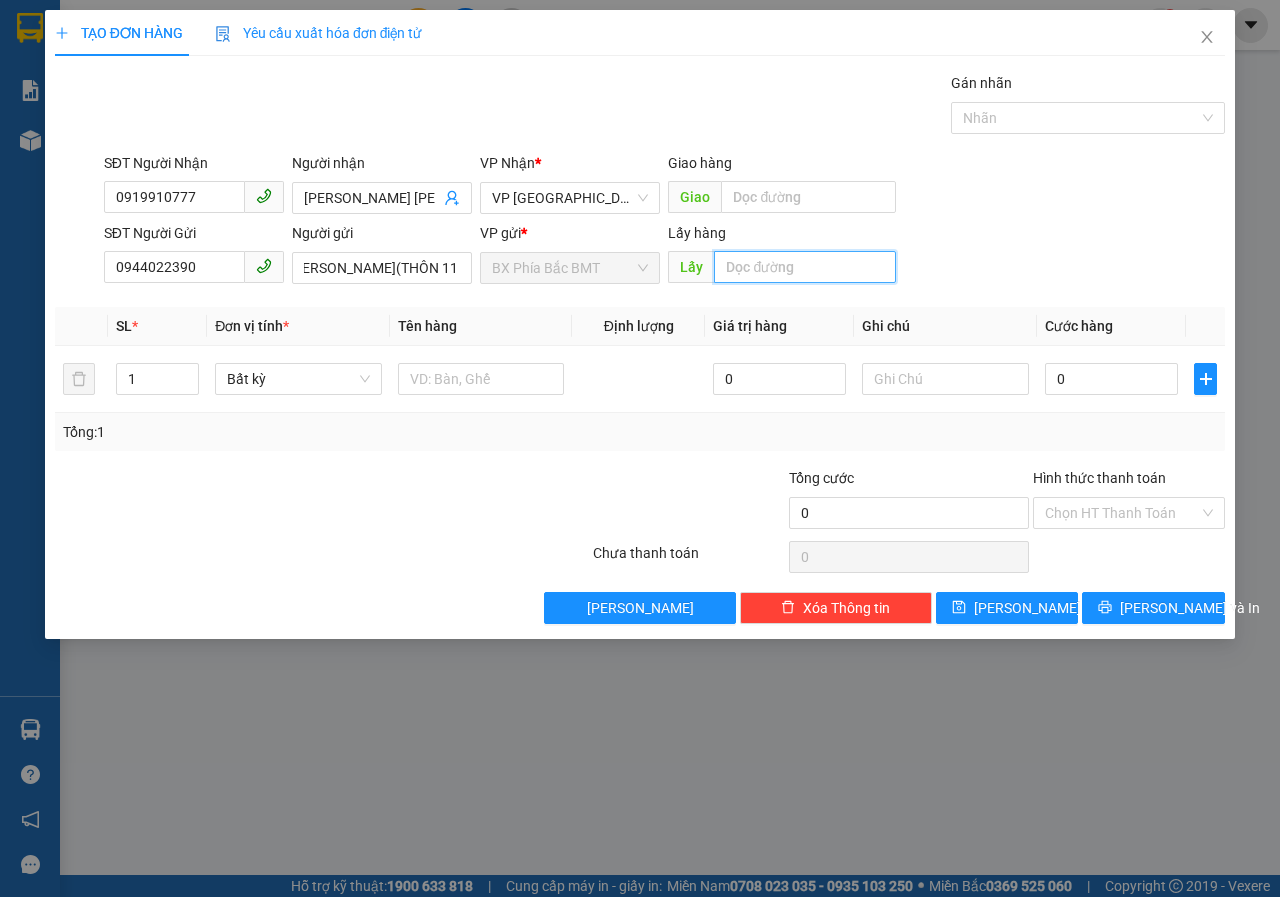 click at bounding box center (804, 267) 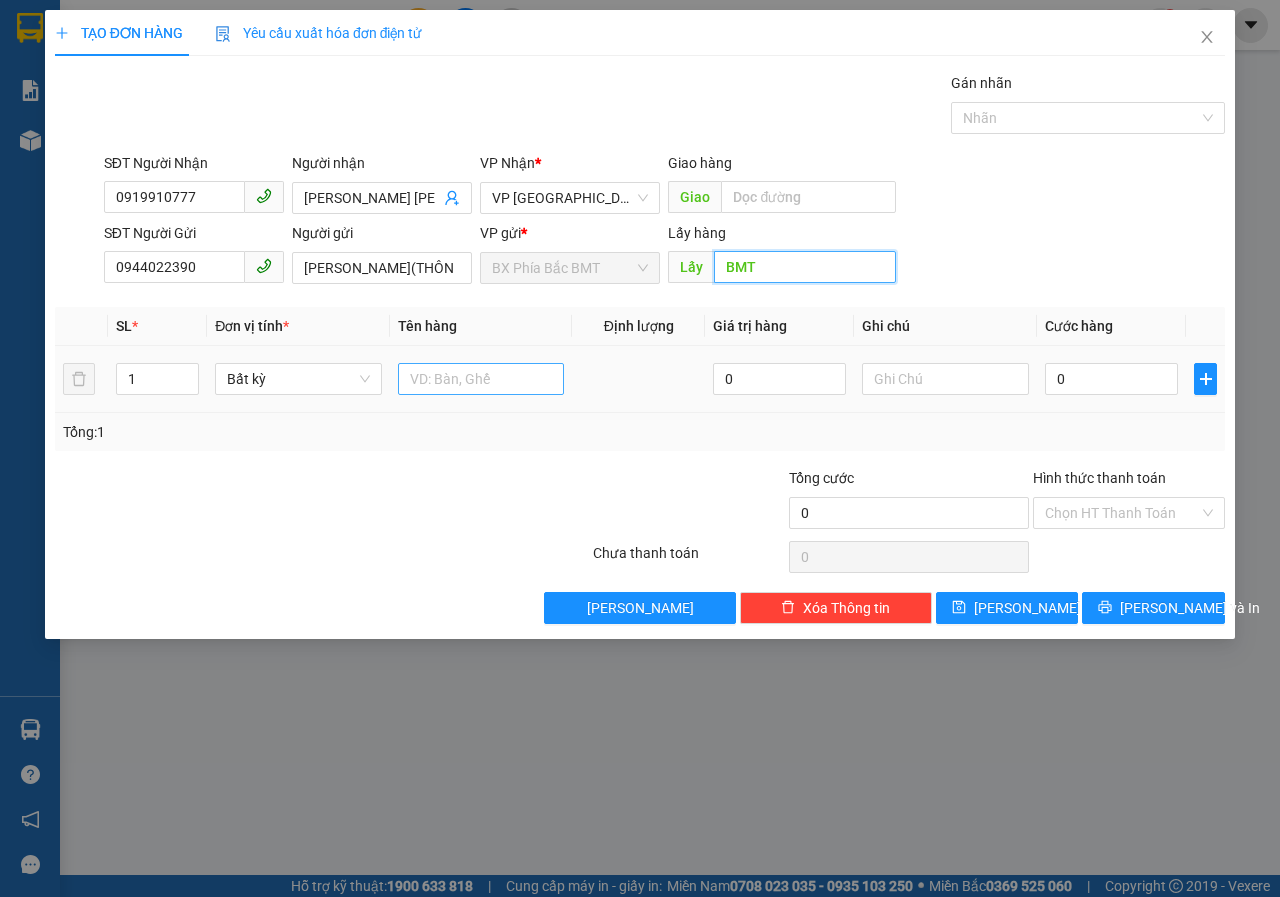 type on "BMT" 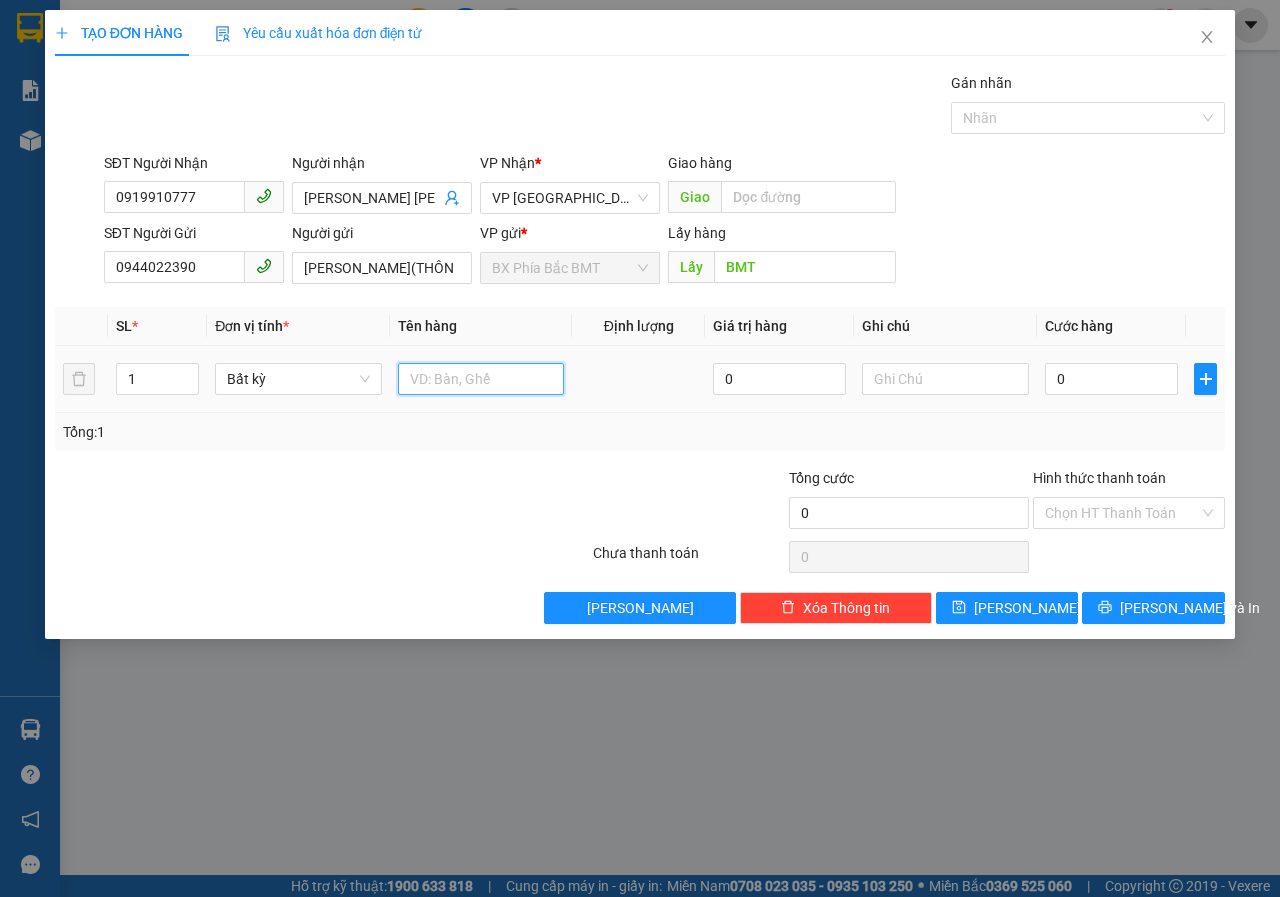 click at bounding box center [481, 379] 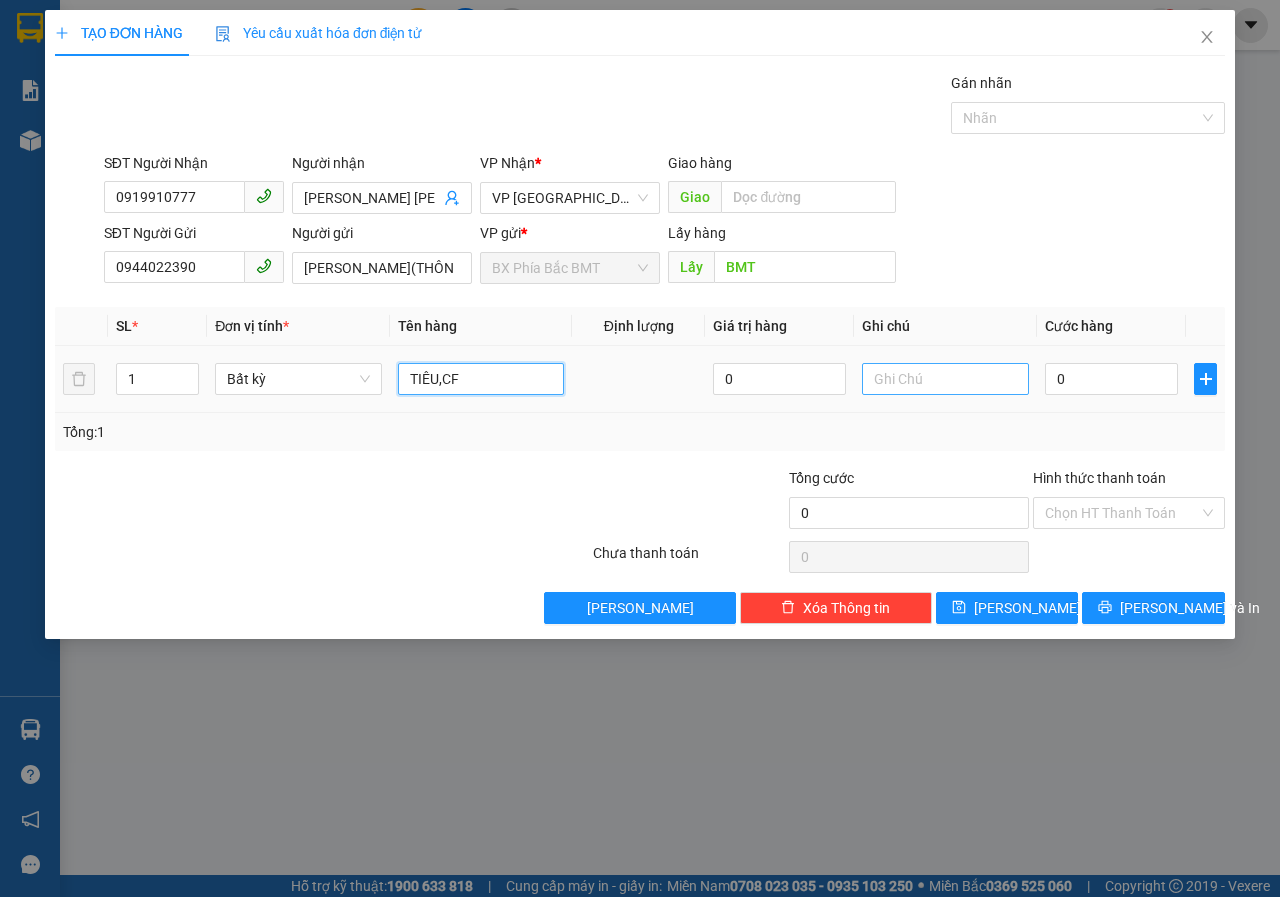type on "TIÊU,CF" 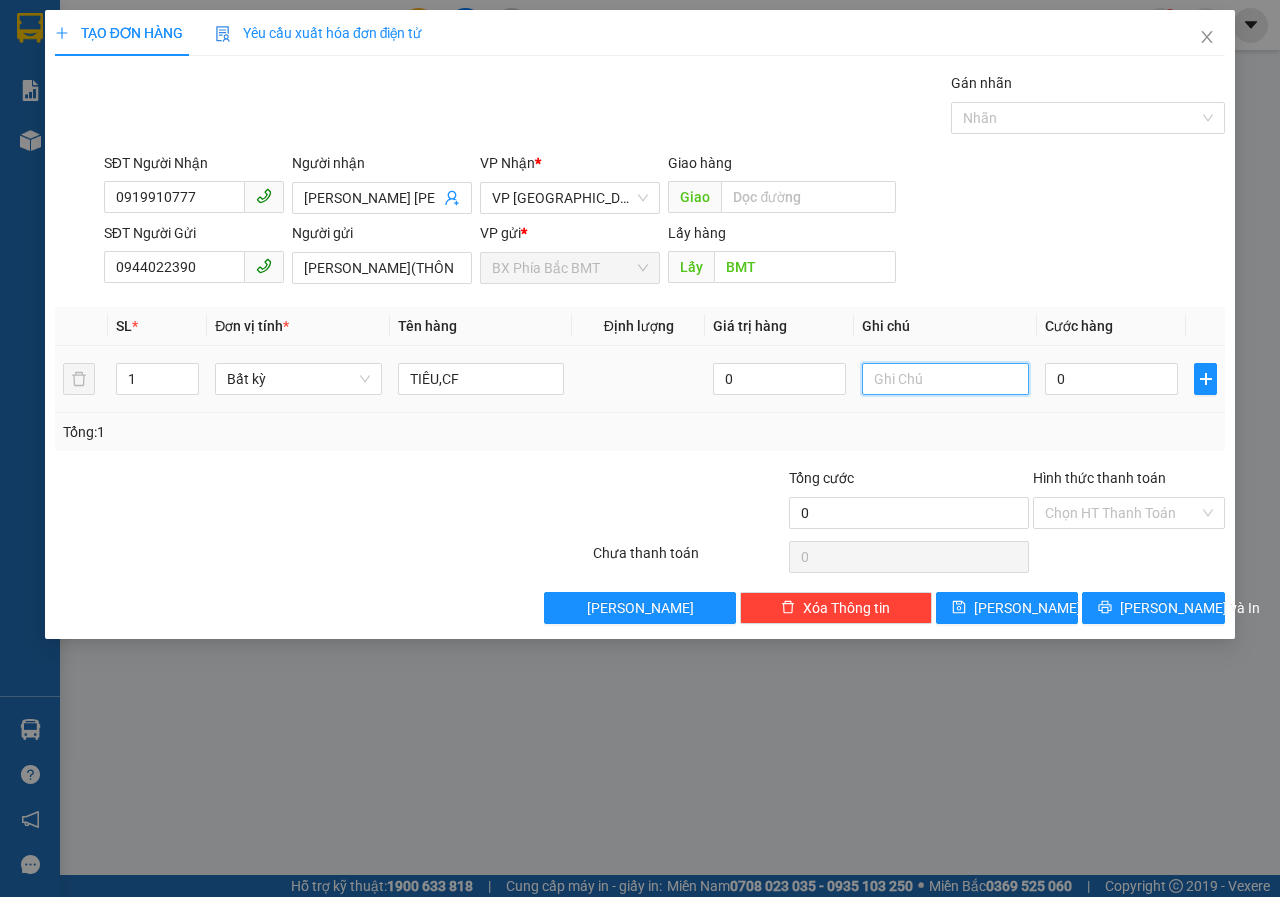 click at bounding box center [945, 379] 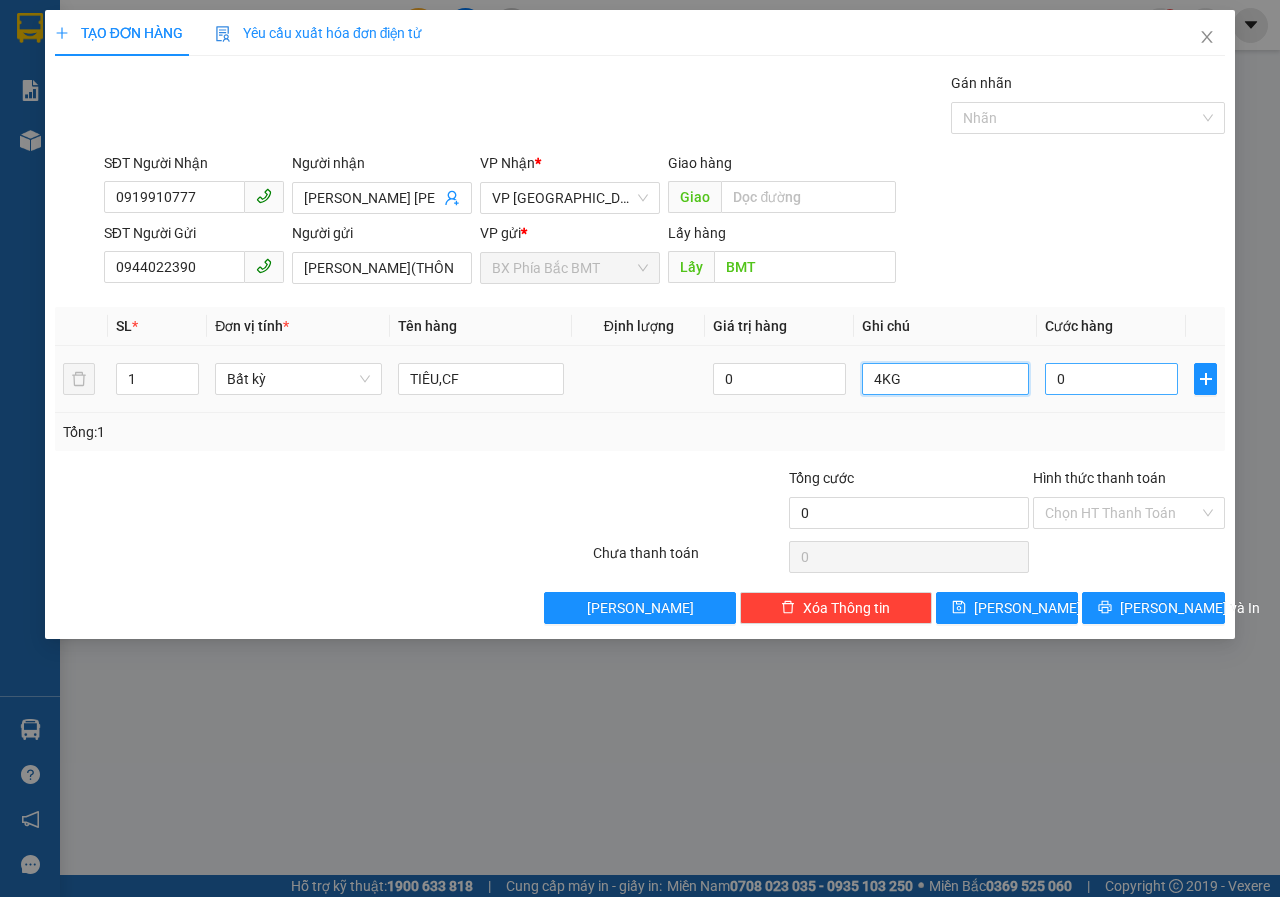 type on "4KG" 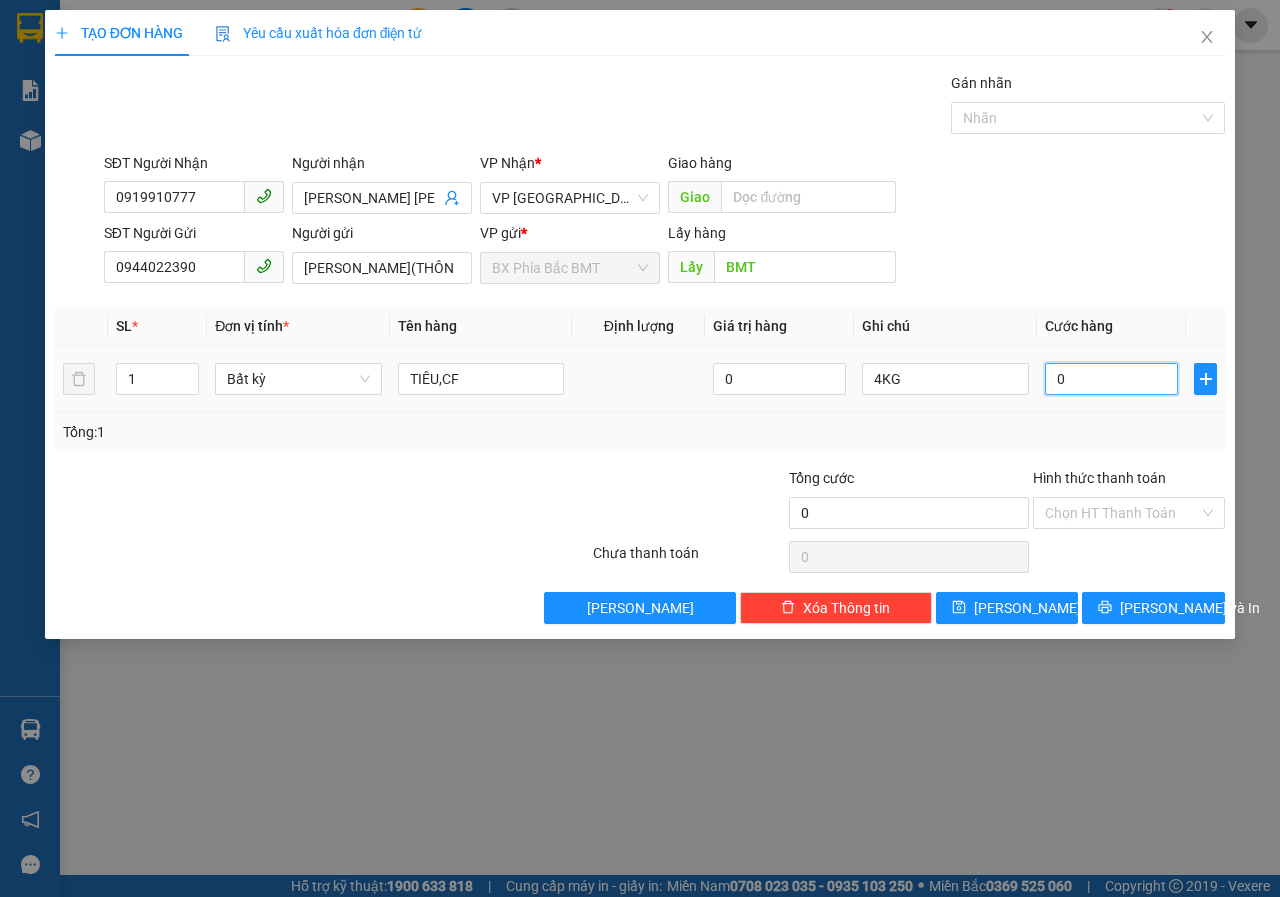 click on "0" at bounding box center [1111, 379] 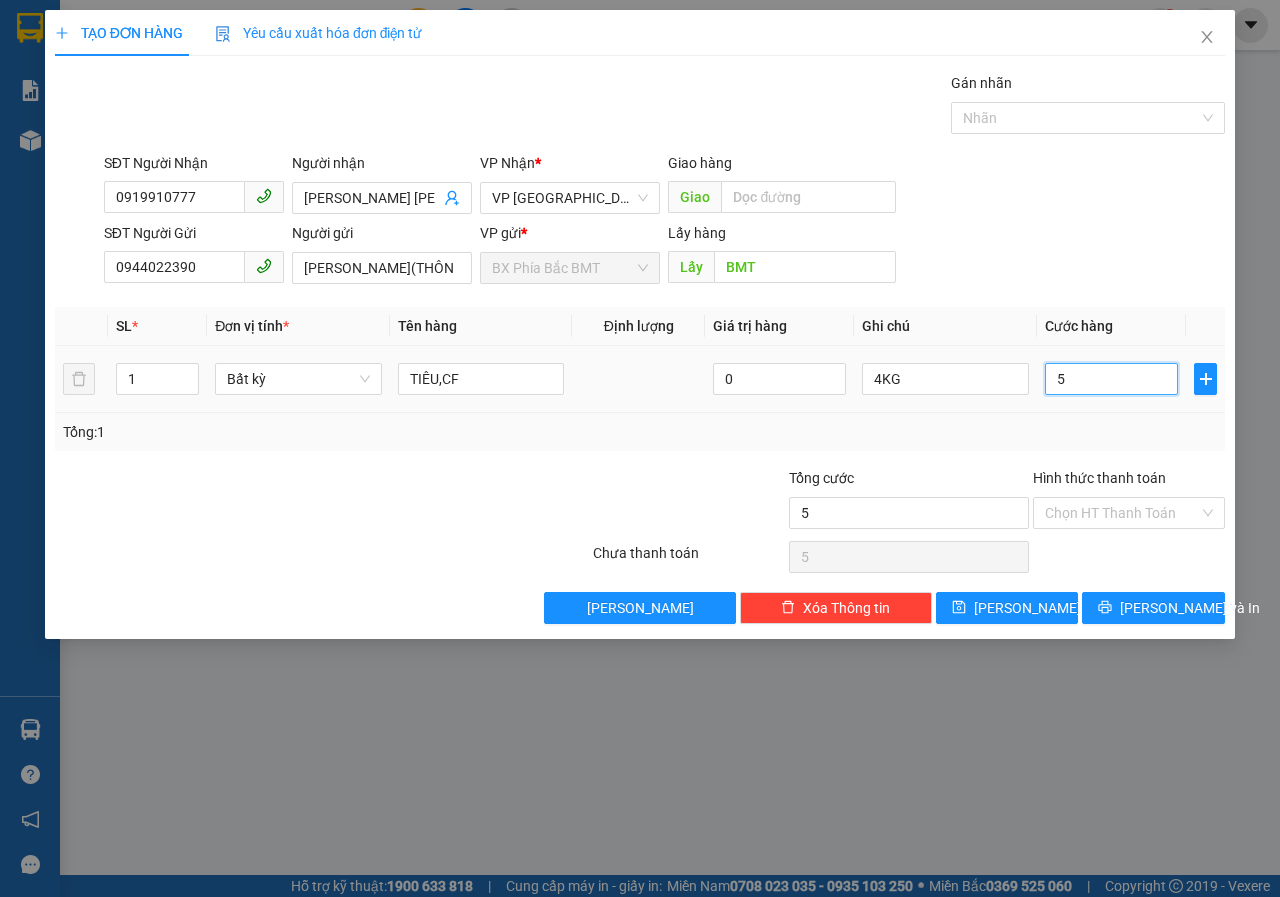 type on "50" 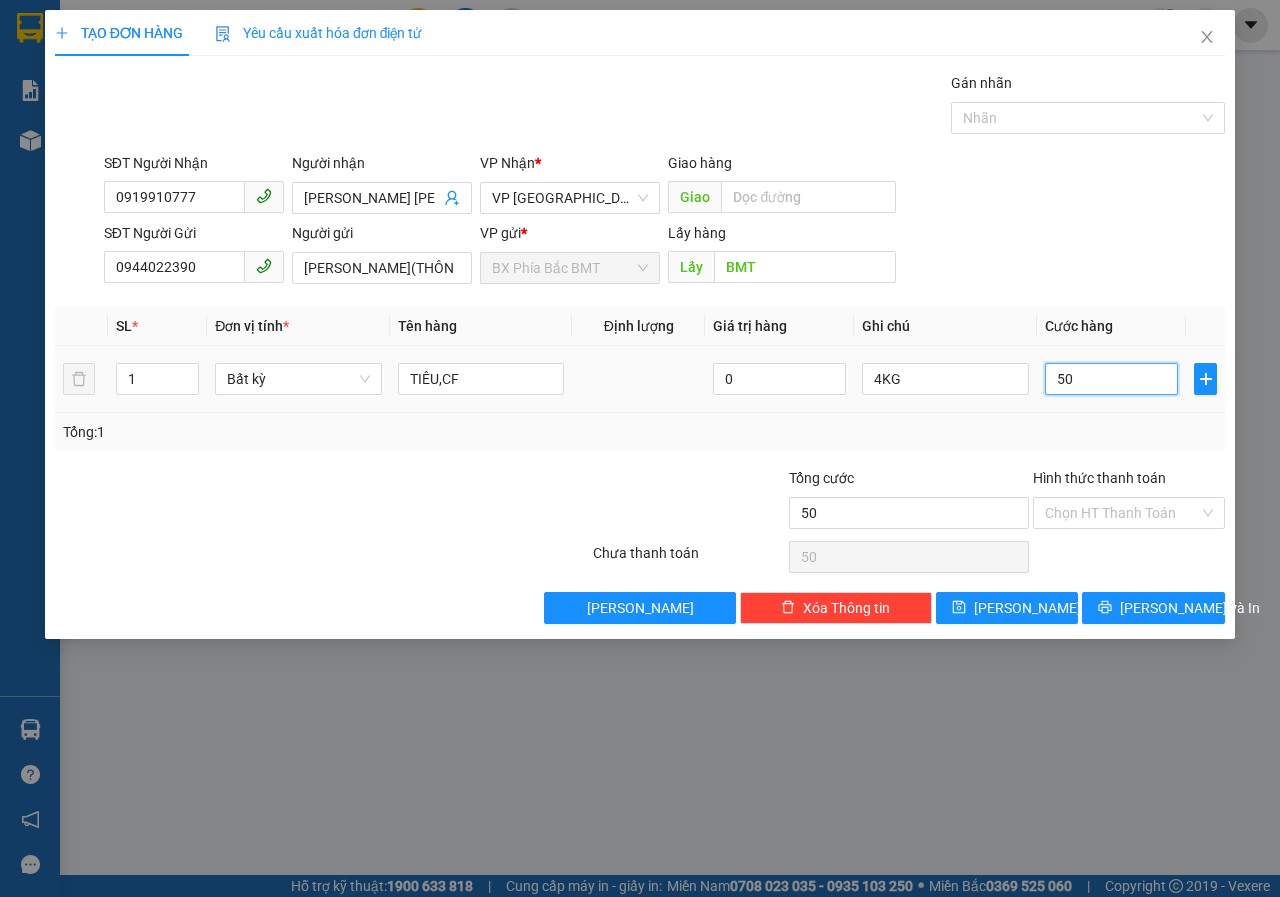 type on "500" 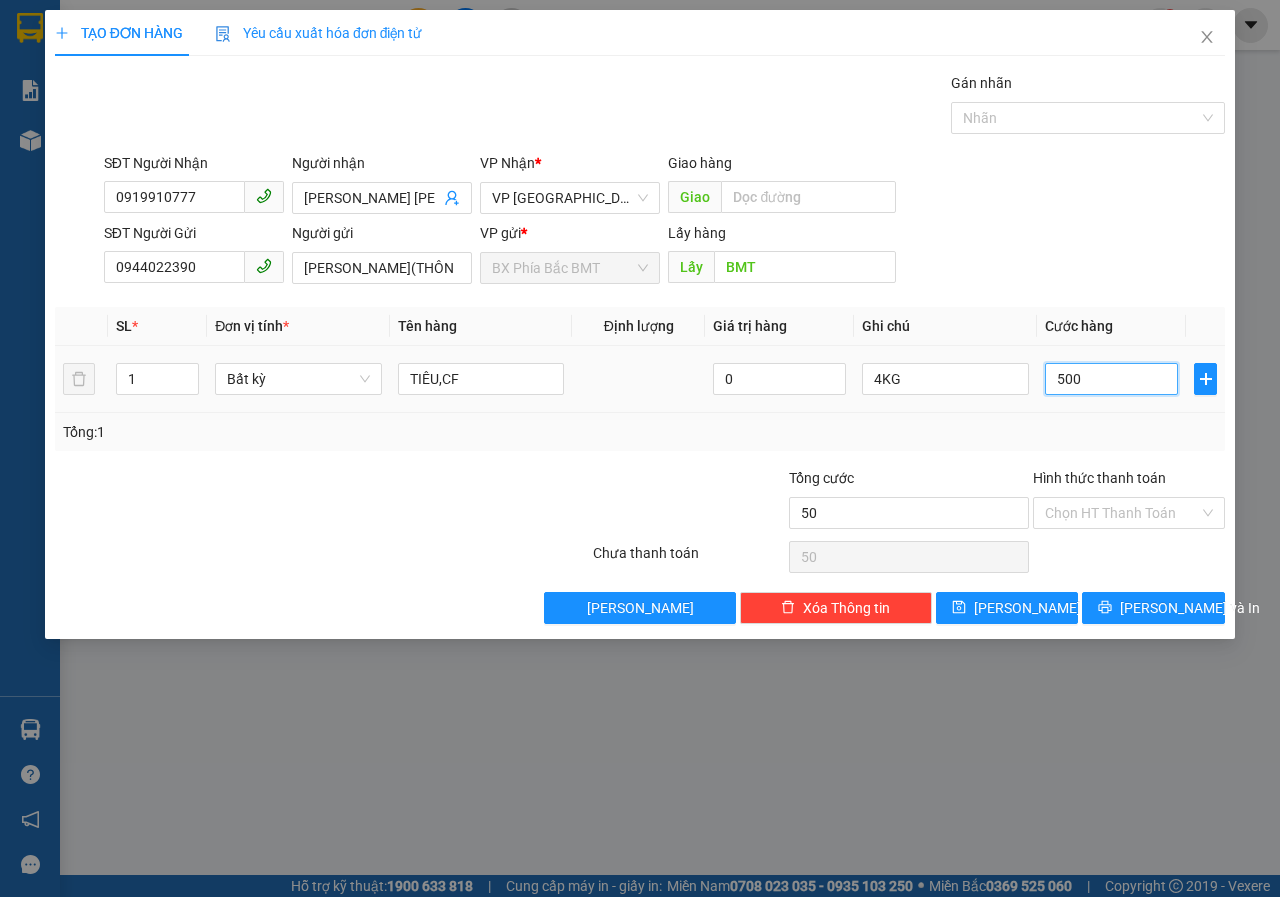 type on "500" 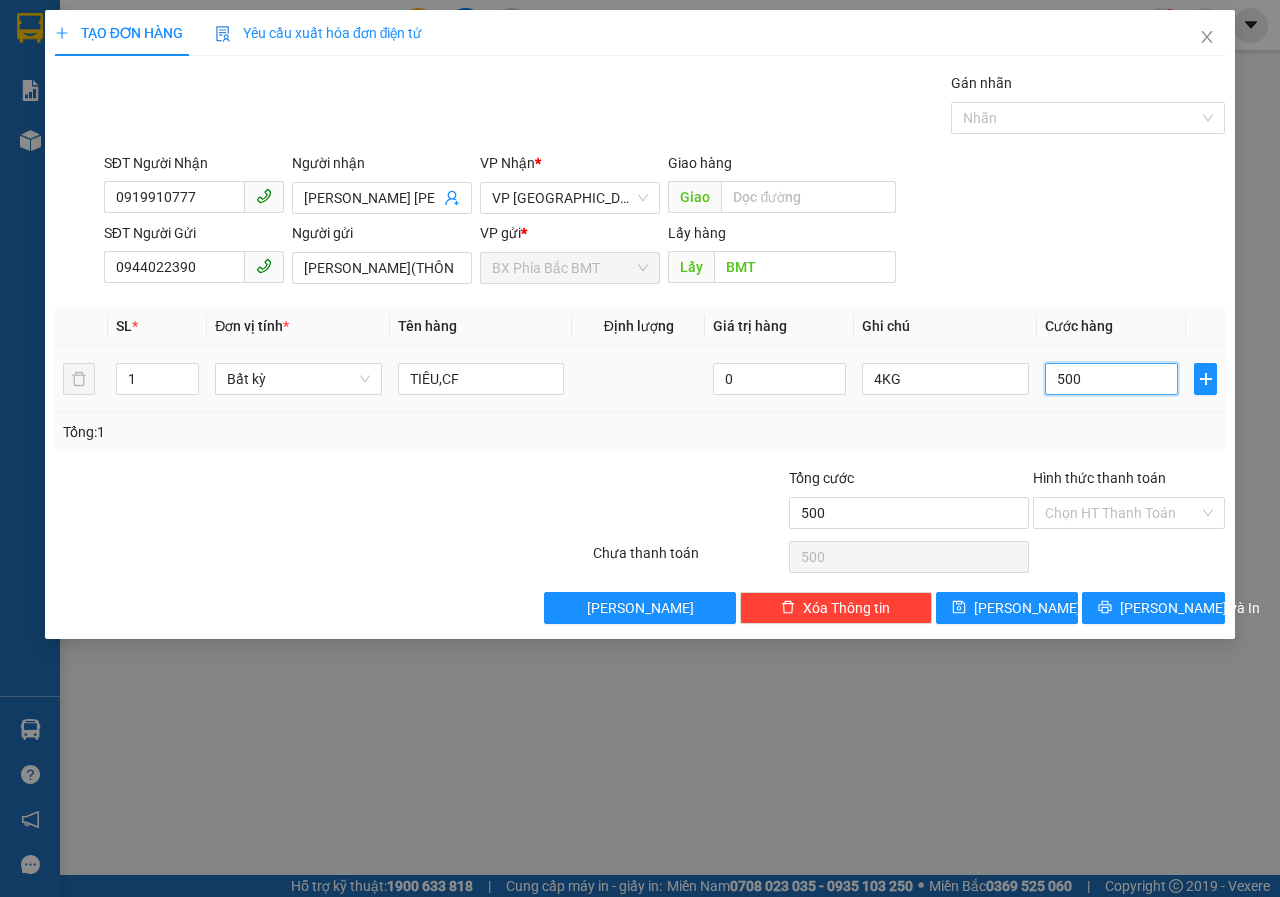 type on "5.000" 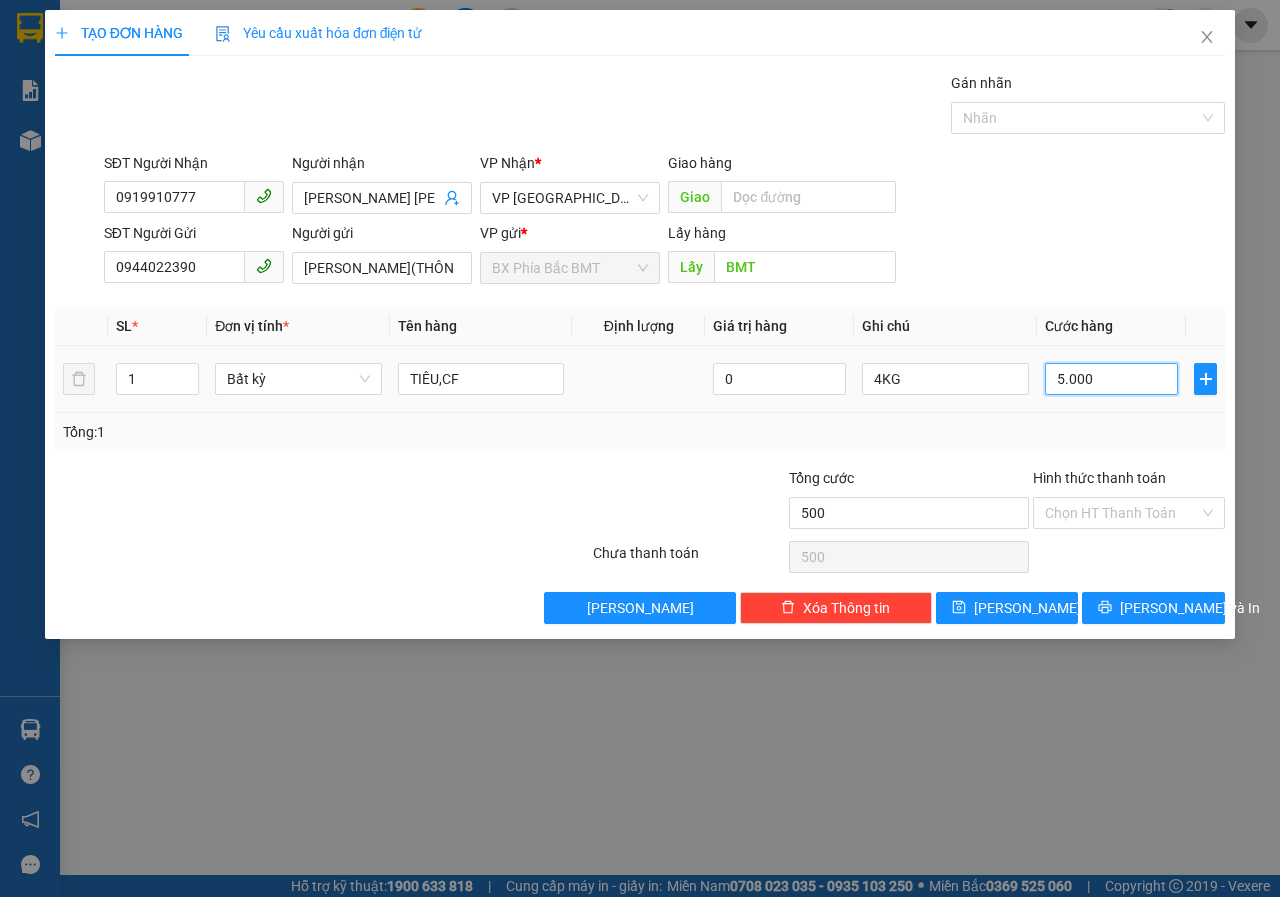 type on "5.000" 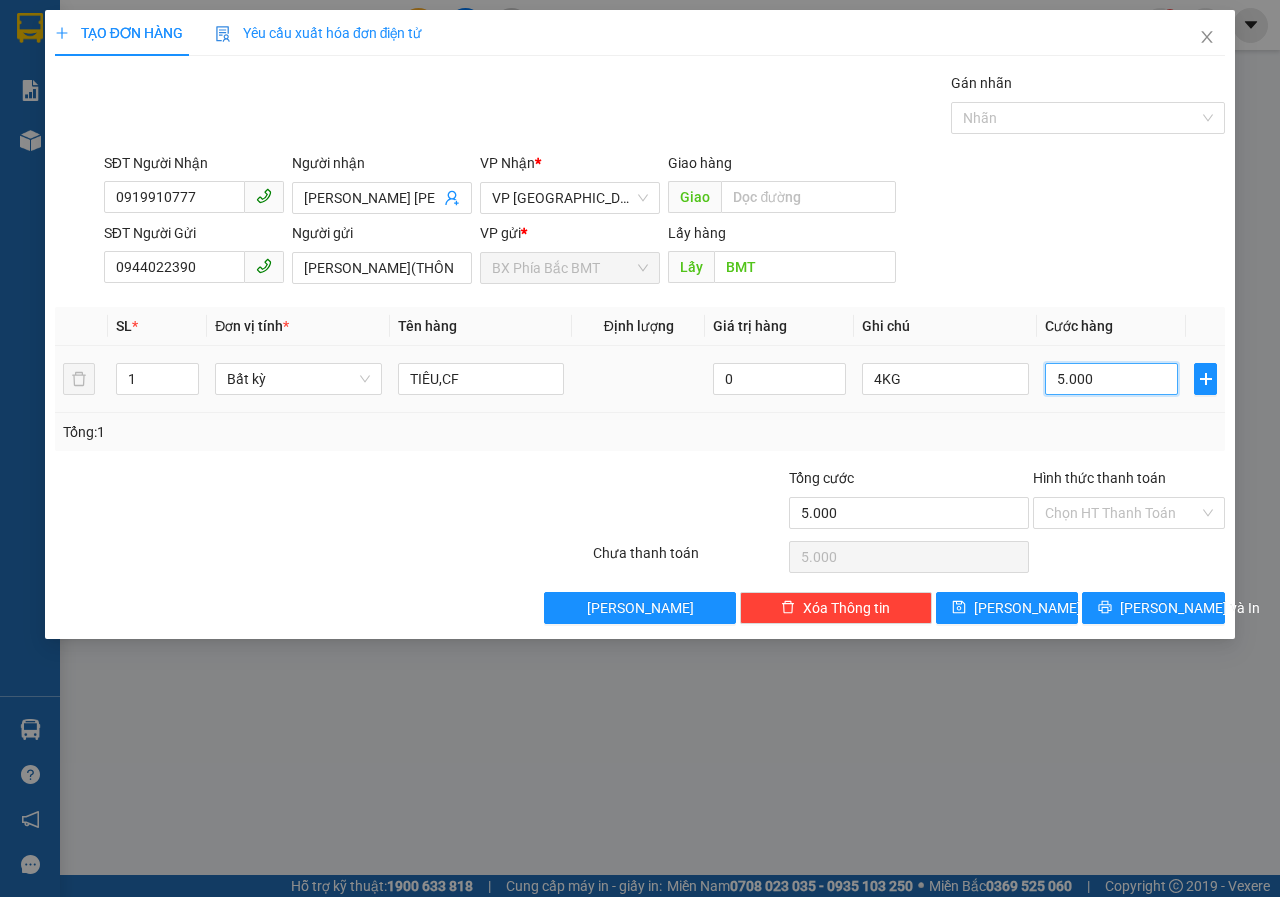 type on "50.000" 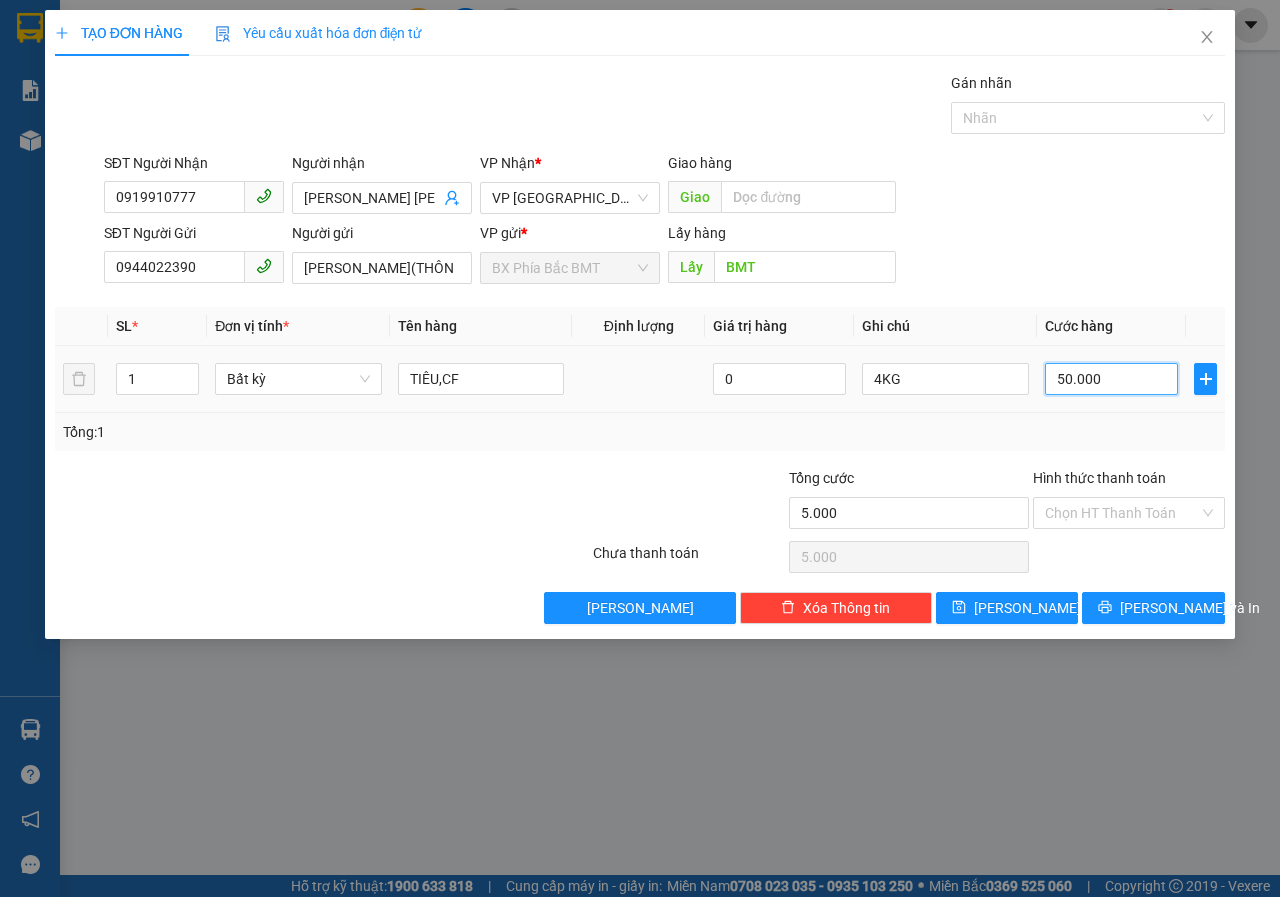 type on "50.000" 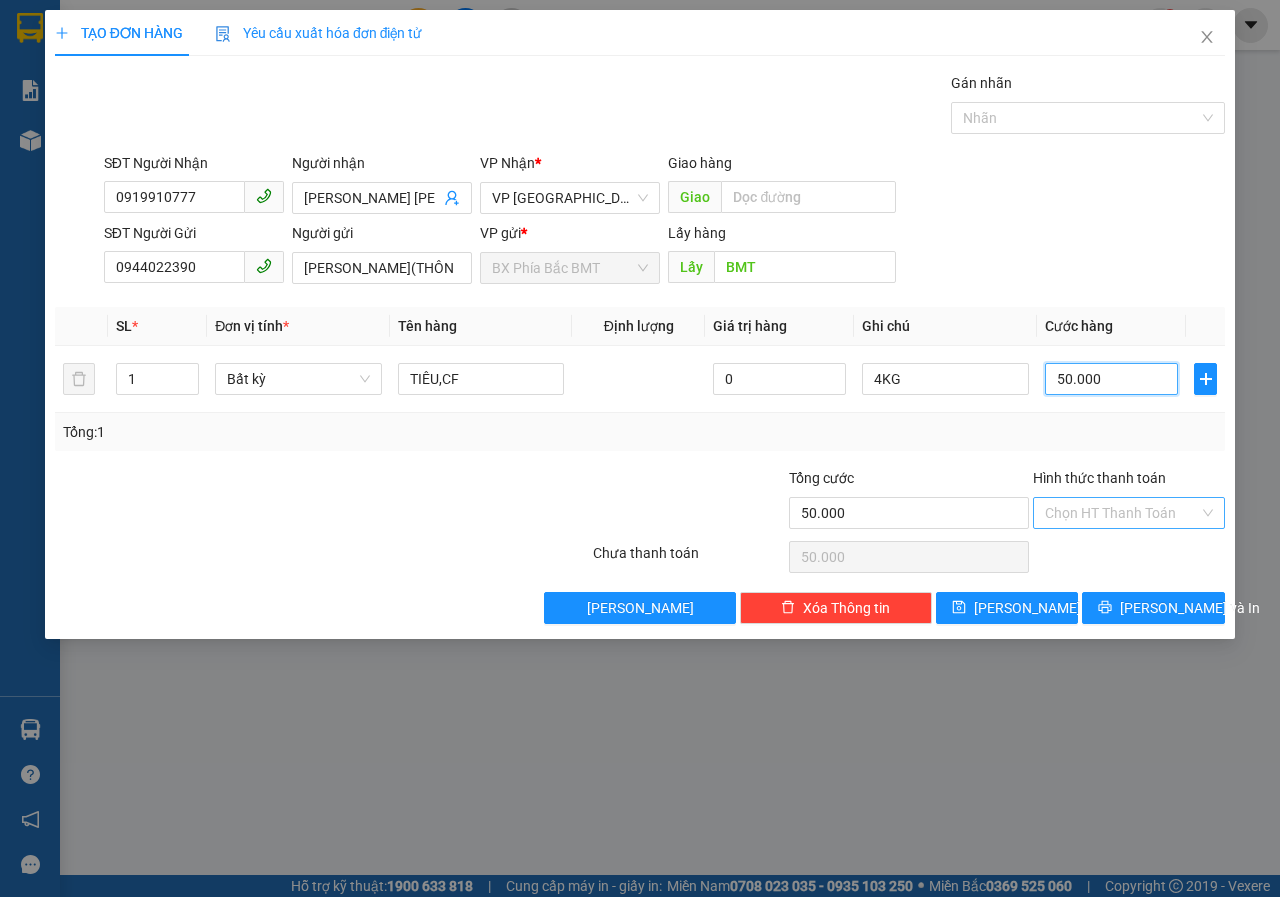 type on "50.000" 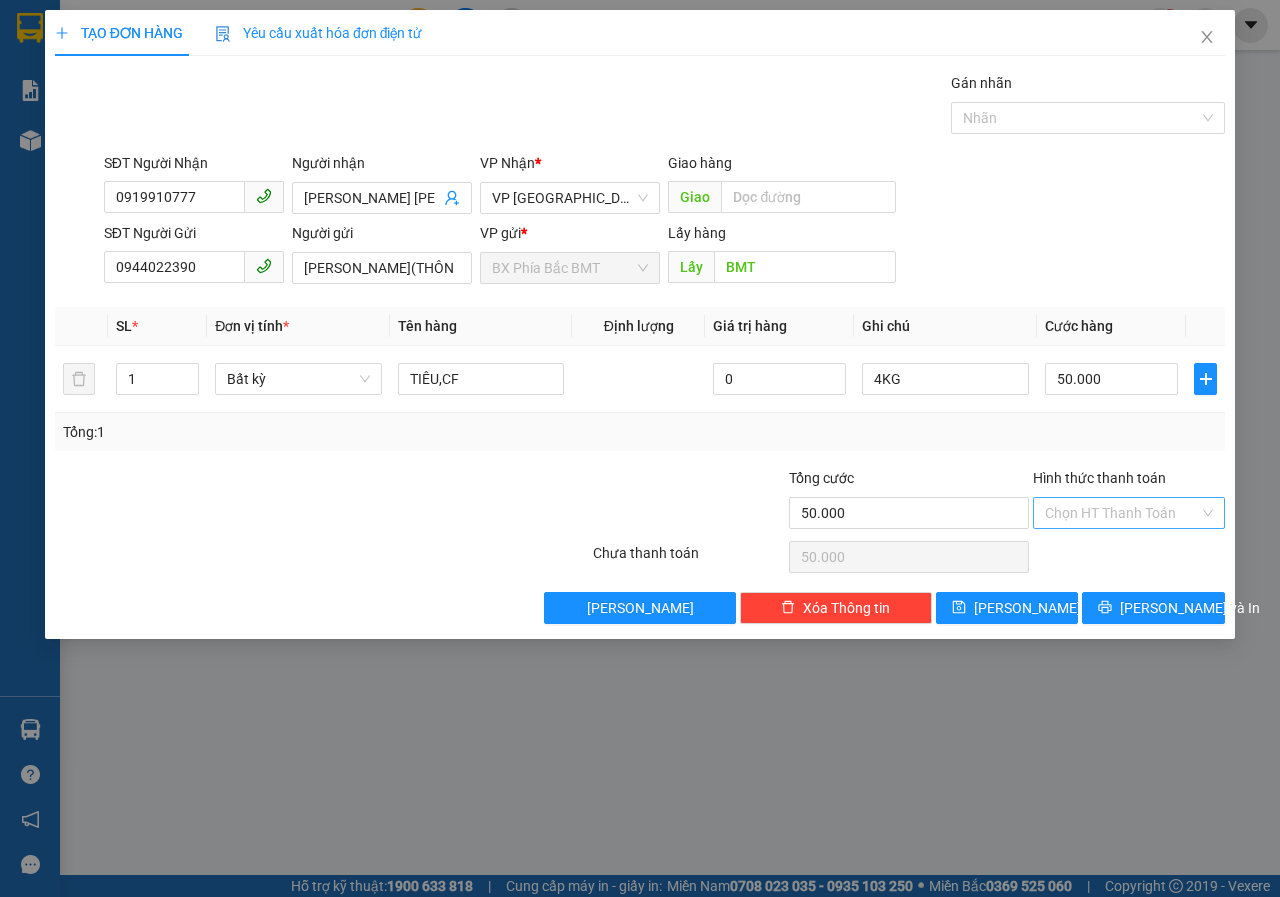 click on "Hình thức thanh toán" at bounding box center (1122, 513) 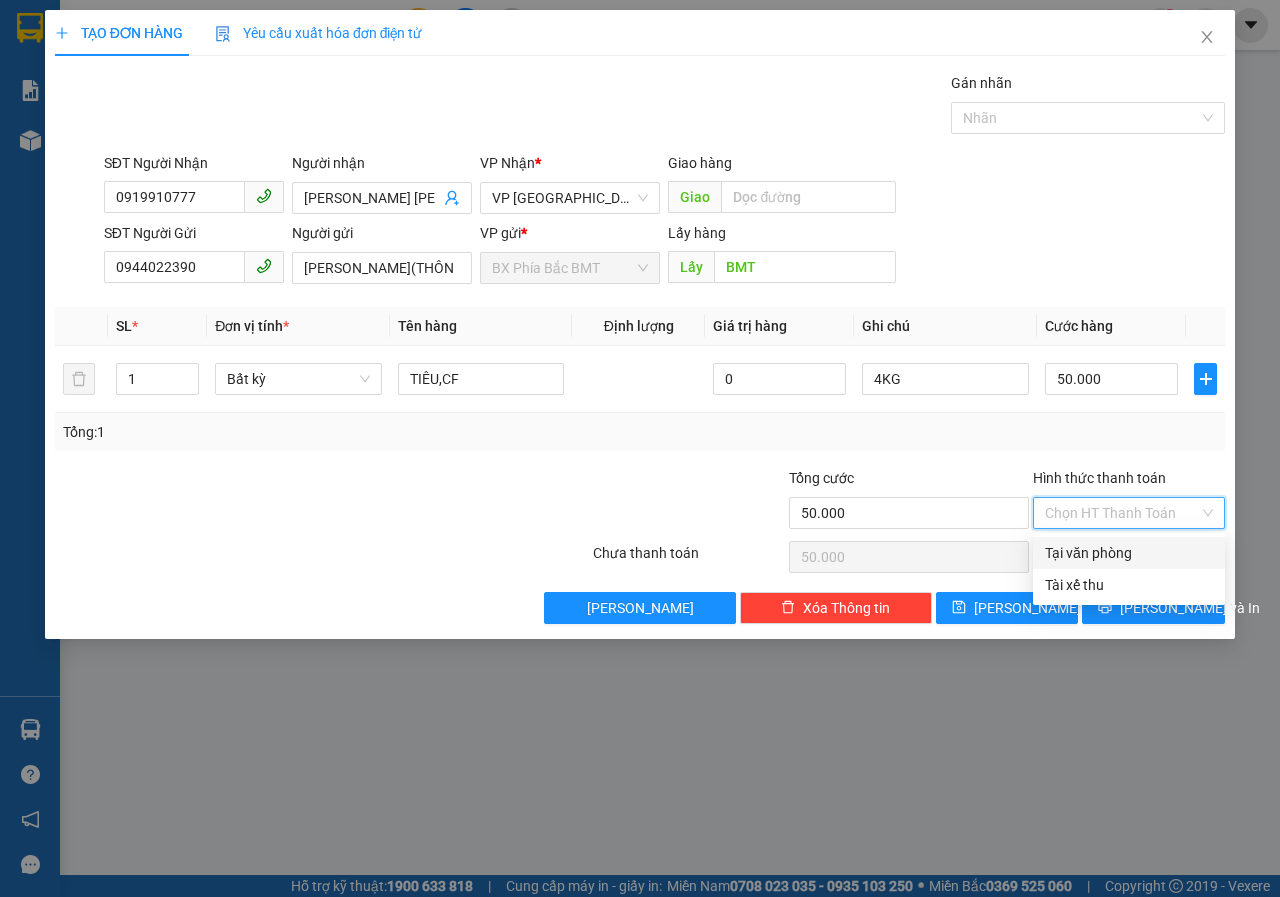 click on "Tại văn phòng" at bounding box center (1129, 553) 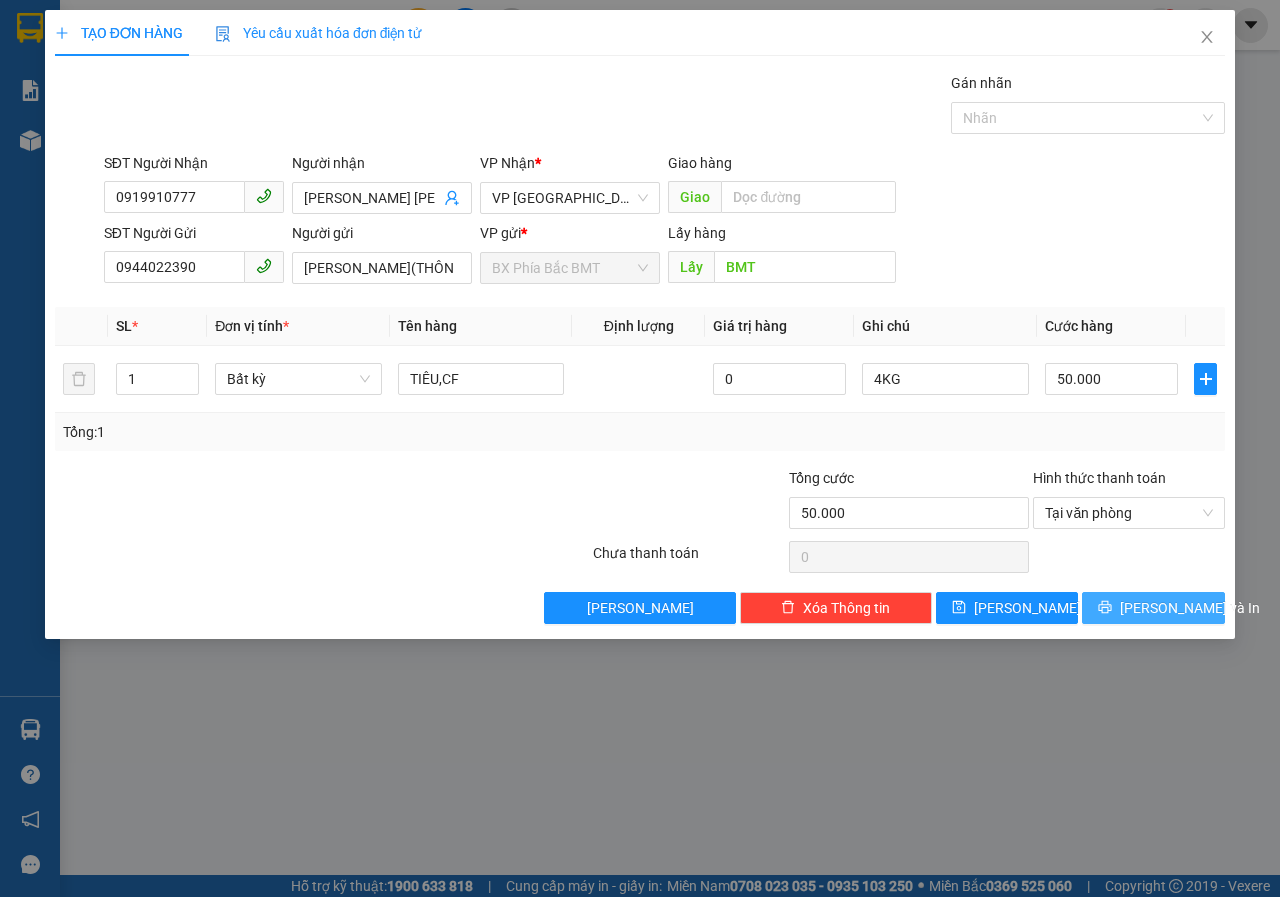 click on "[PERSON_NAME] và In" at bounding box center (1153, 608) 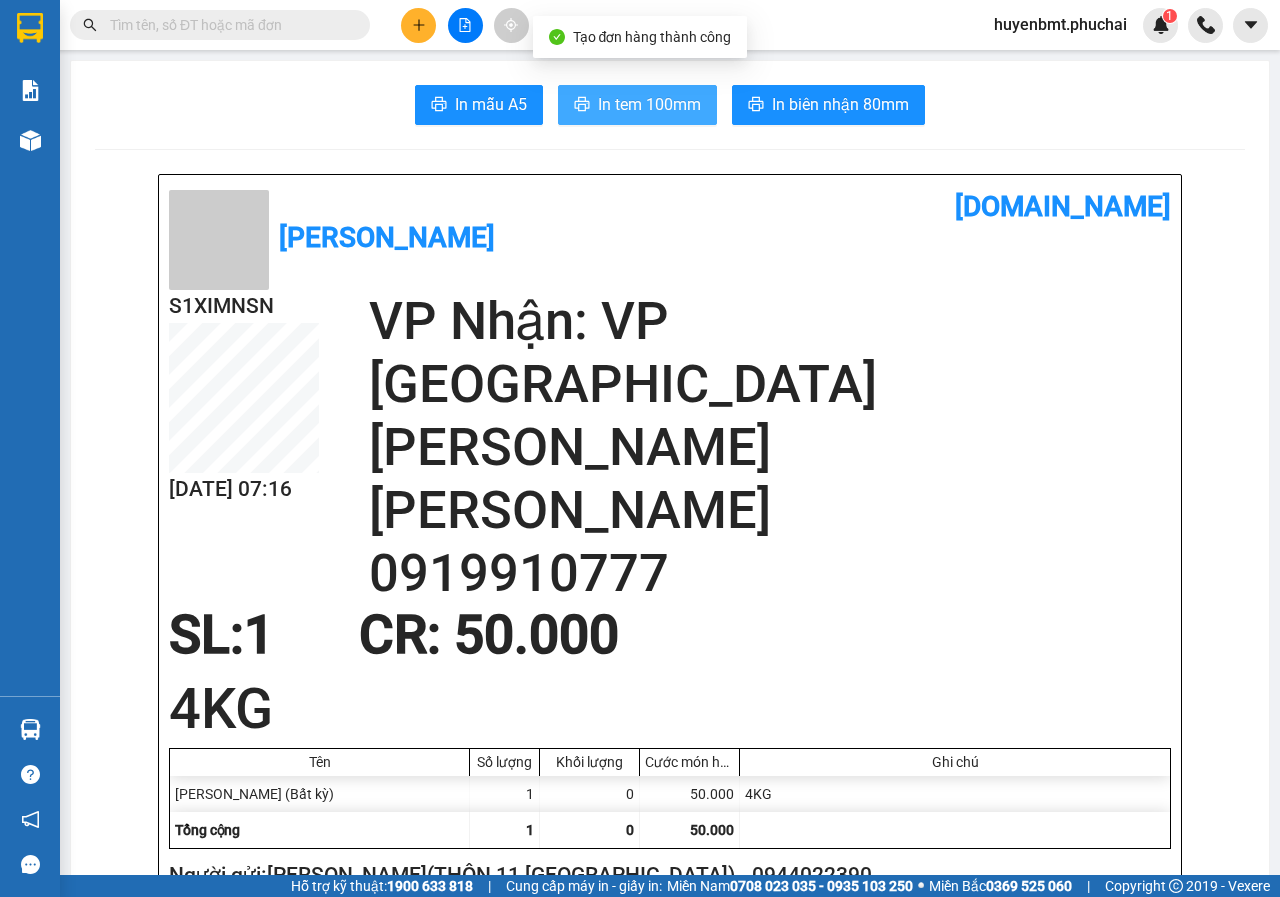 click on "In tem 100mm" at bounding box center (649, 104) 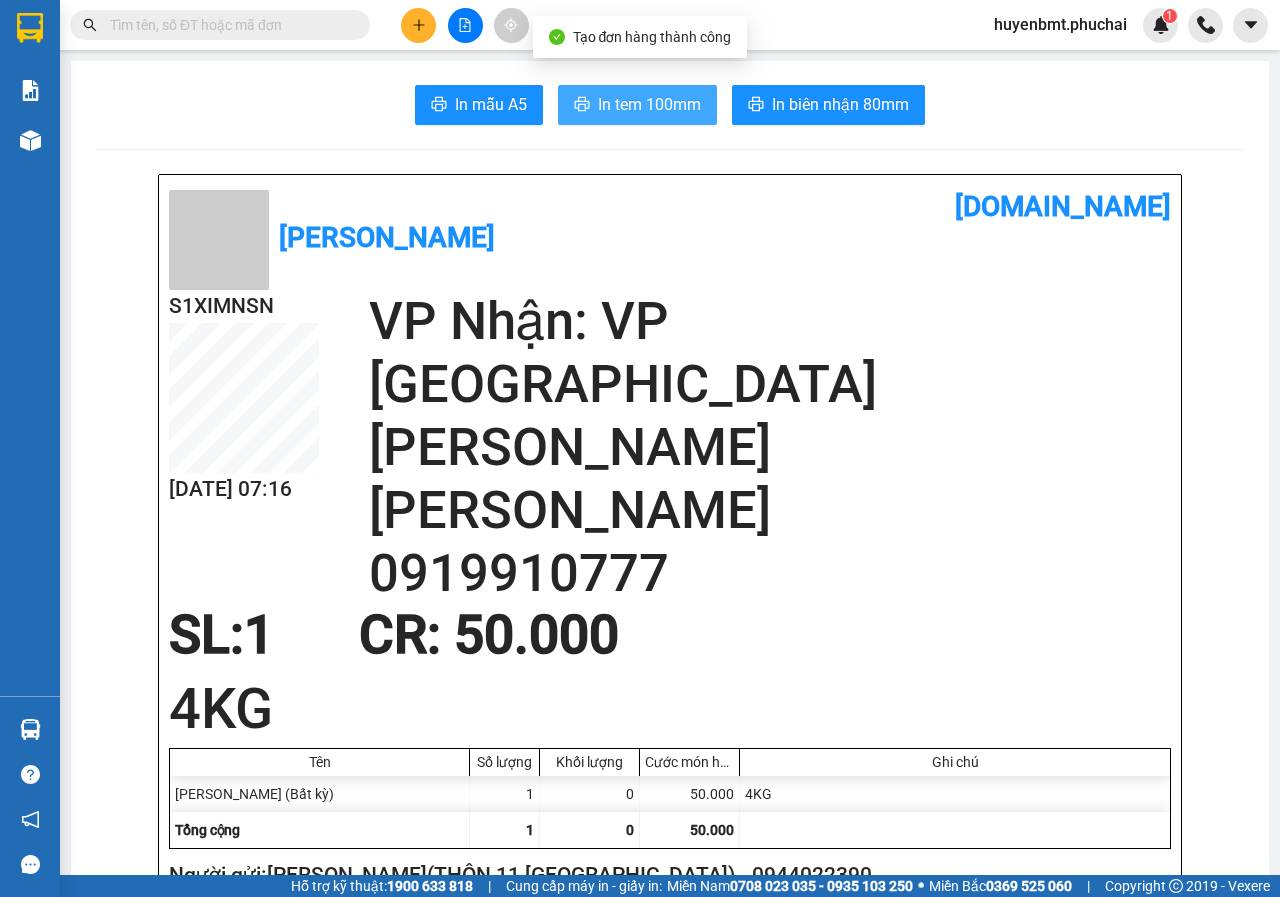scroll, scrollTop: 0, scrollLeft: 0, axis: both 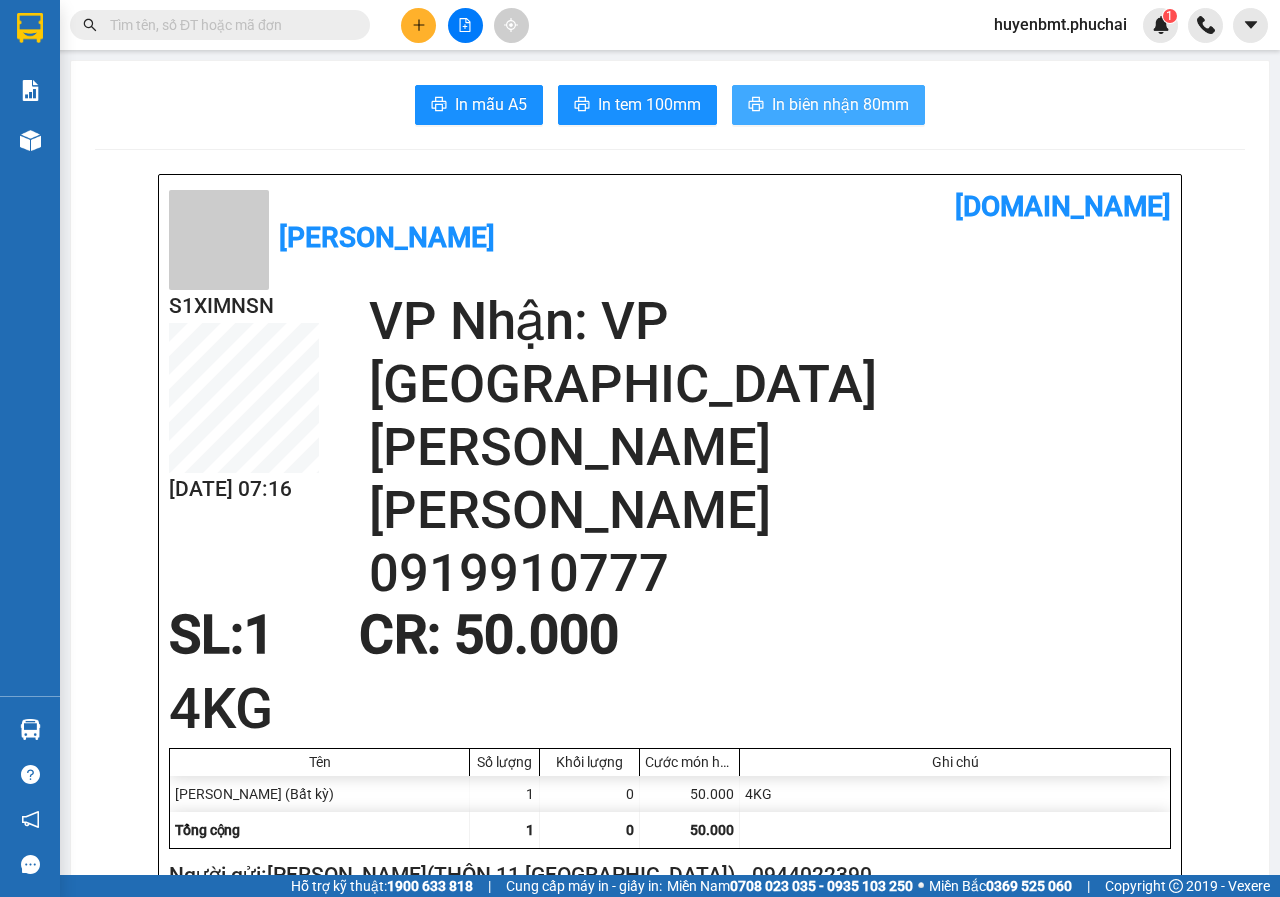 click on "In biên nhận 80mm" at bounding box center [840, 104] 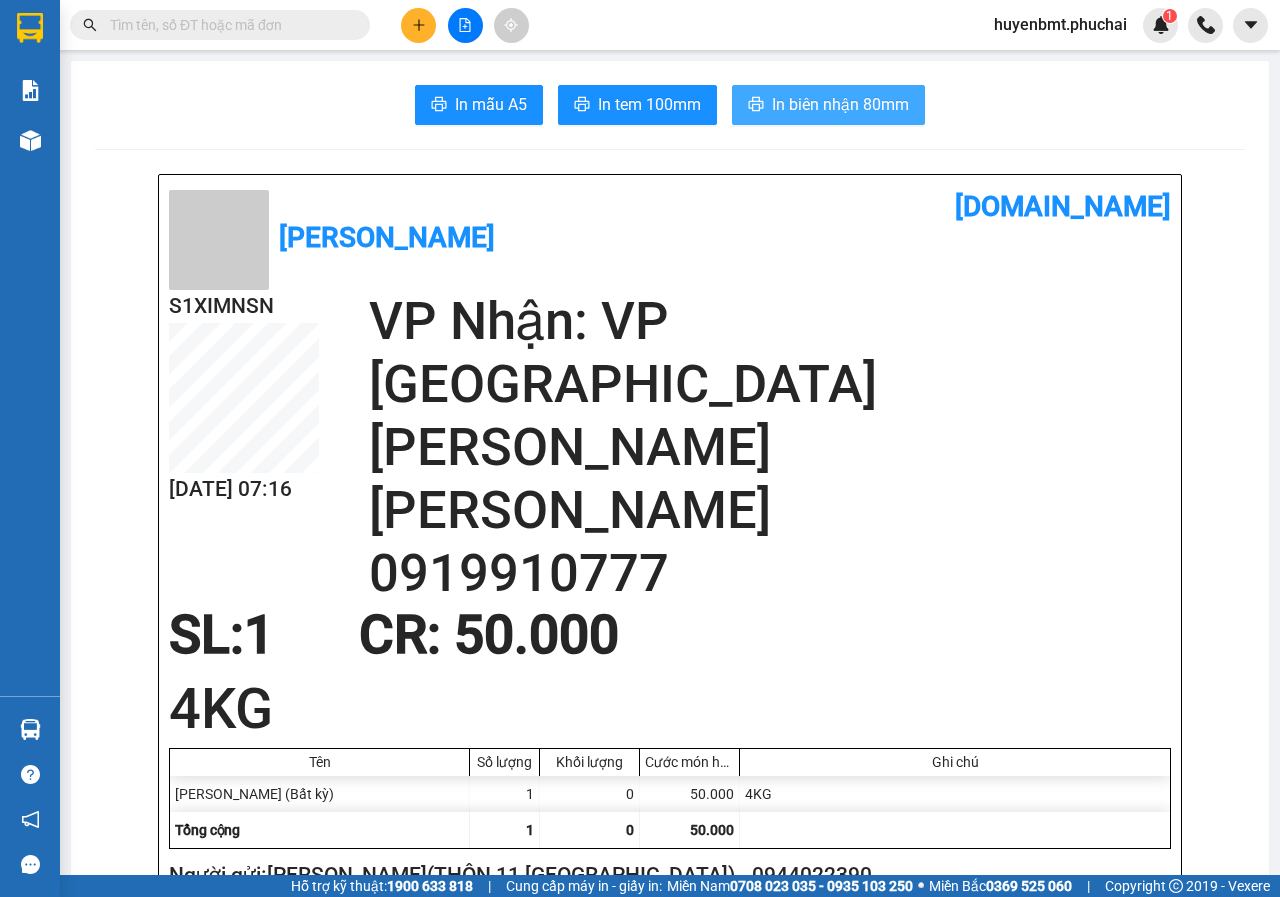 scroll, scrollTop: 0, scrollLeft: 0, axis: both 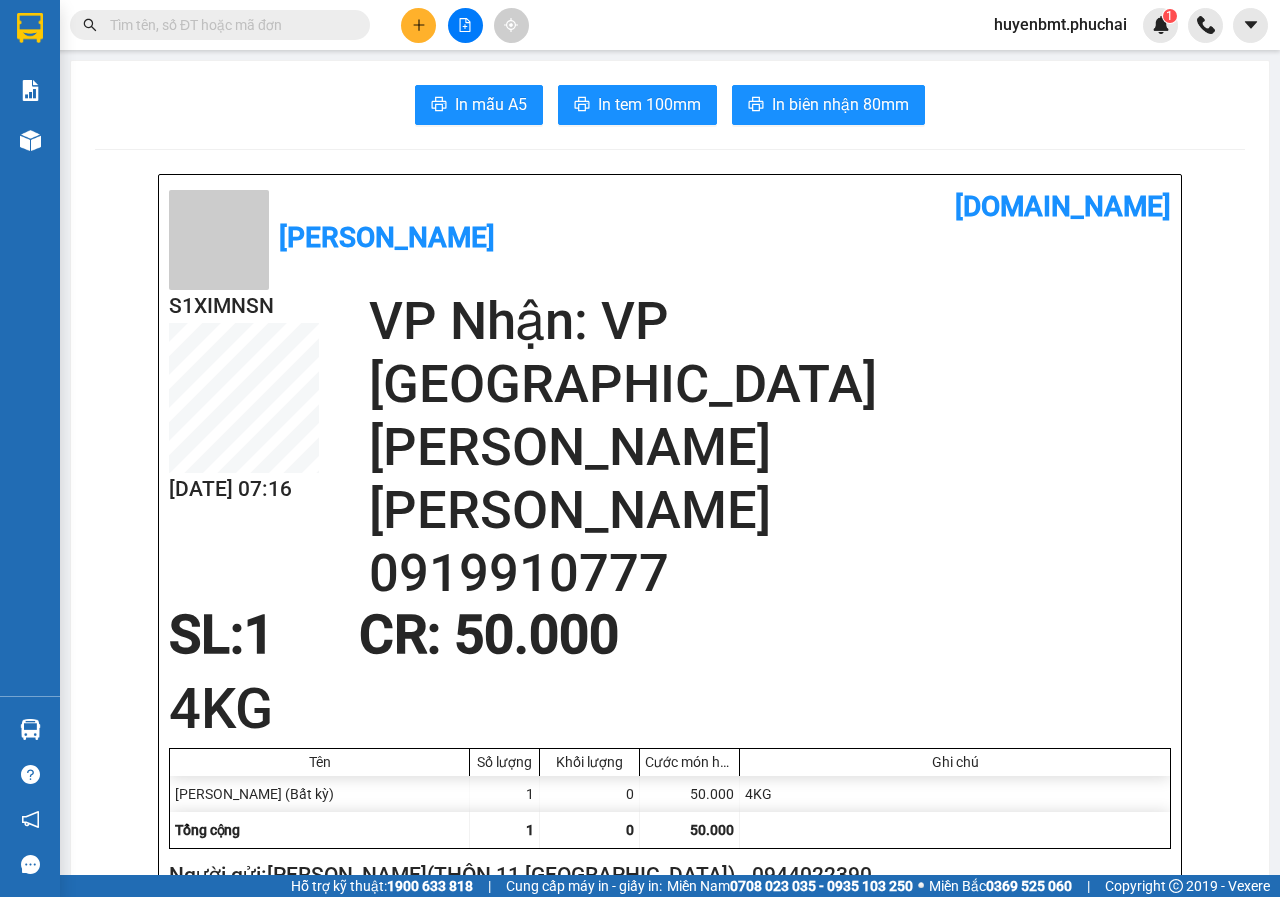 click on "Người gửi:  [PERSON_NAME](THÔN 11,EVY)   -   0944022390" at bounding box center [666, 875] 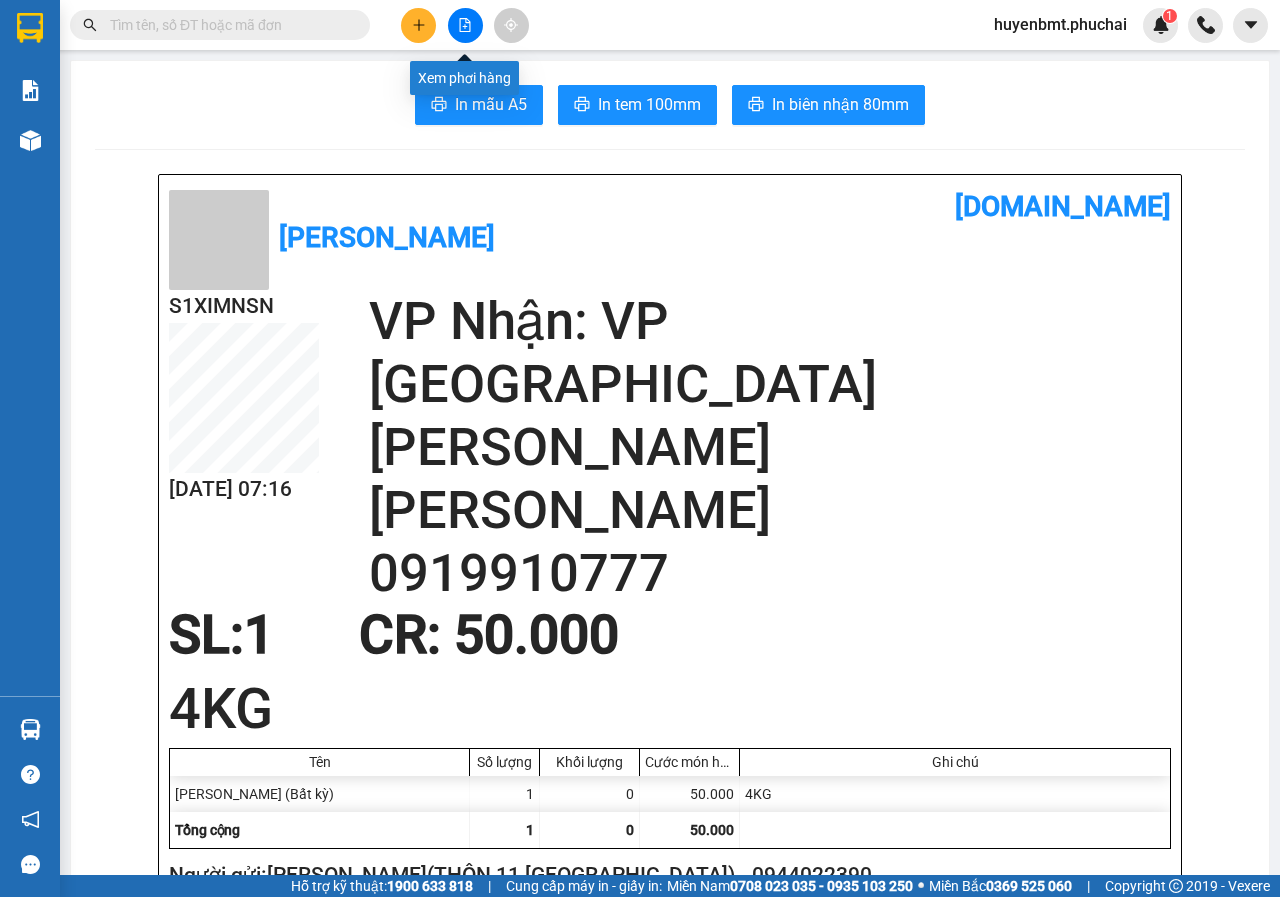 click 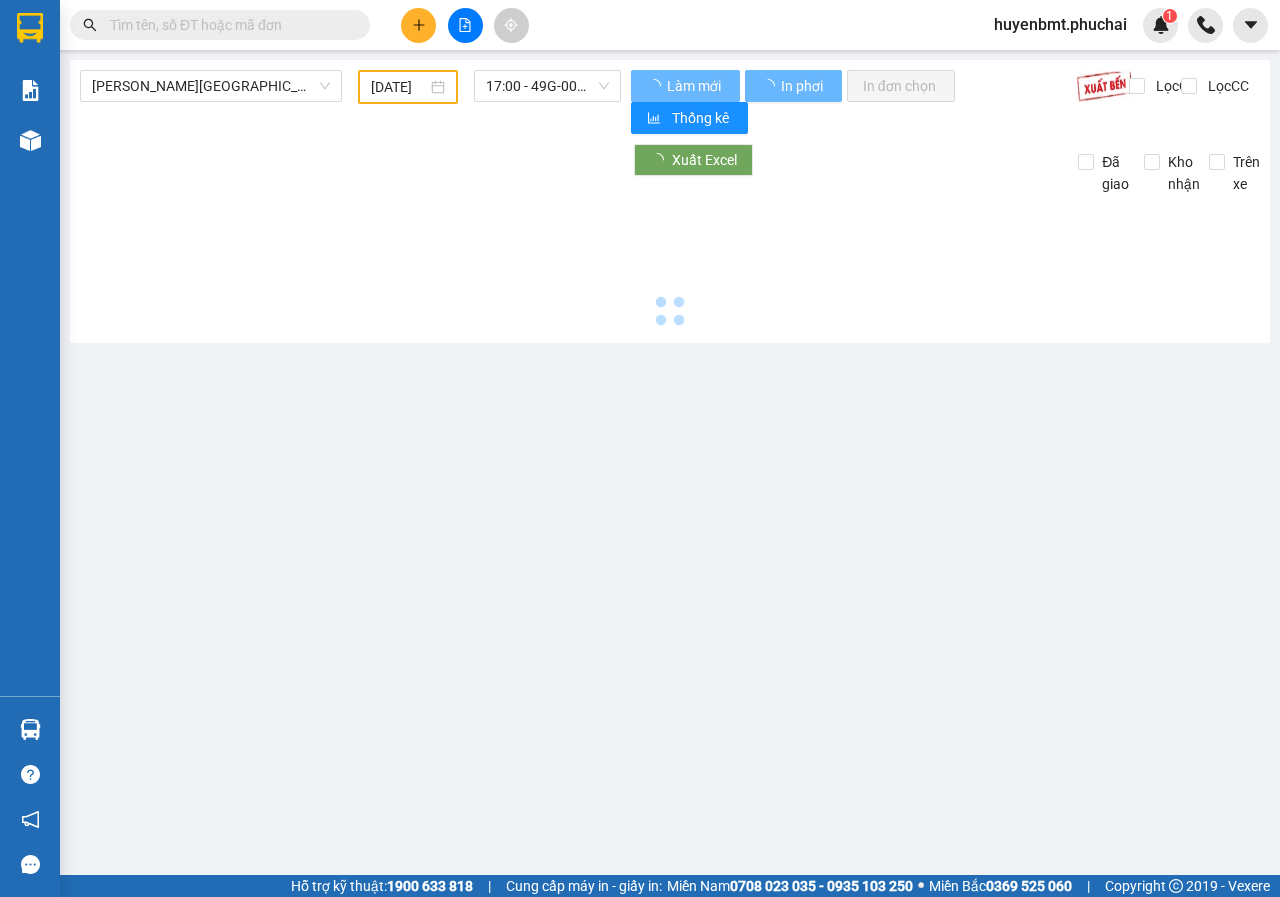 type on "[DATE]" 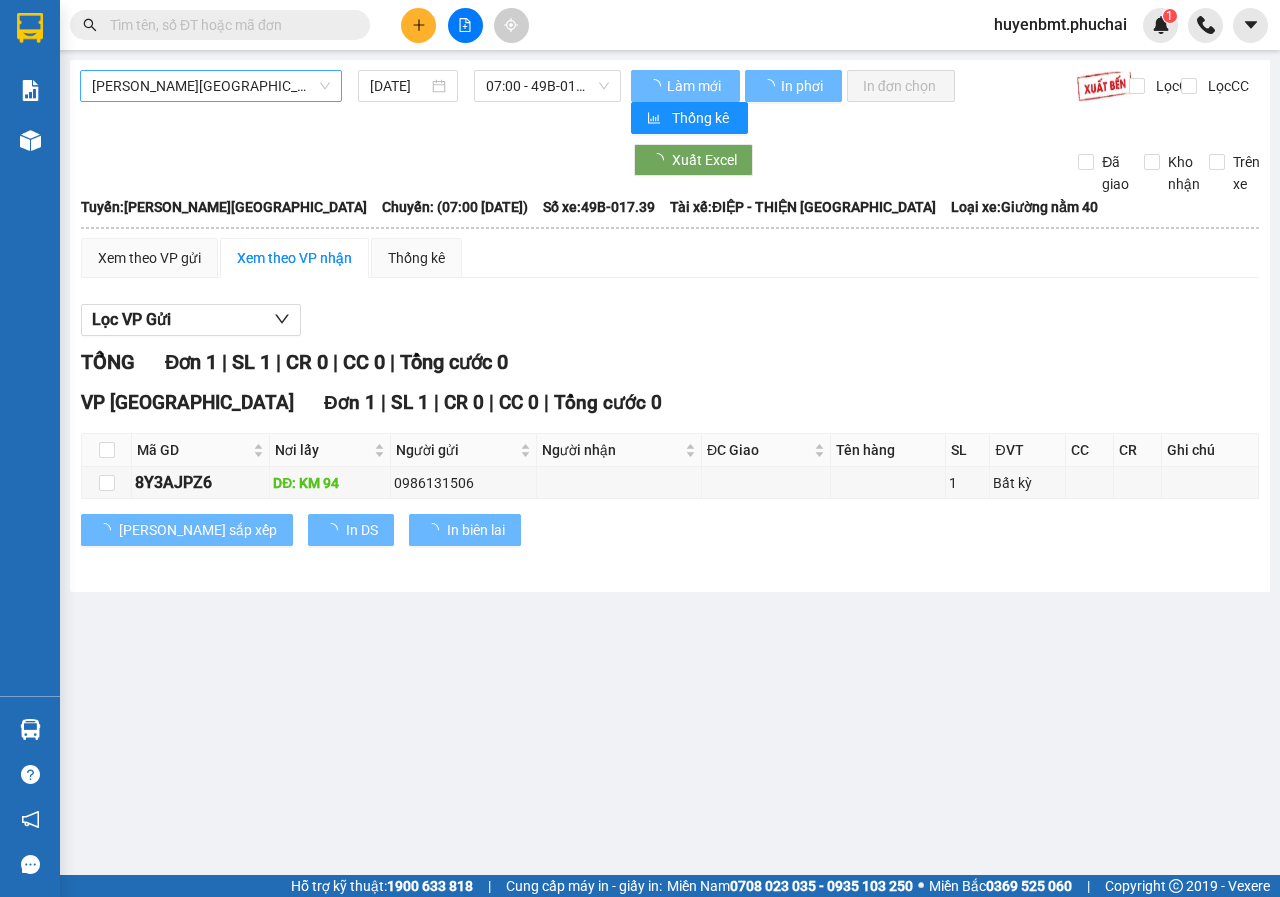 click on "[PERSON_NAME][GEOGRAPHIC_DATA]" at bounding box center (211, 86) 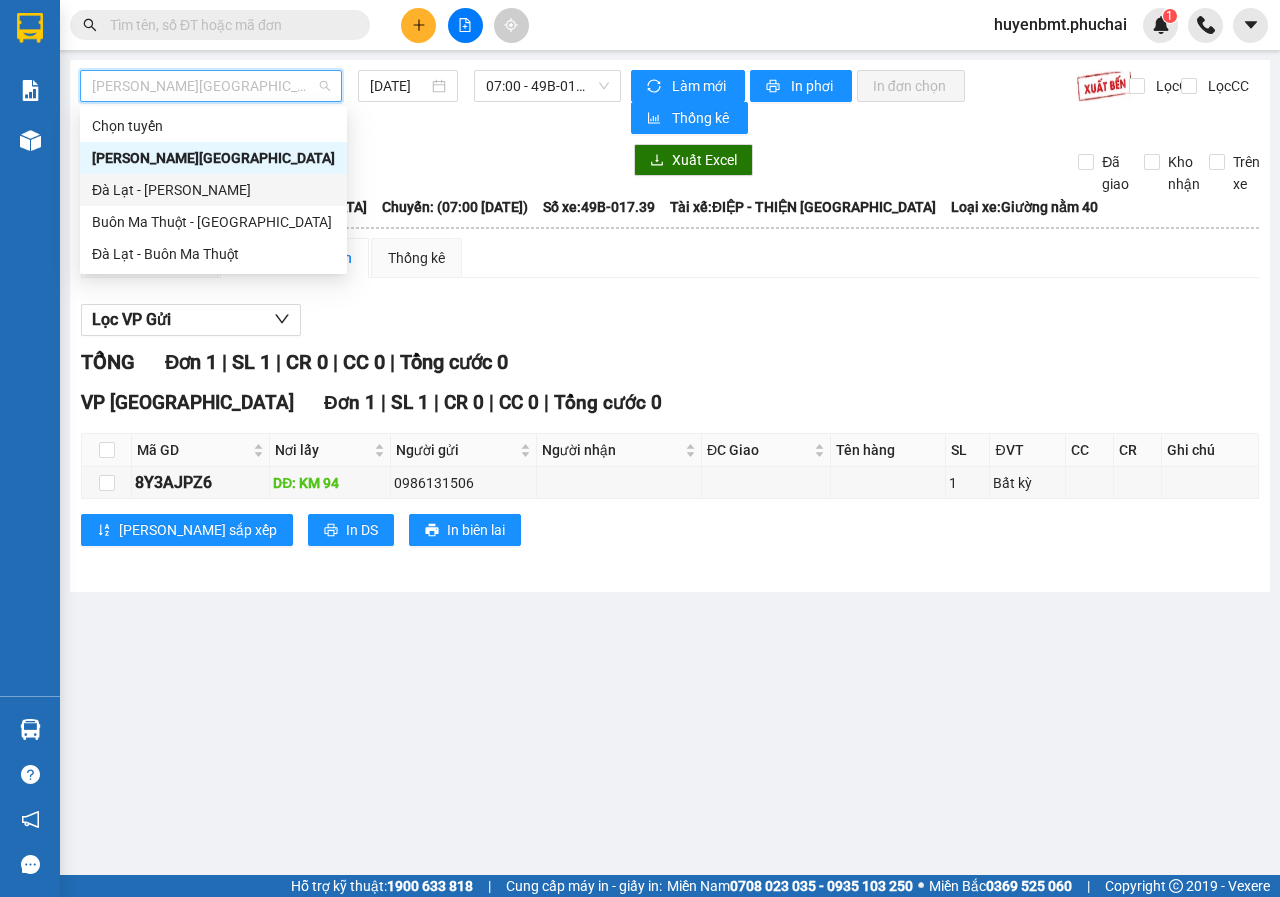 click on "Đà Lạt - [PERSON_NAME]" at bounding box center (213, 190) 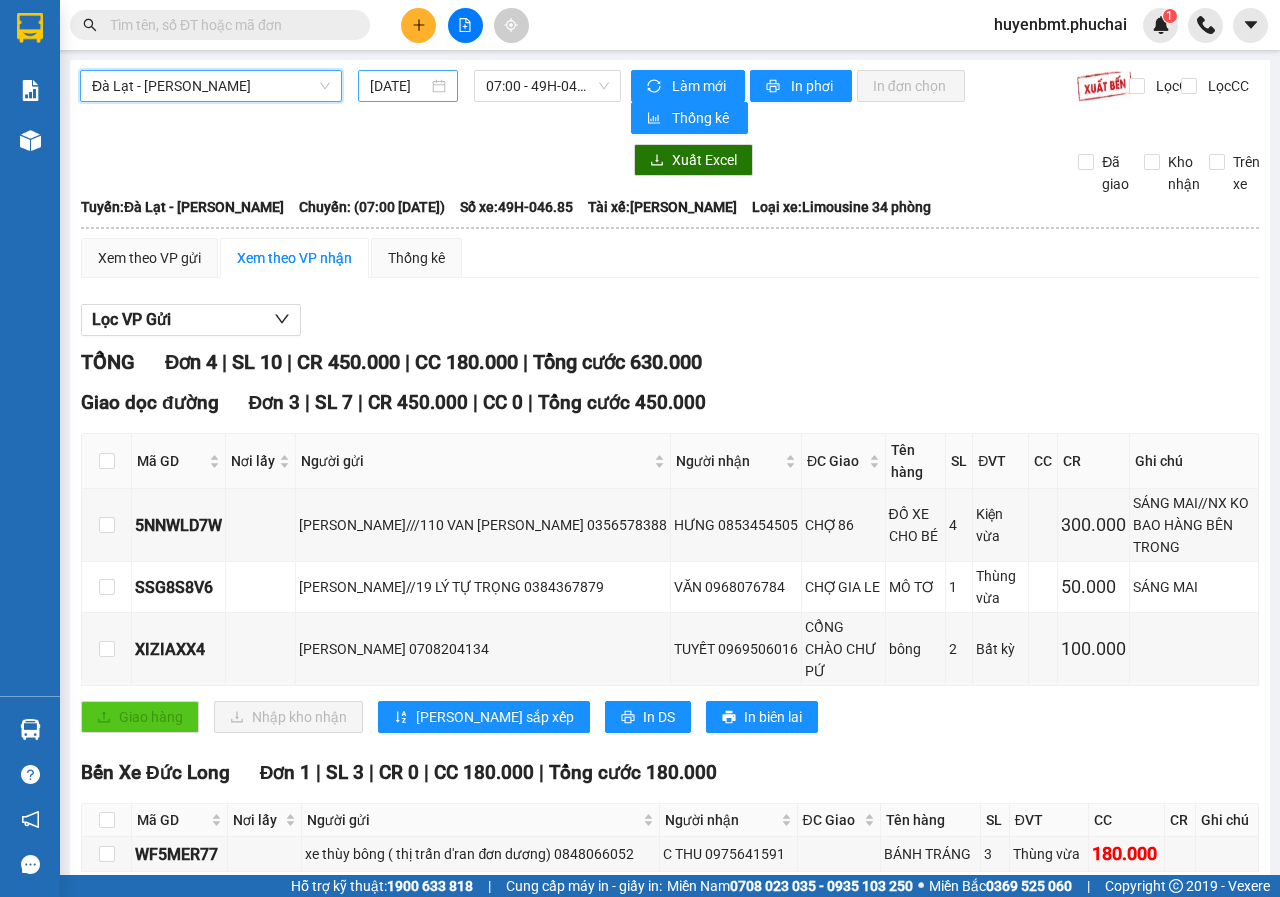 click on "[DATE]" at bounding box center [399, 86] 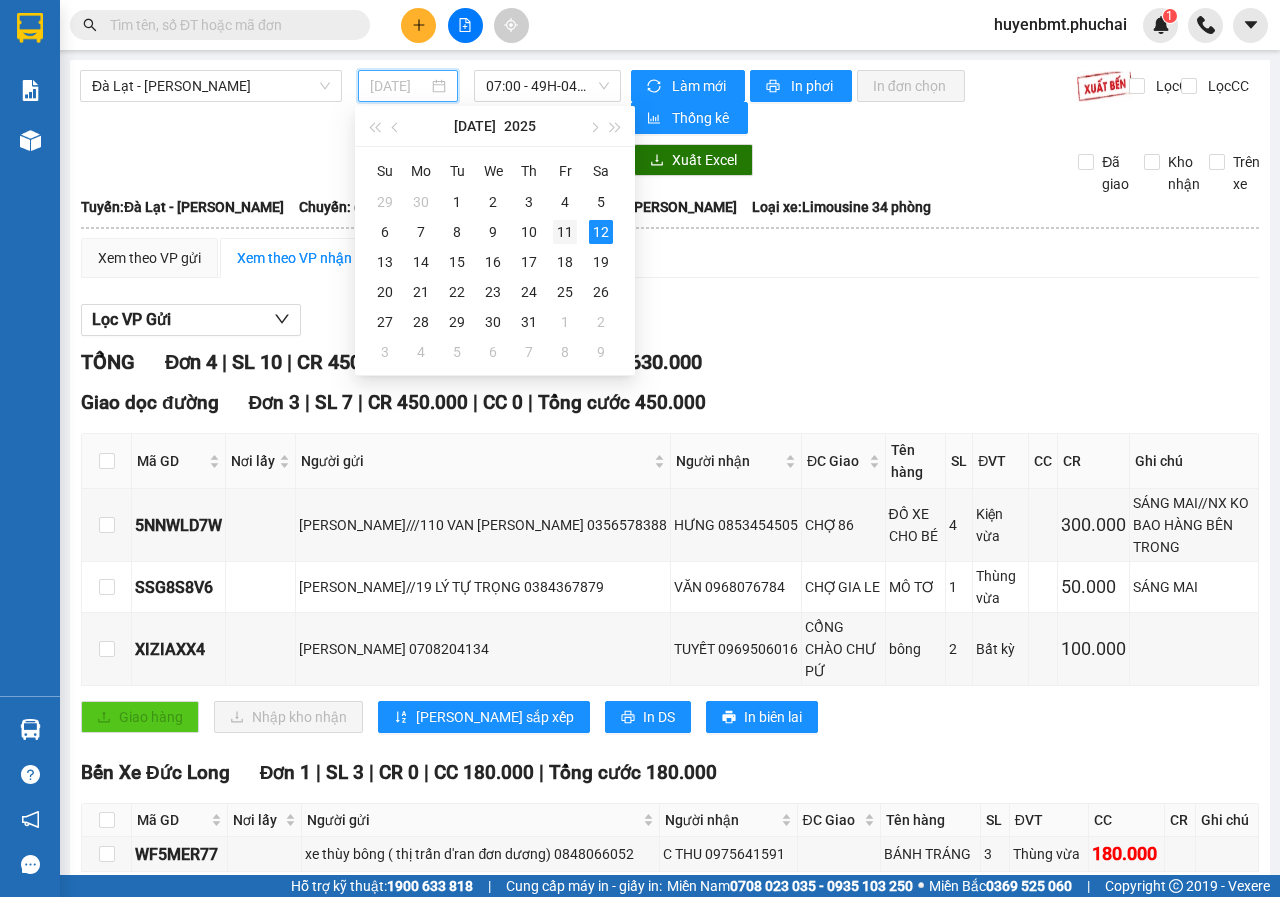 click on "11" at bounding box center [565, 232] 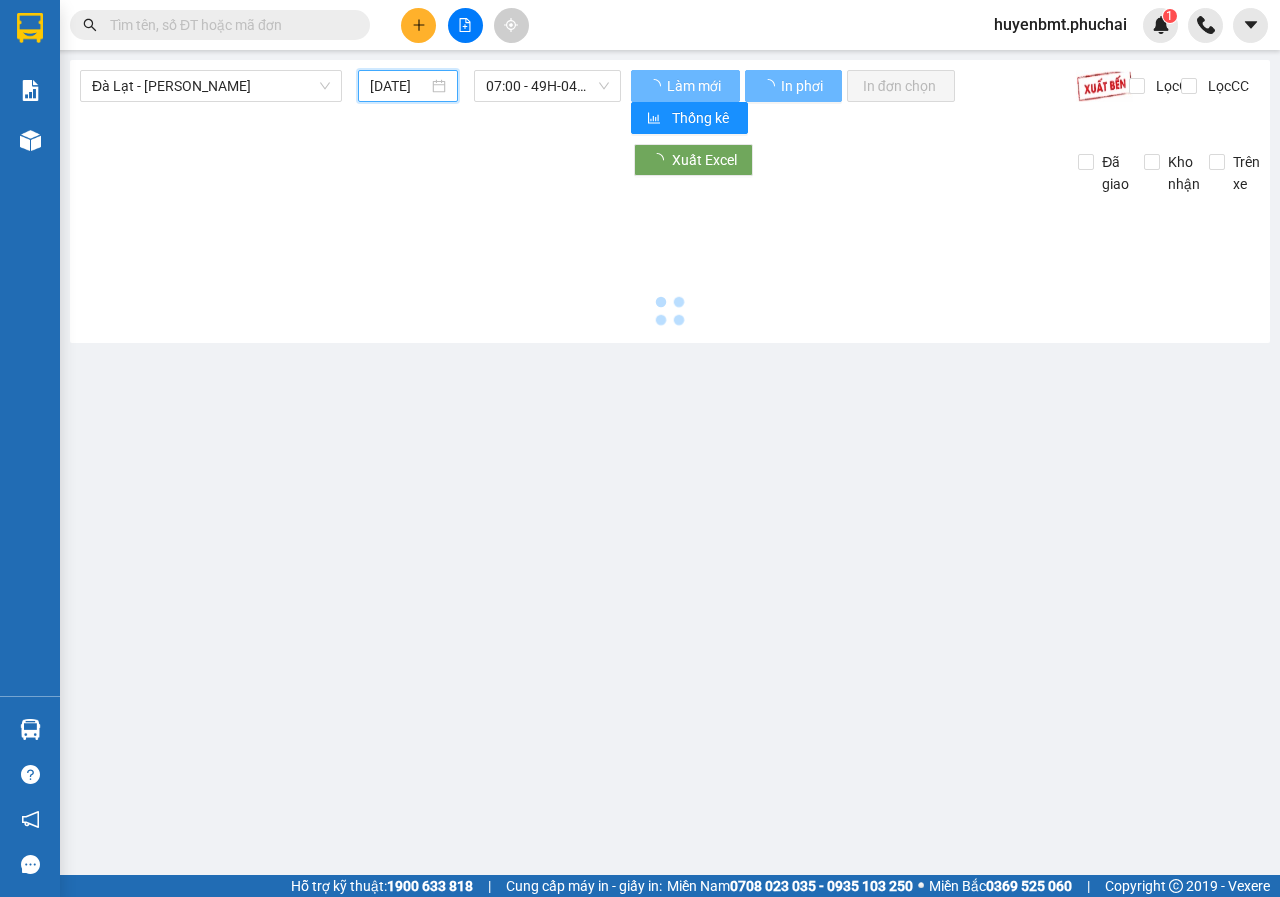type on "[DATE]" 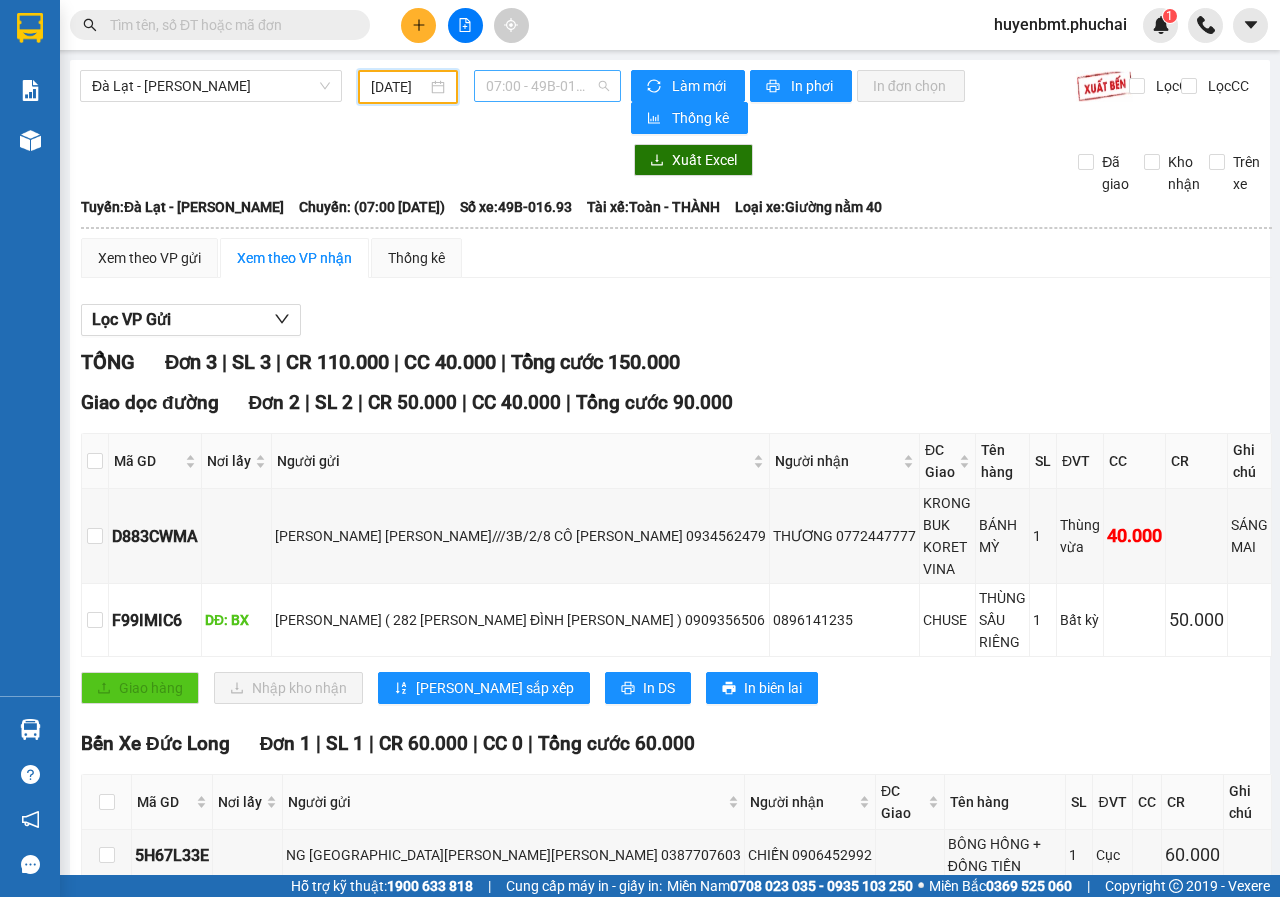 click on "07:00     - 49B-016.93" at bounding box center (547, 86) 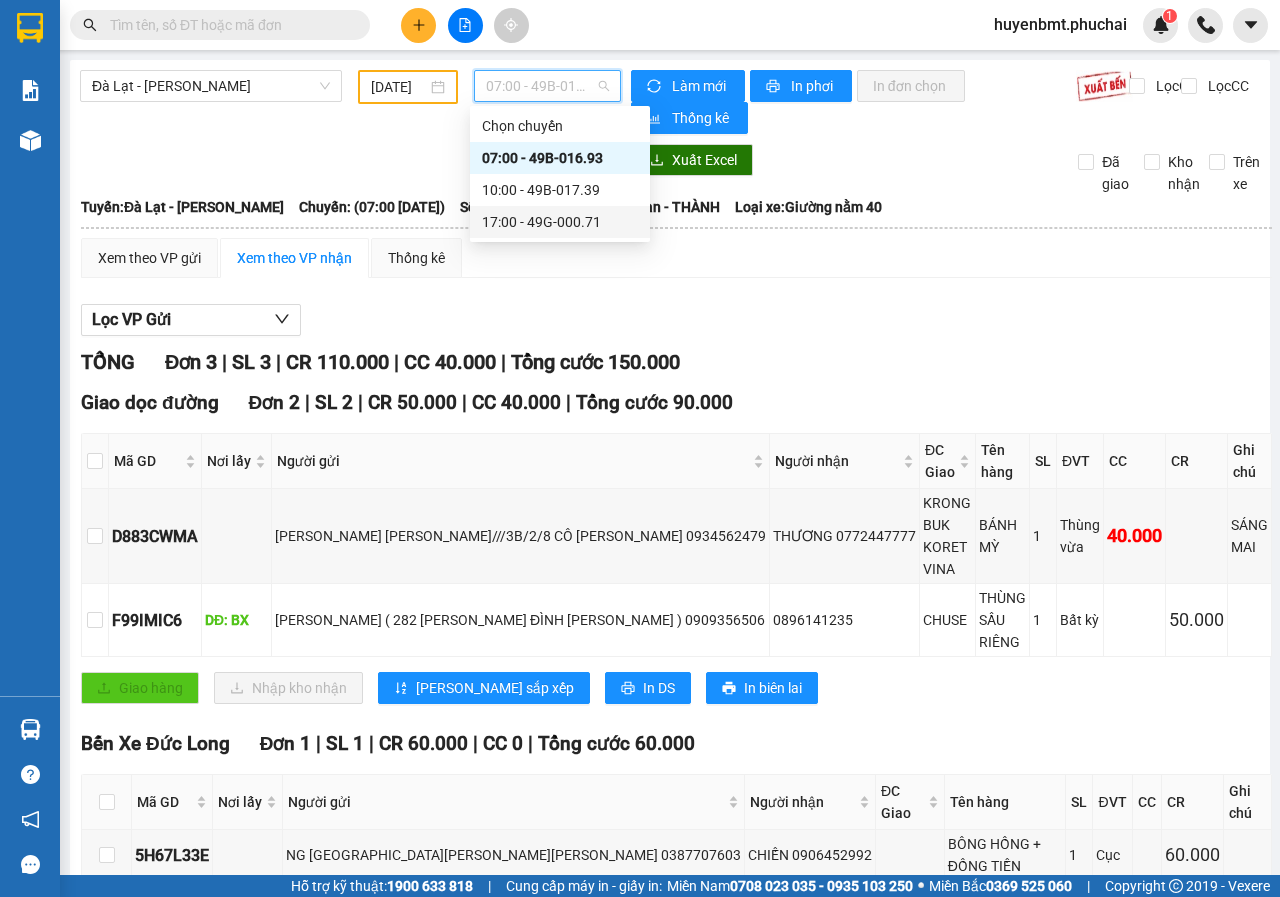 click on "17:00     - 49G-000.71" at bounding box center [560, 222] 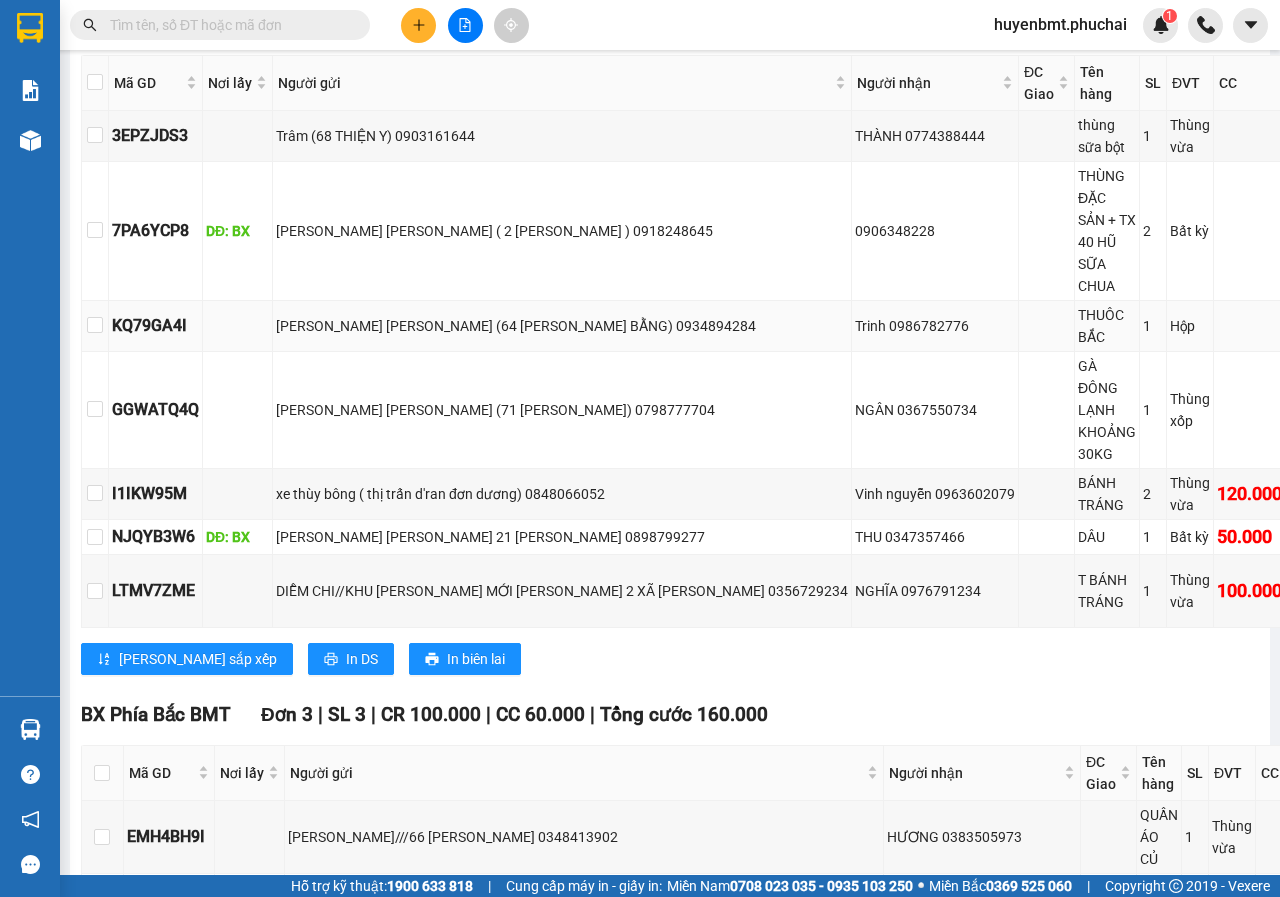 scroll, scrollTop: 728, scrollLeft: 0, axis: vertical 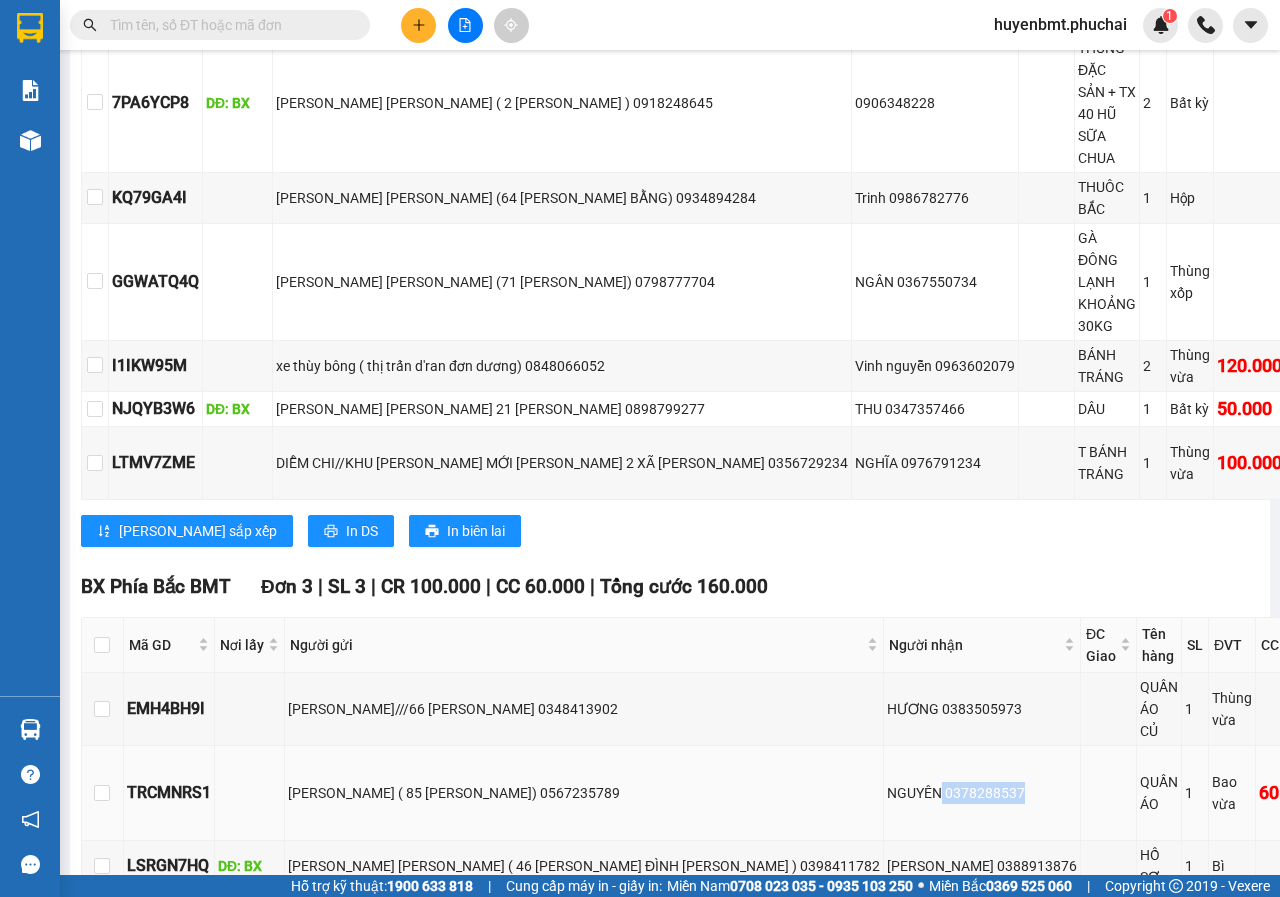 drag, startPoint x: 742, startPoint y: 706, endPoint x: 852, endPoint y: 707, distance: 110.00455 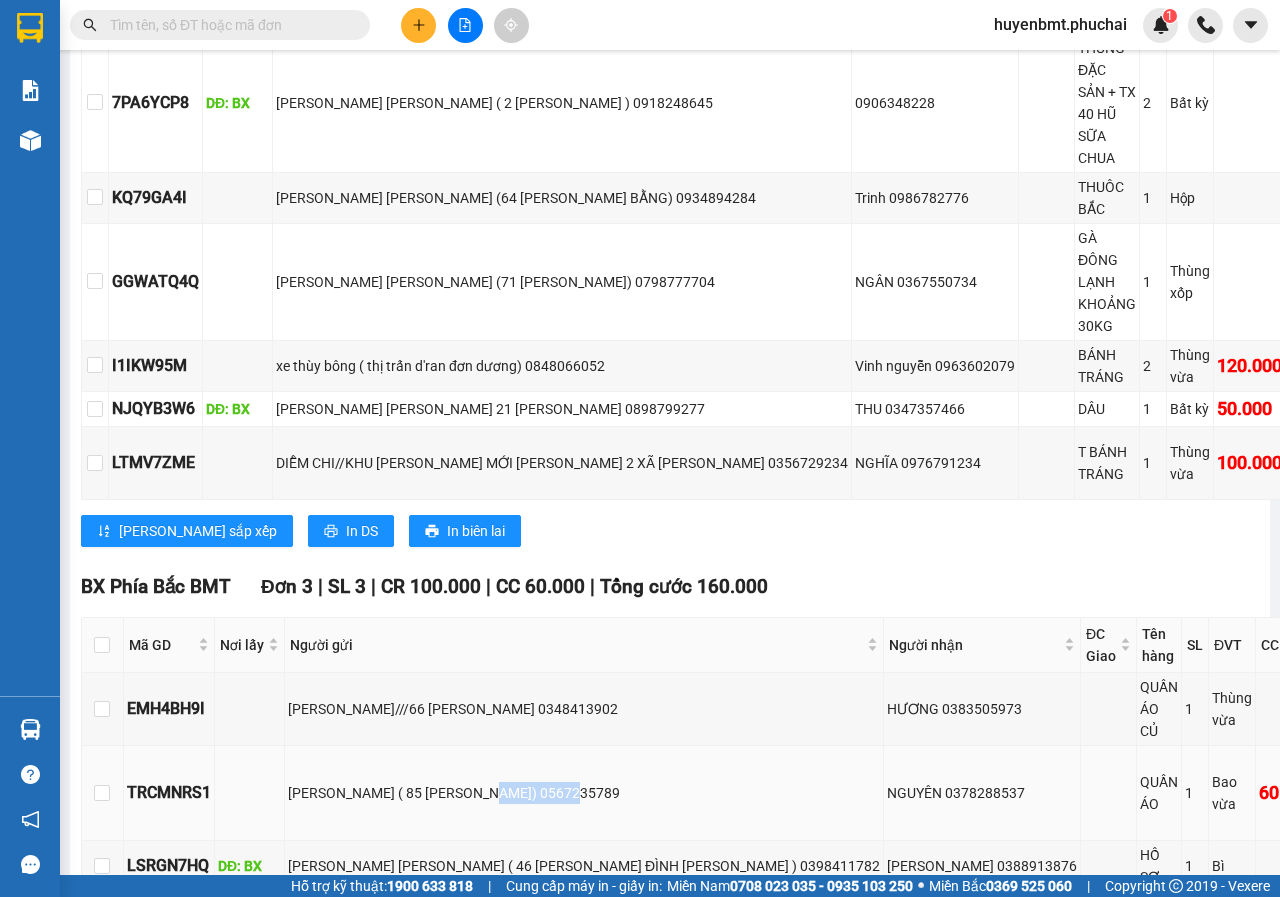 drag, startPoint x: 498, startPoint y: 704, endPoint x: 590, endPoint y: 704, distance: 92 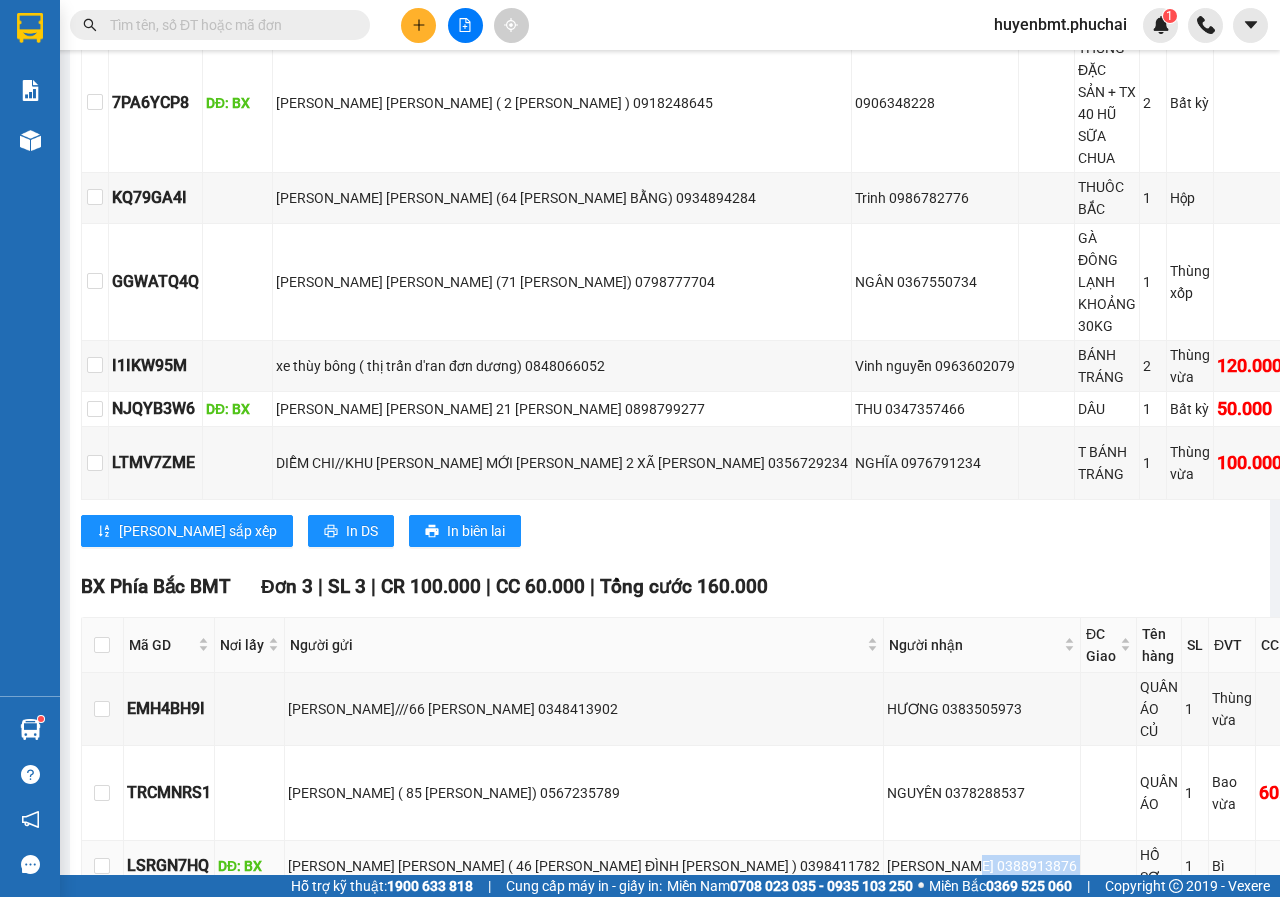 drag, startPoint x: 779, startPoint y: 738, endPoint x: 886, endPoint y: 736, distance: 107.01869 